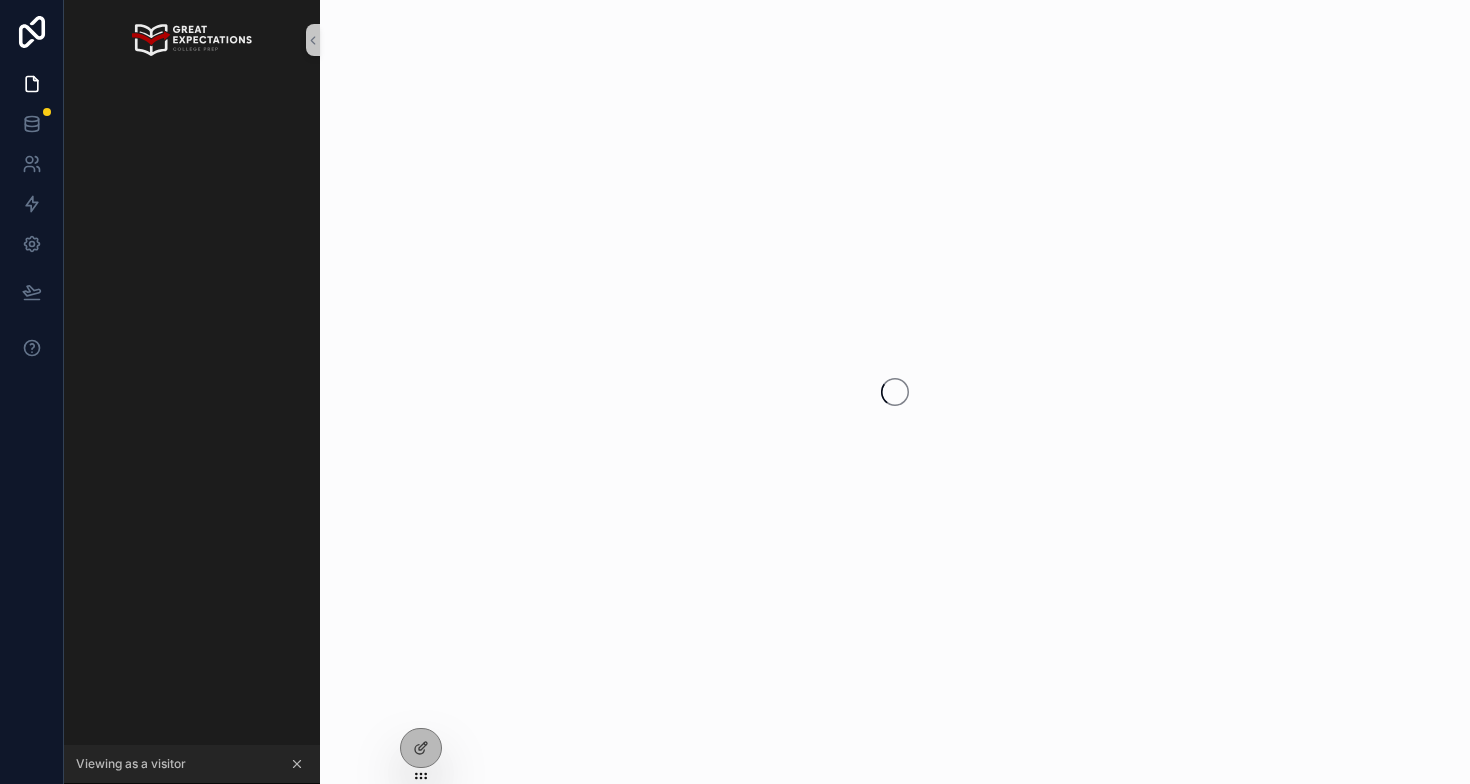 scroll, scrollTop: 0, scrollLeft: 0, axis: both 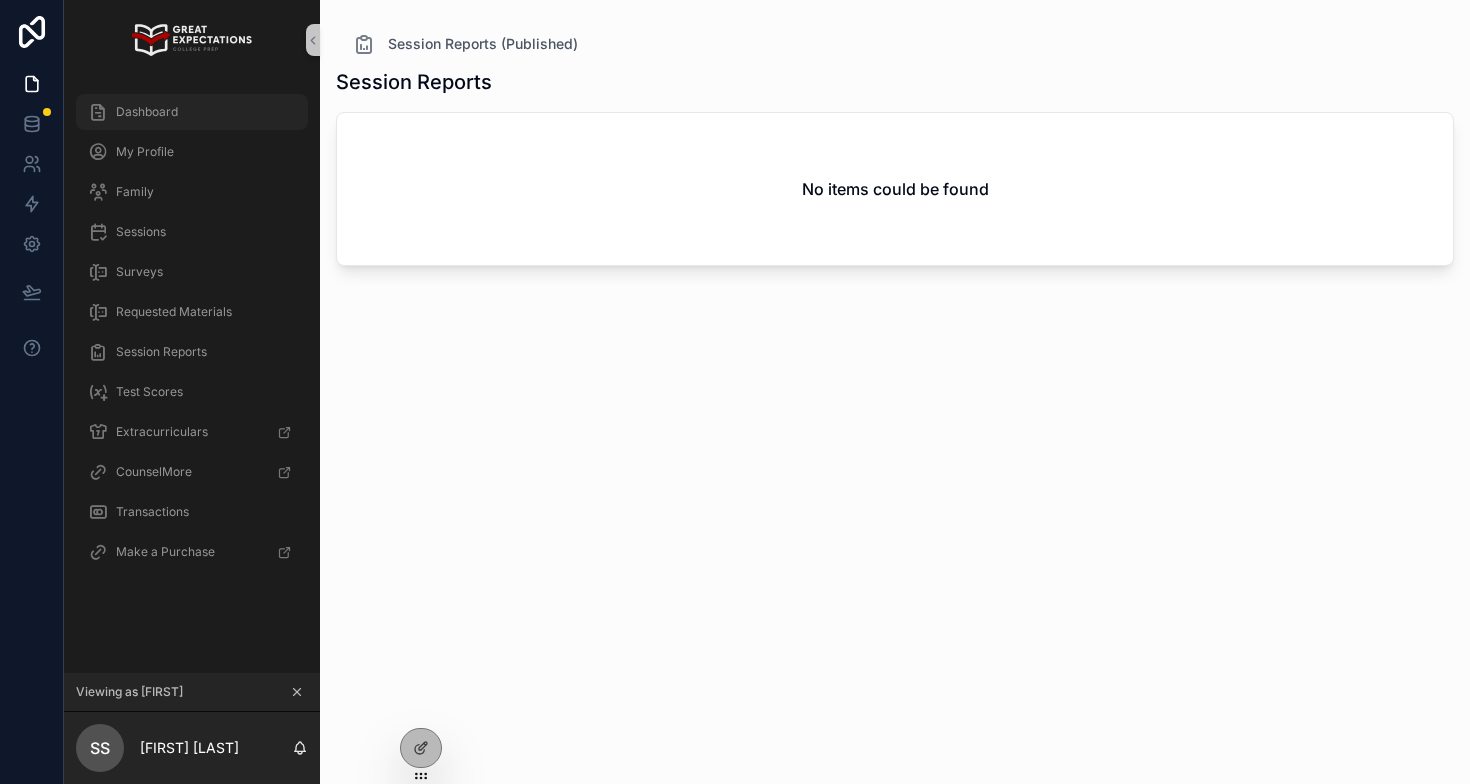 click on "Dashboard" at bounding box center [147, 112] 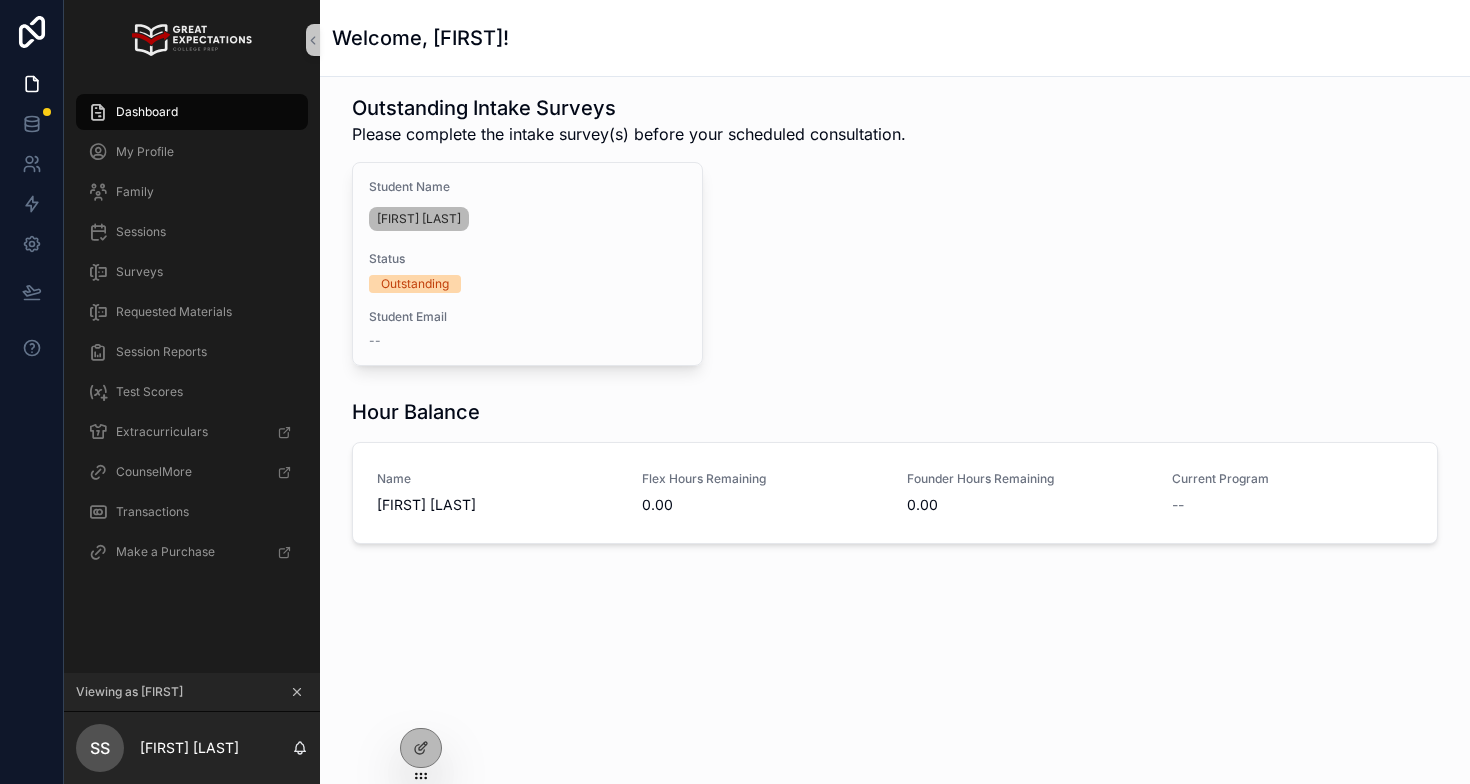 scroll, scrollTop: 0, scrollLeft: 0, axis: both 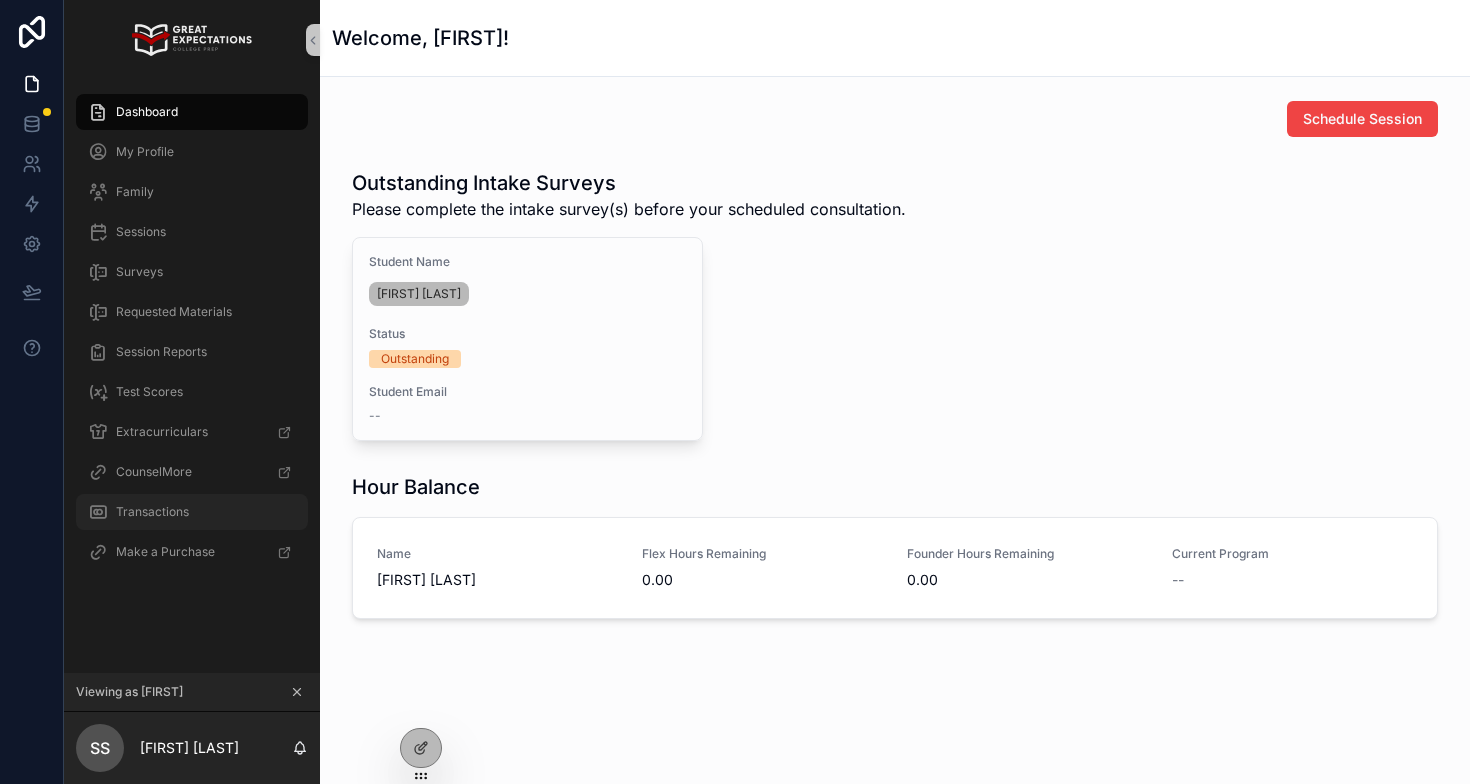 click on "Transactions" at bounding box center (152, 512) 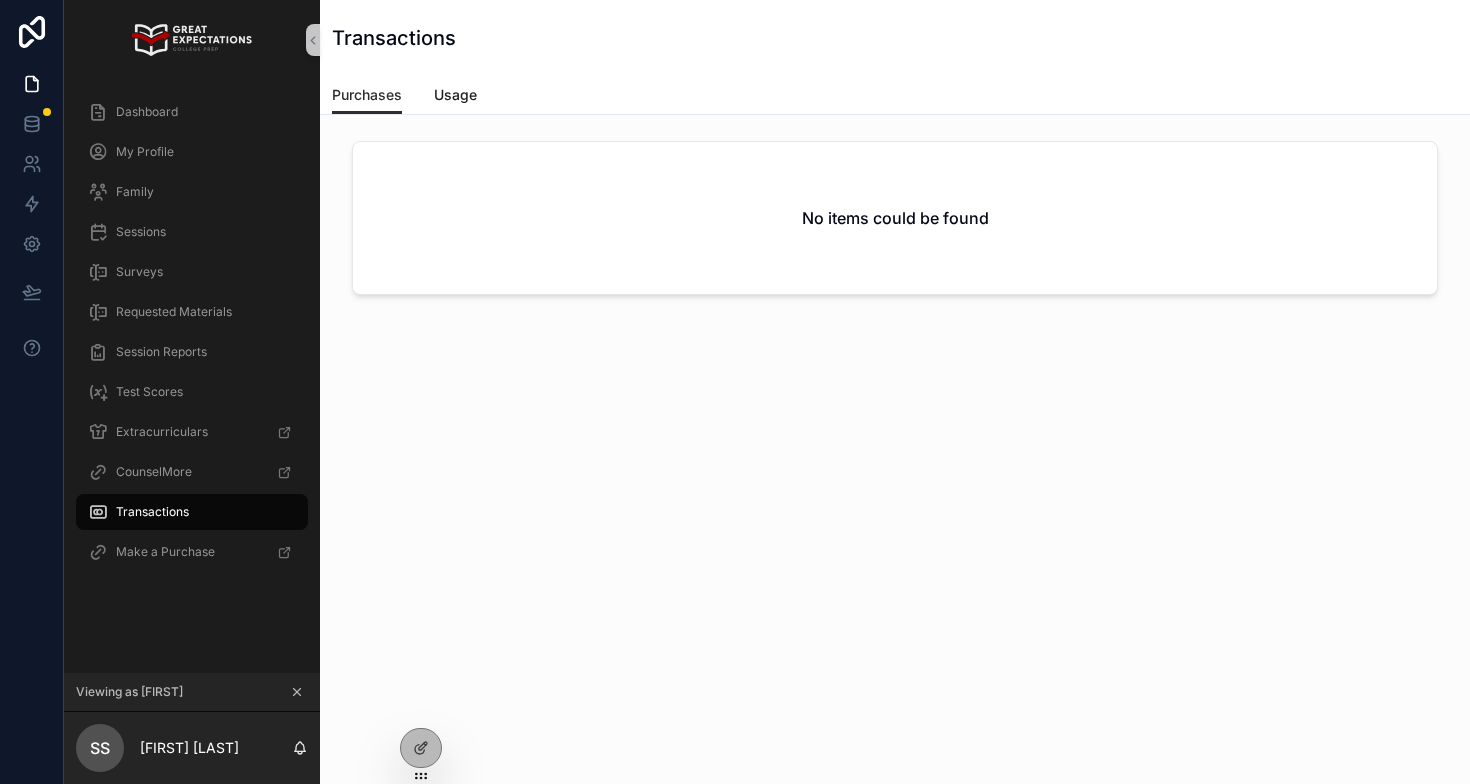 click on "Usage" at bounding box center [455, 95] 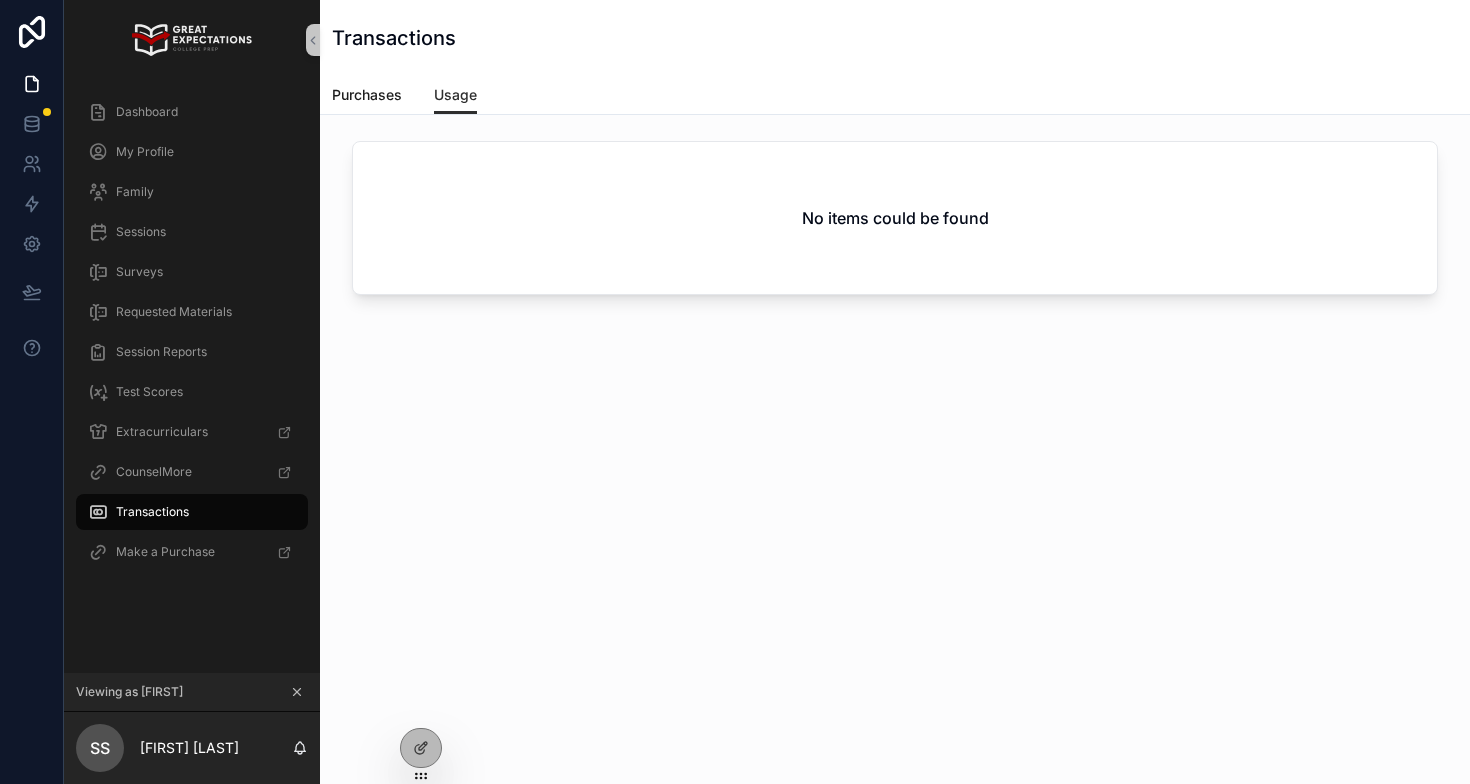 click on "Purchases" at bounding box center [367, 95] 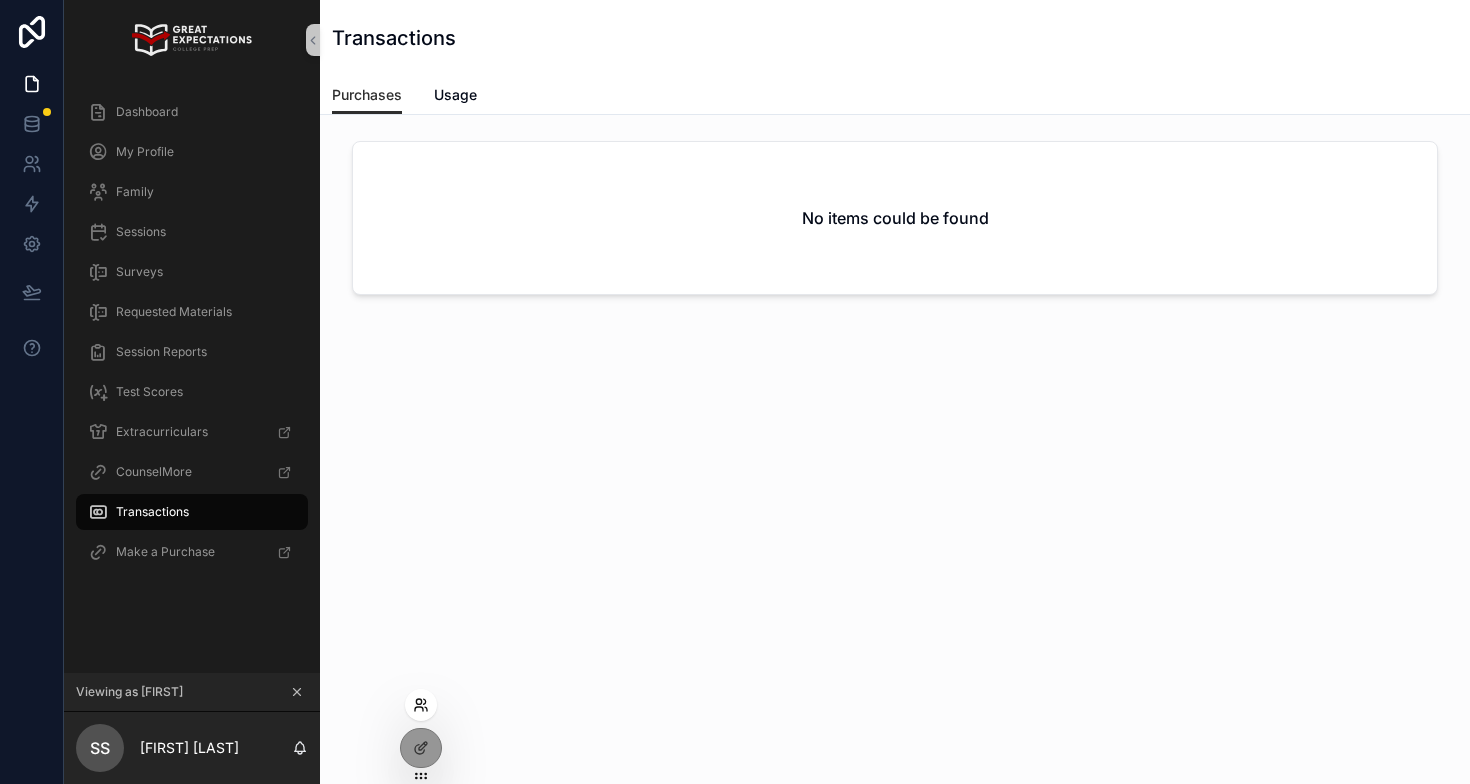 click 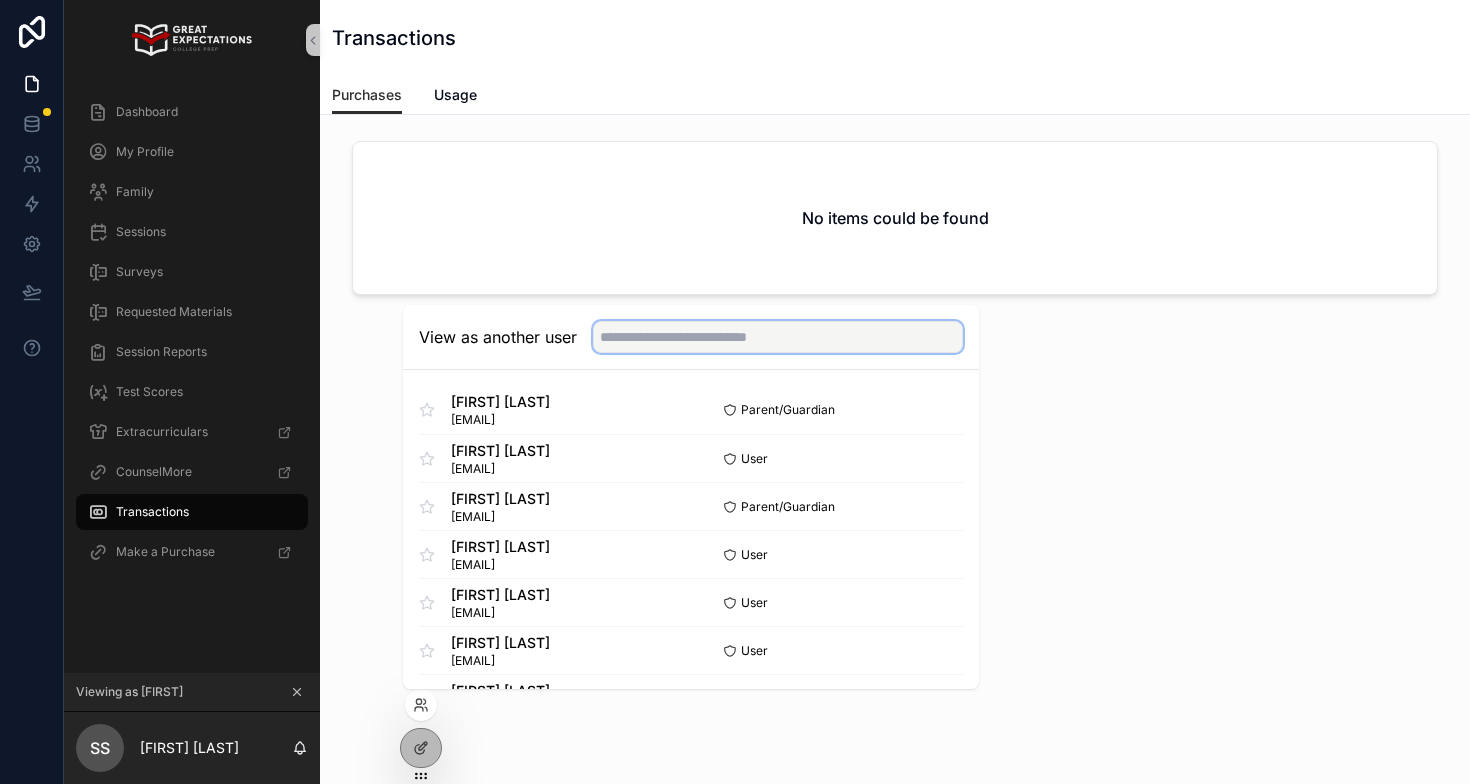 click at bounding box center (778, 337) 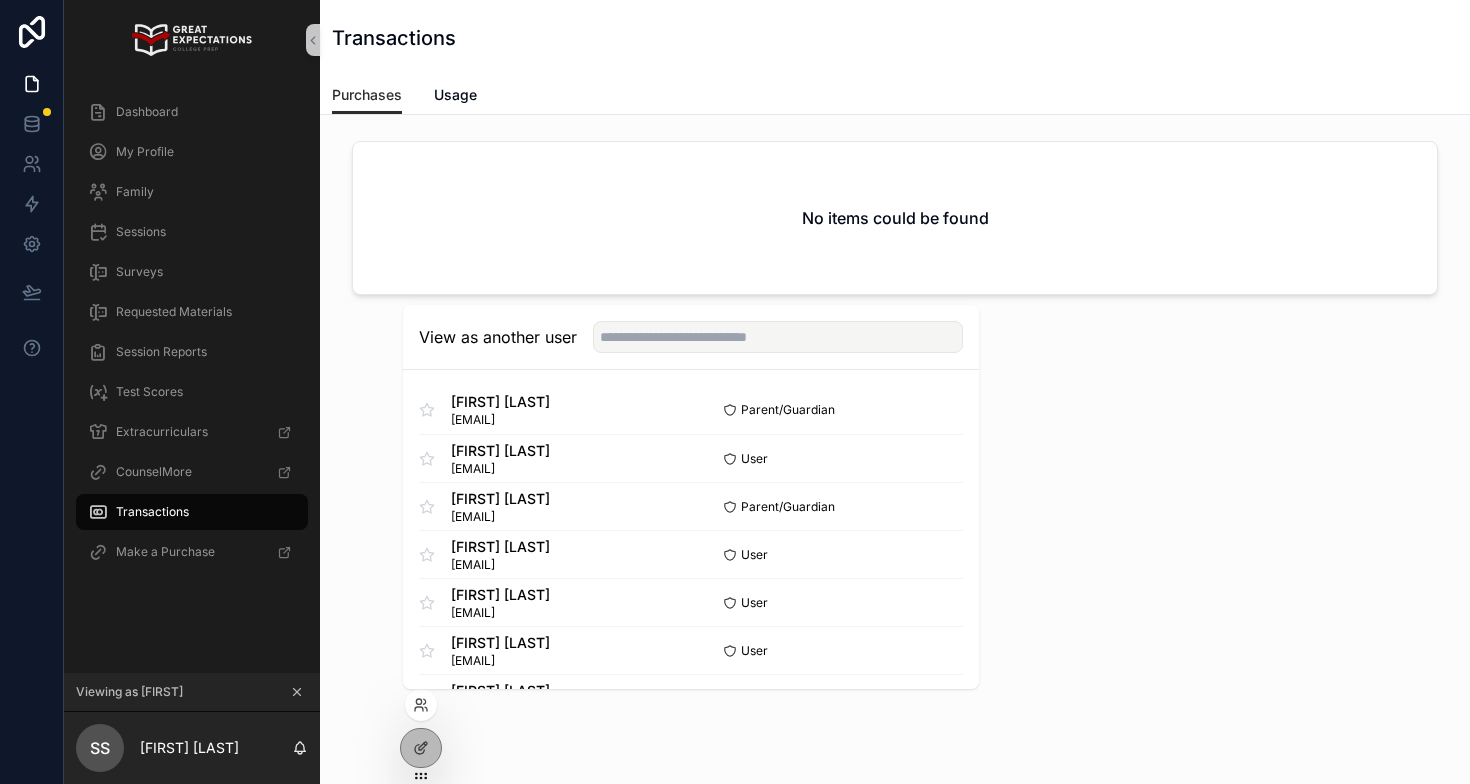 click 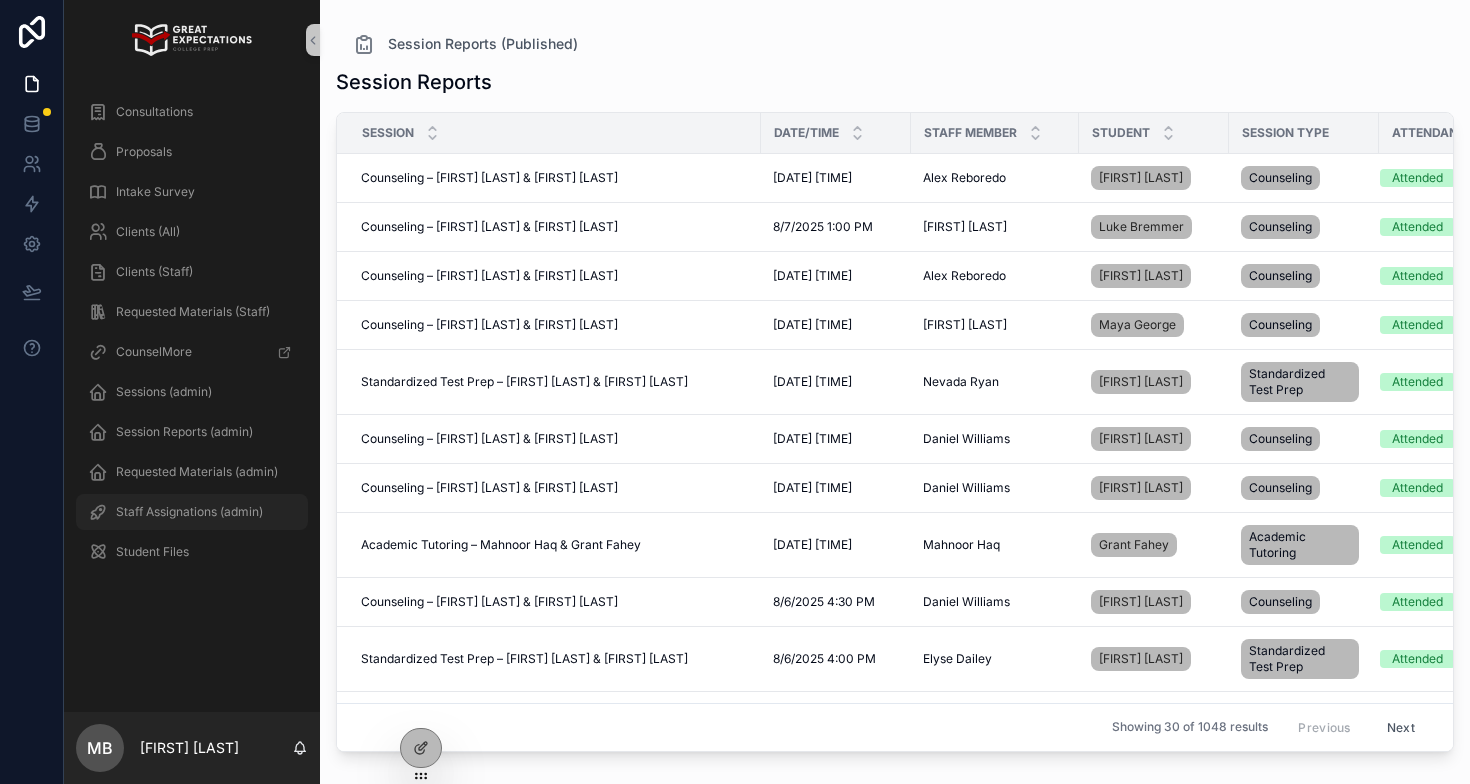 click on "Staff Assignations (admin)" at bounding box center [189, 512] 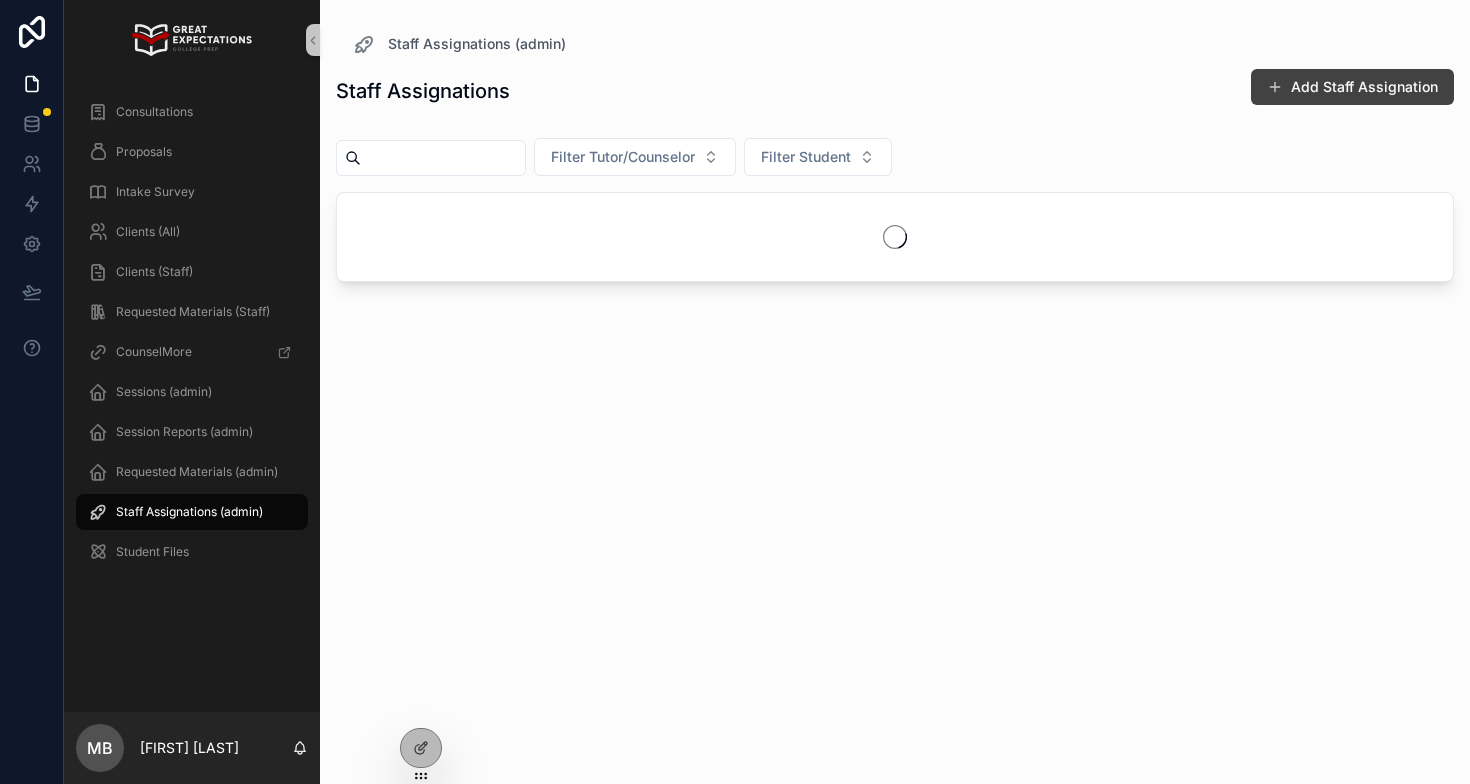 click on "Add Staff Assignation" at bounding box center [1352, 87] 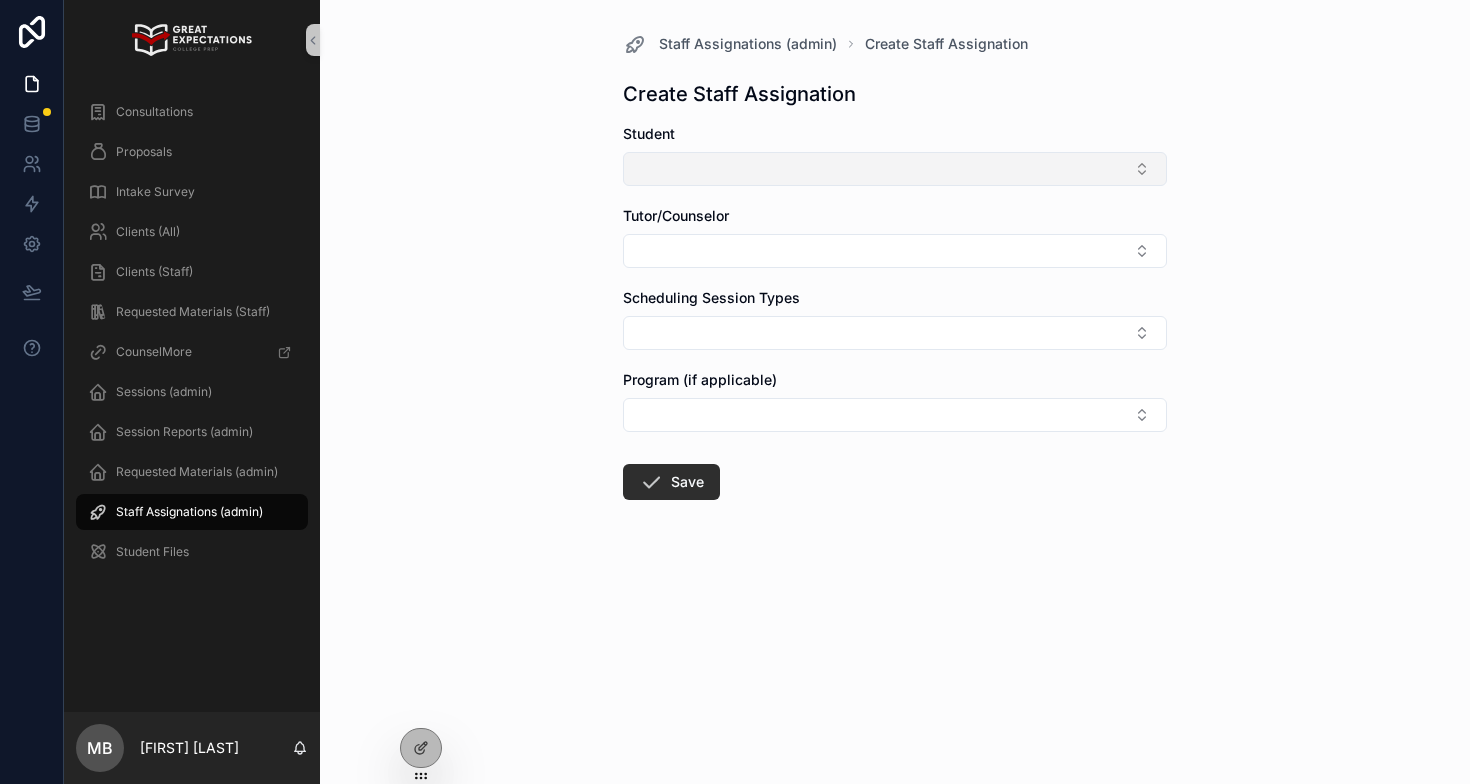 click at bounding box center [895, 169] 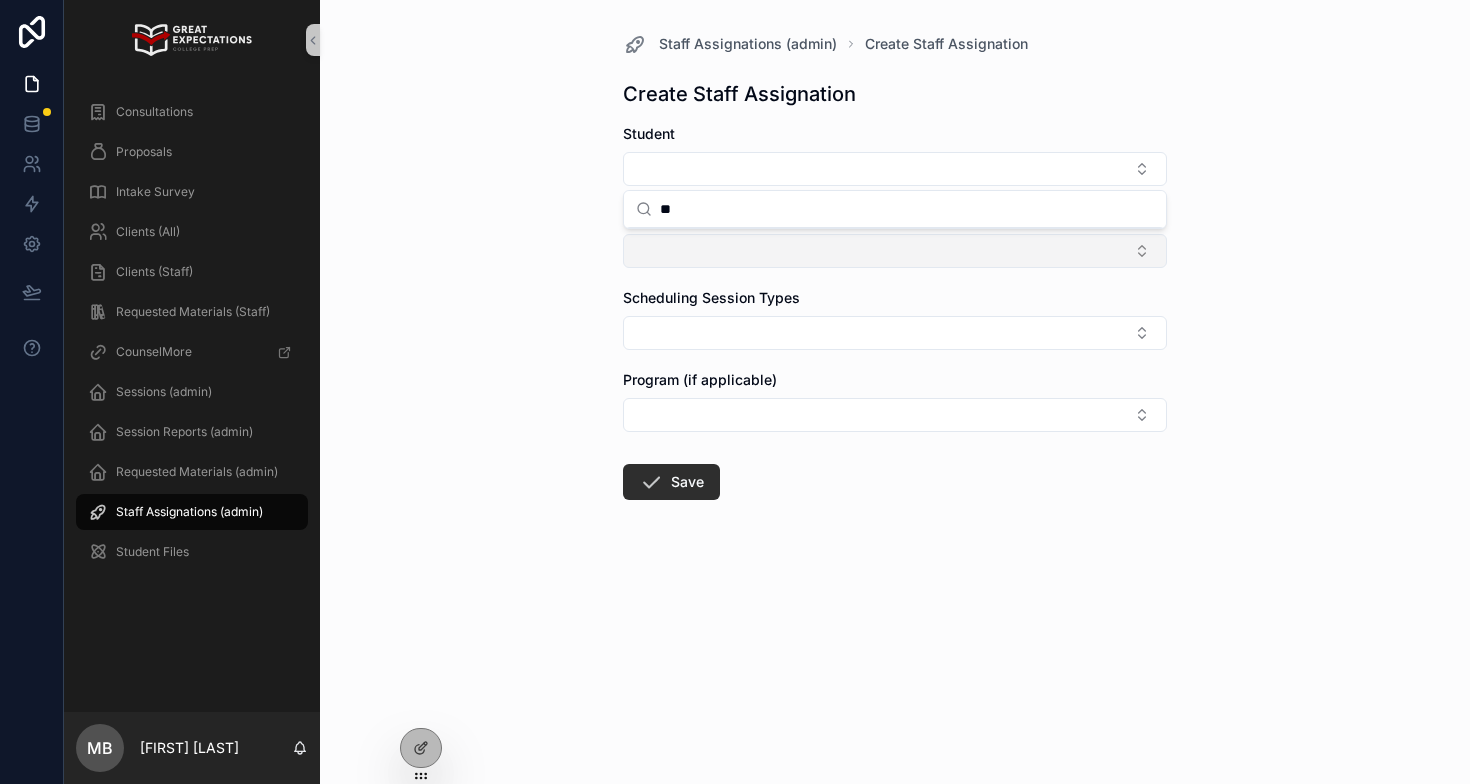 type on "*" 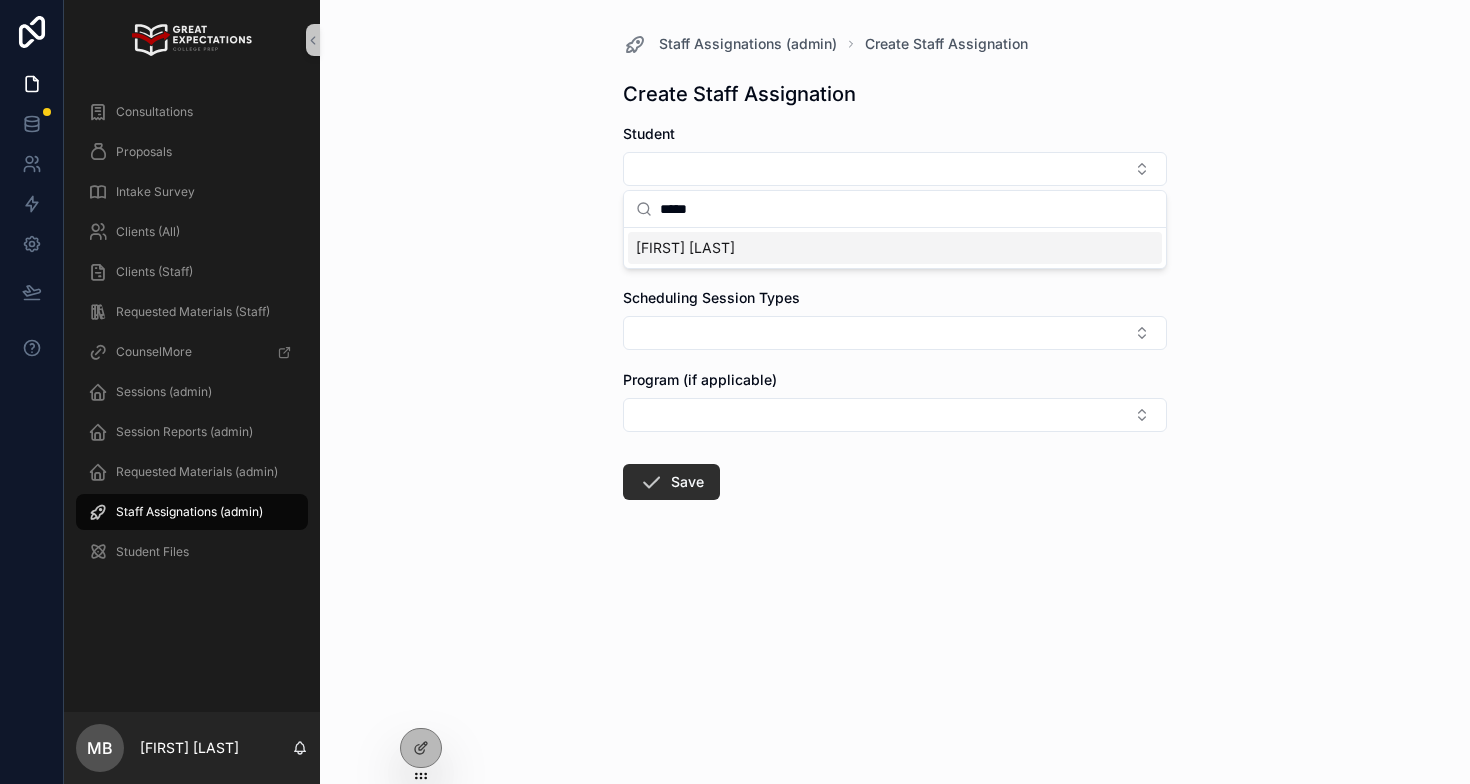 type on "*****" 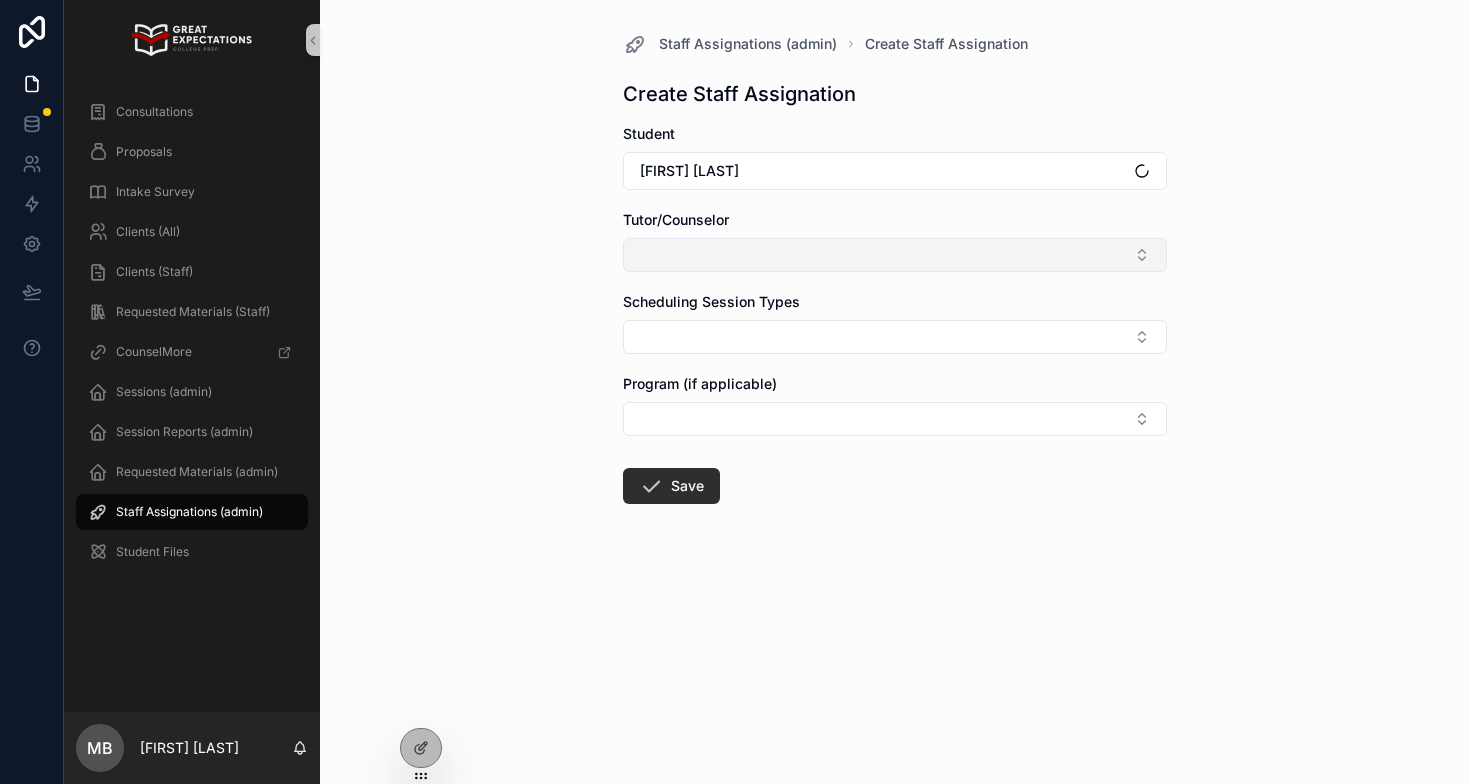 click at bounding box center (895, 255) 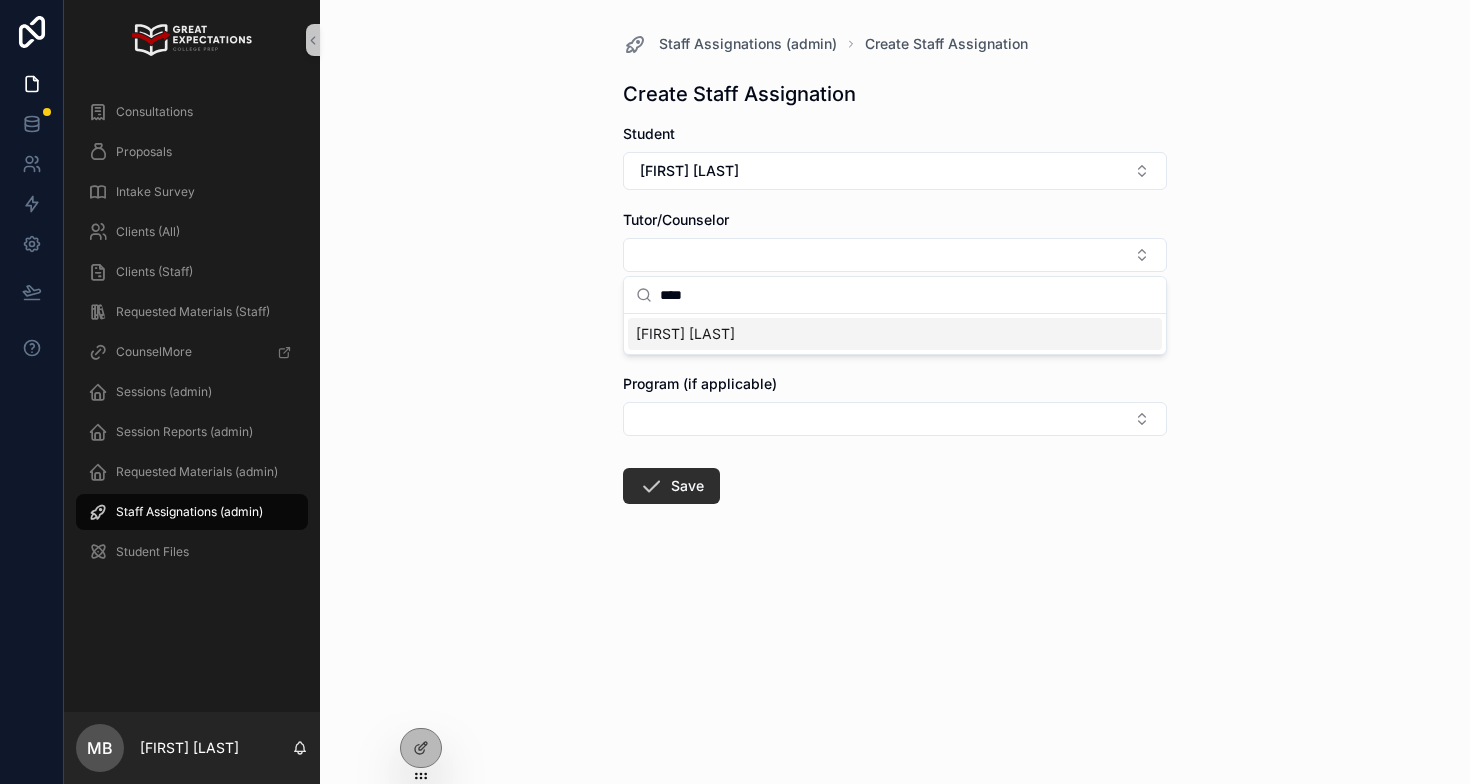type on "****" 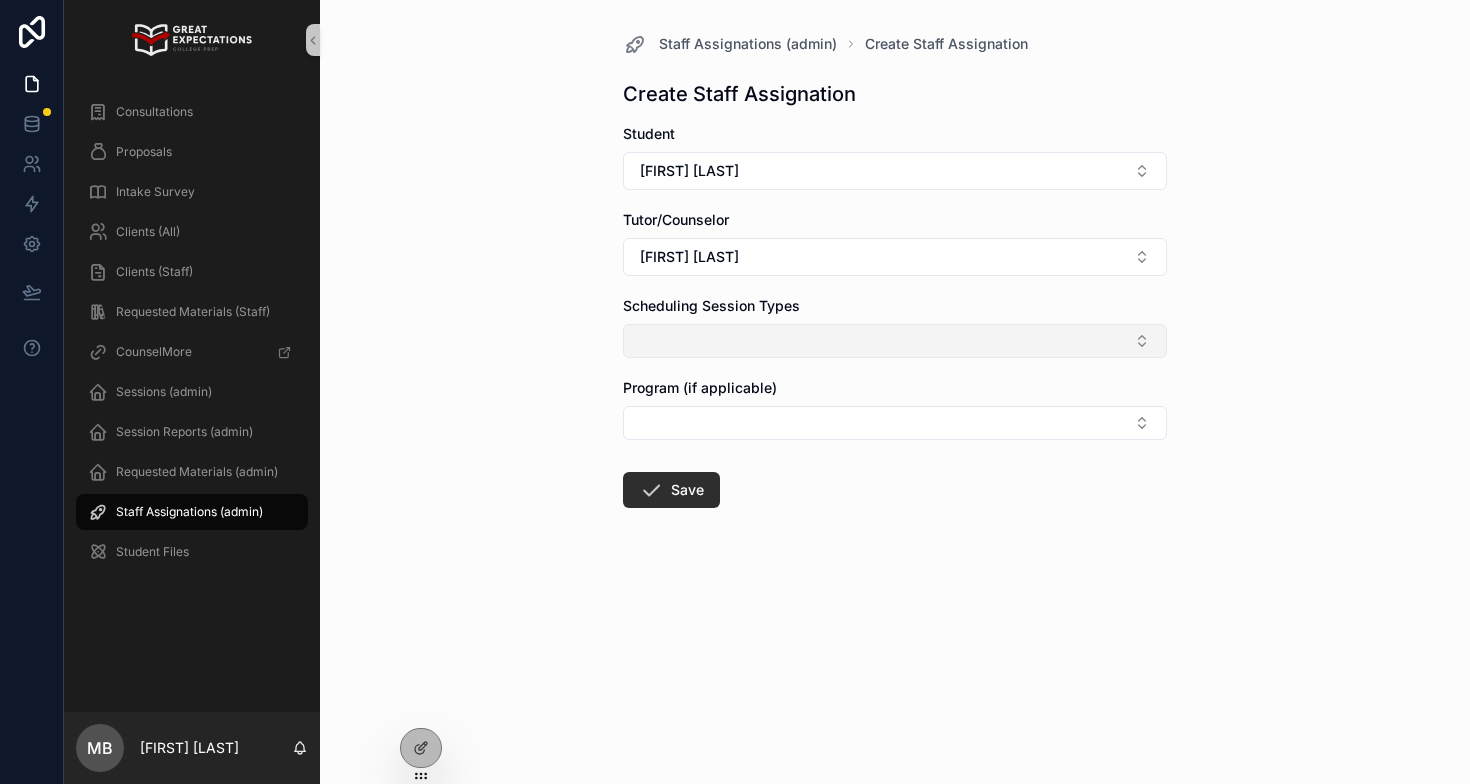click at bounding box center [895, 341] 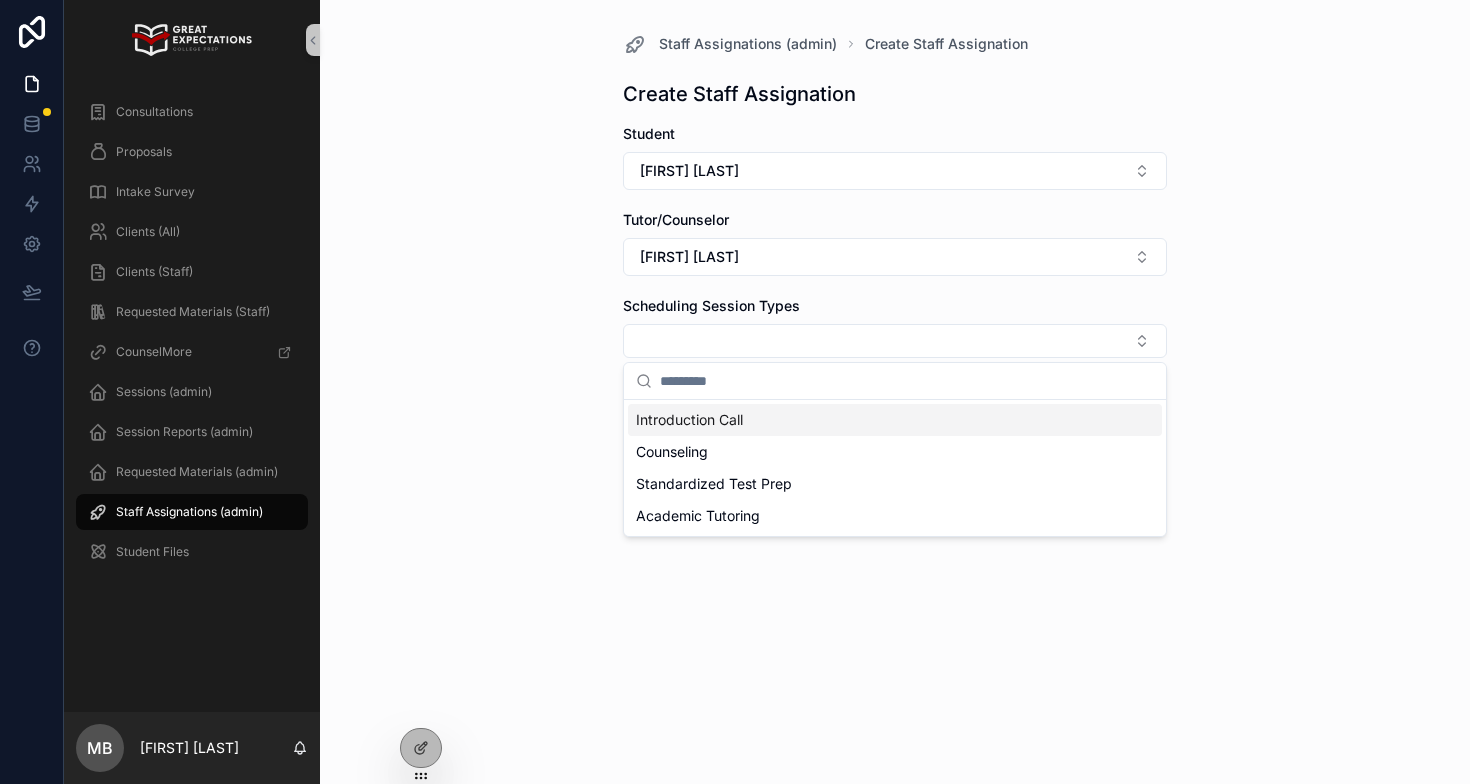 click on "Introduction Call" at bounding box center [689, 420] 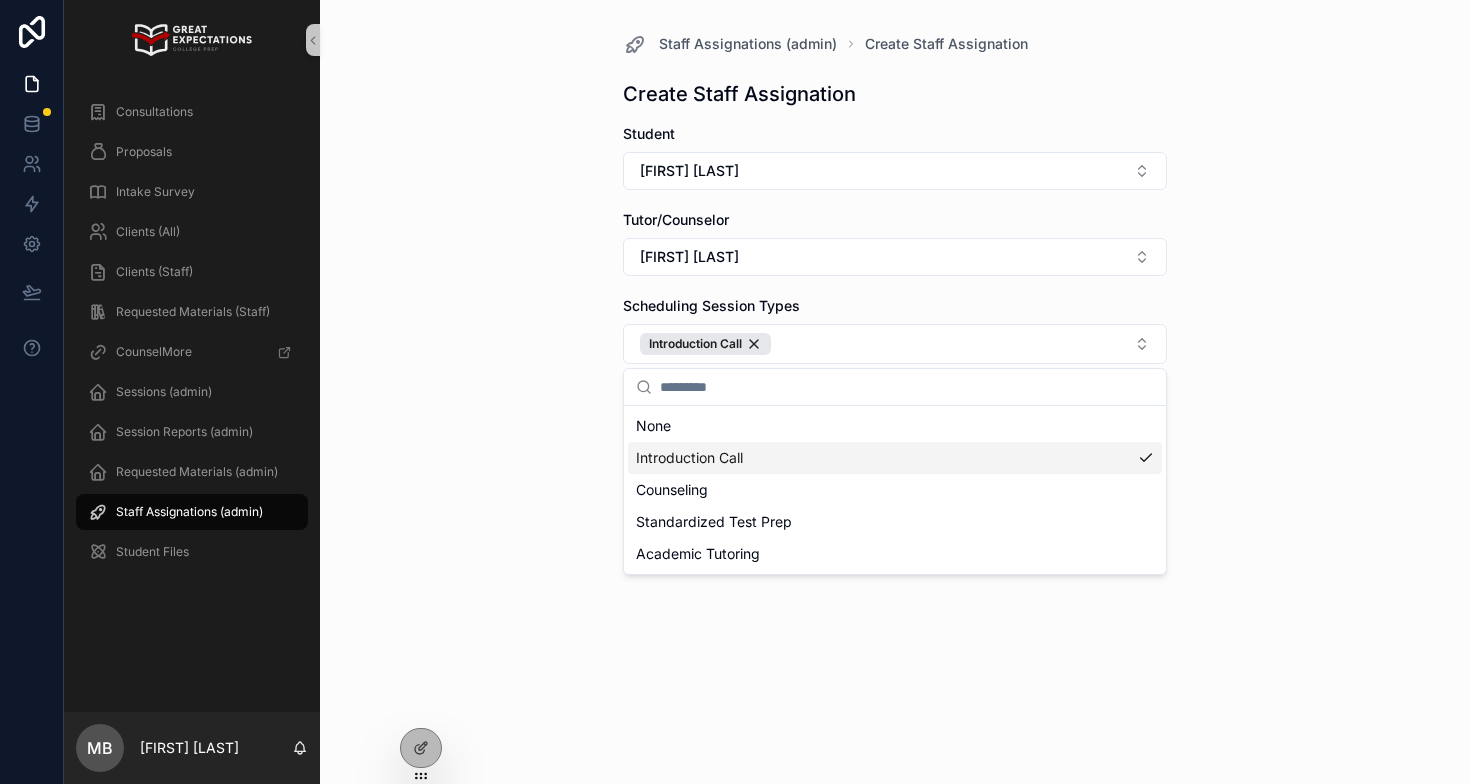 click on "Staff Assignations (admin) Create Staff Assignation Create Staff Assignation Student [FIRST] [LAST] Tutor/Counselor [FIRST] [LAST] Scheduling Session Types Introduction Call Program (if applicable) Save" at bounding box center [895, 392] 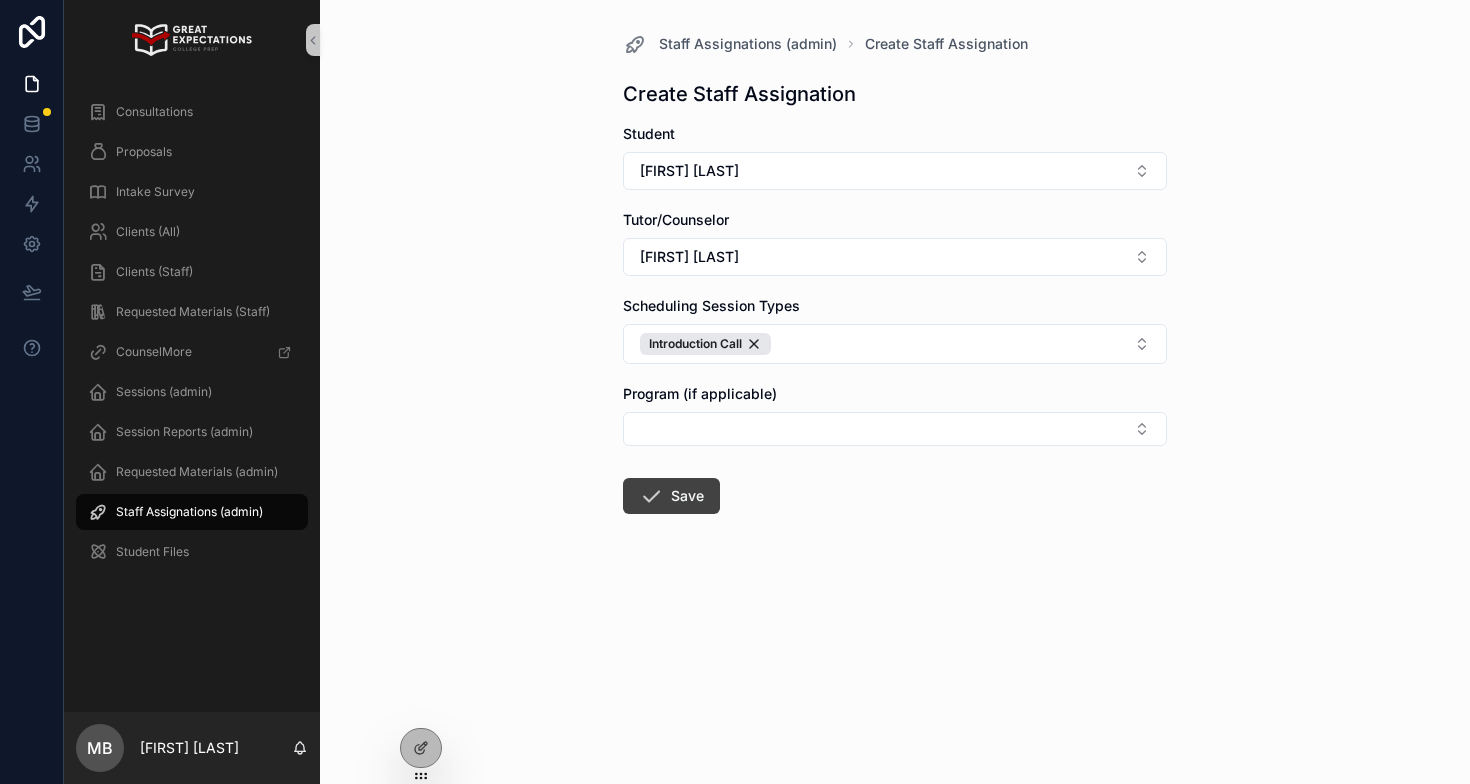 click at bounding box center (651, 496) 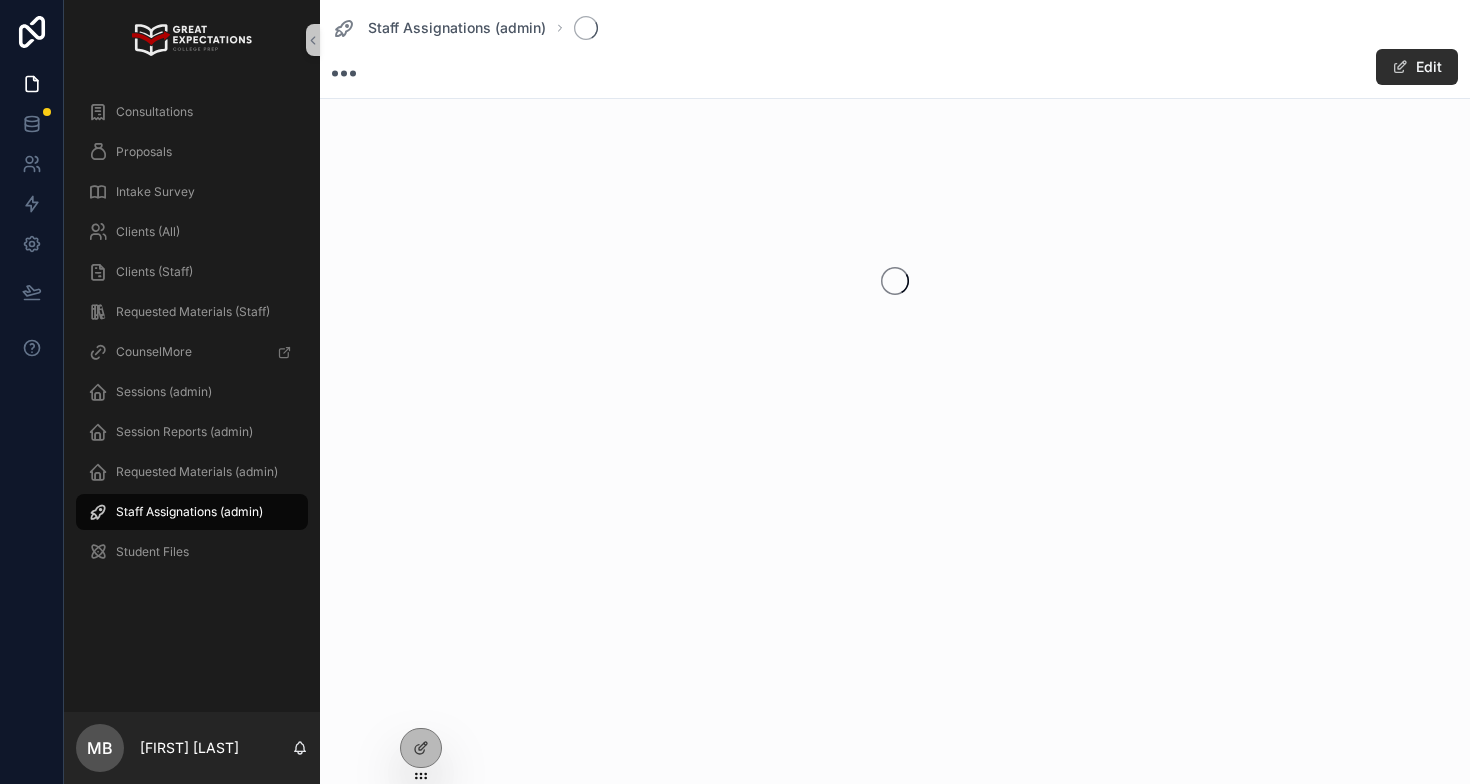 click on "Staff Assignations (admin)" at bounding box center (189, 512) 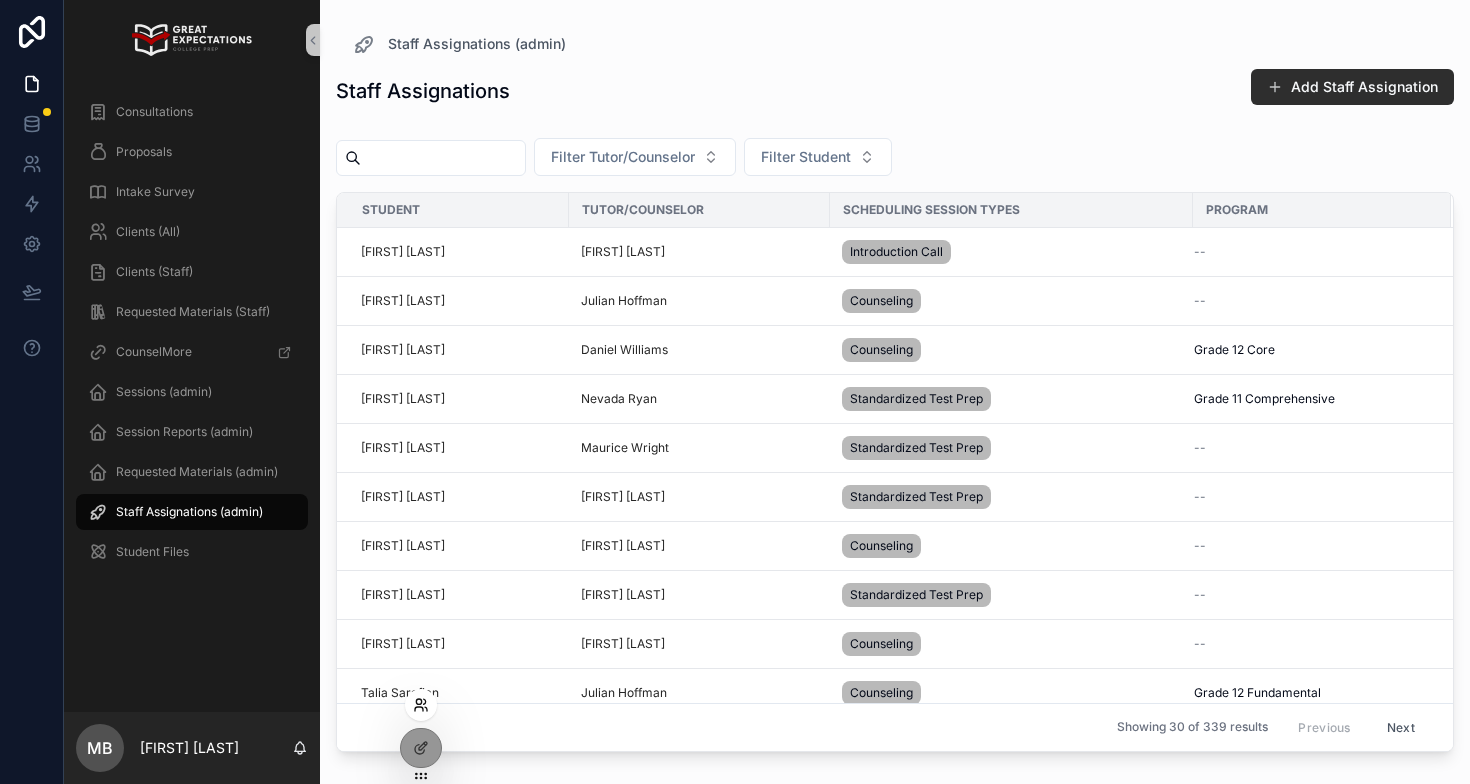 click 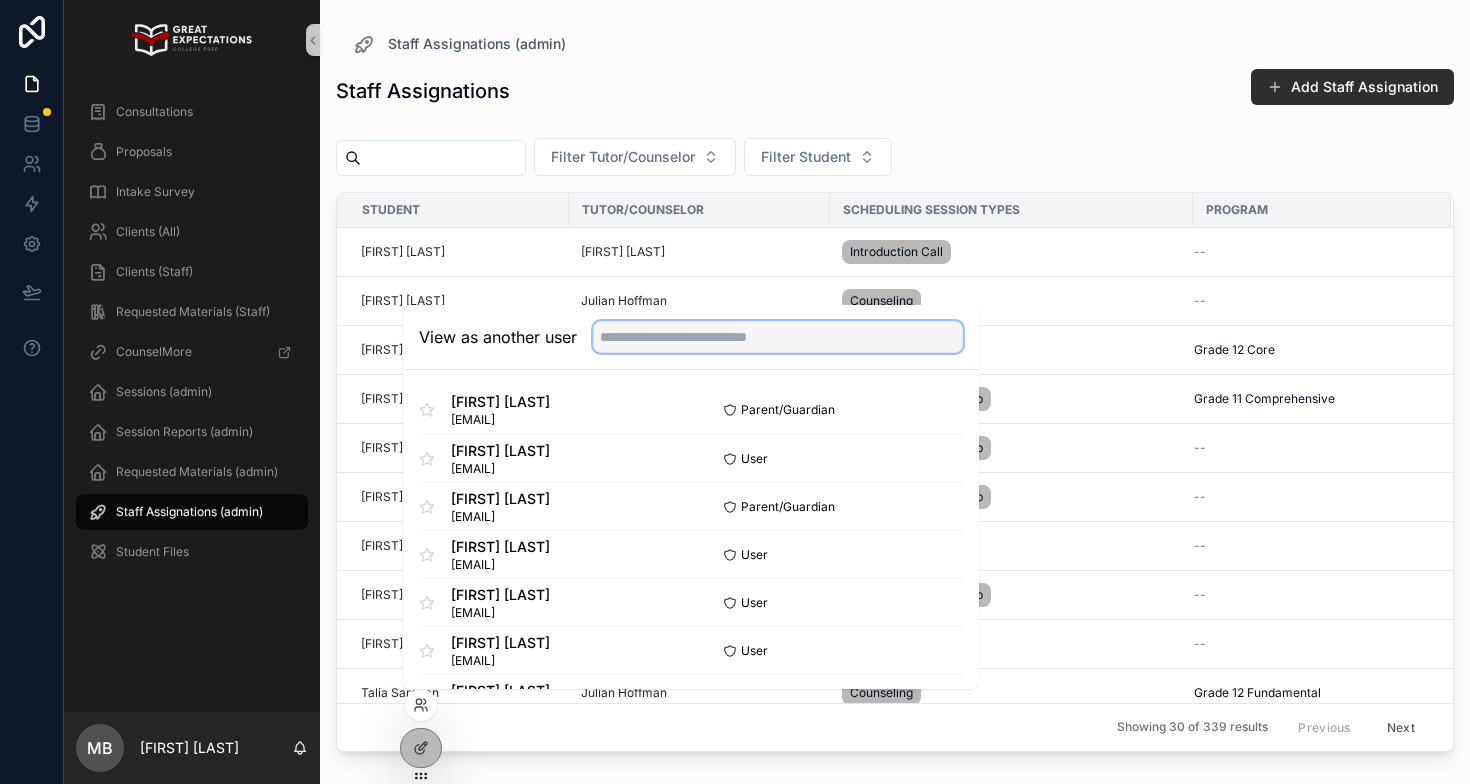 click at bounding box center (778, 337) 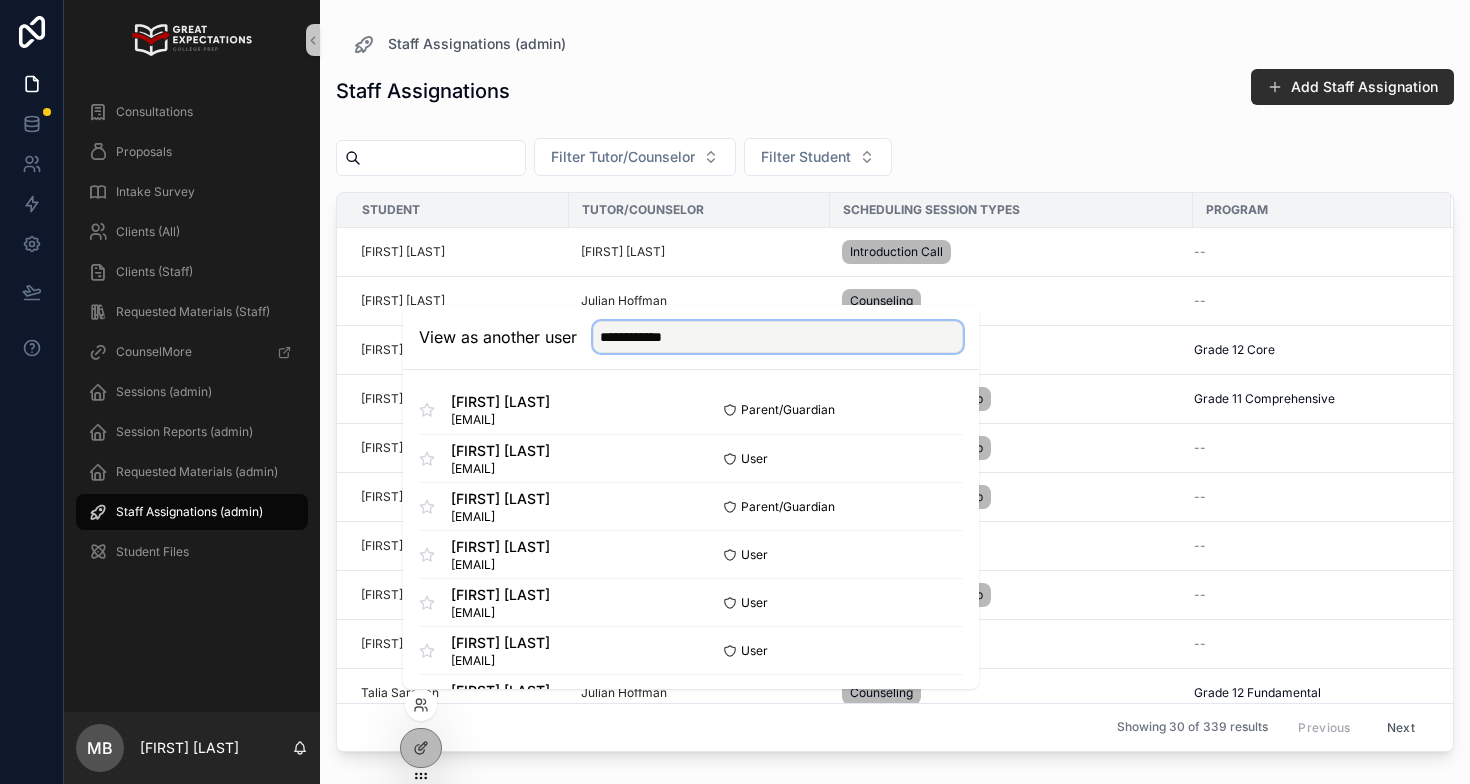type on "**********" 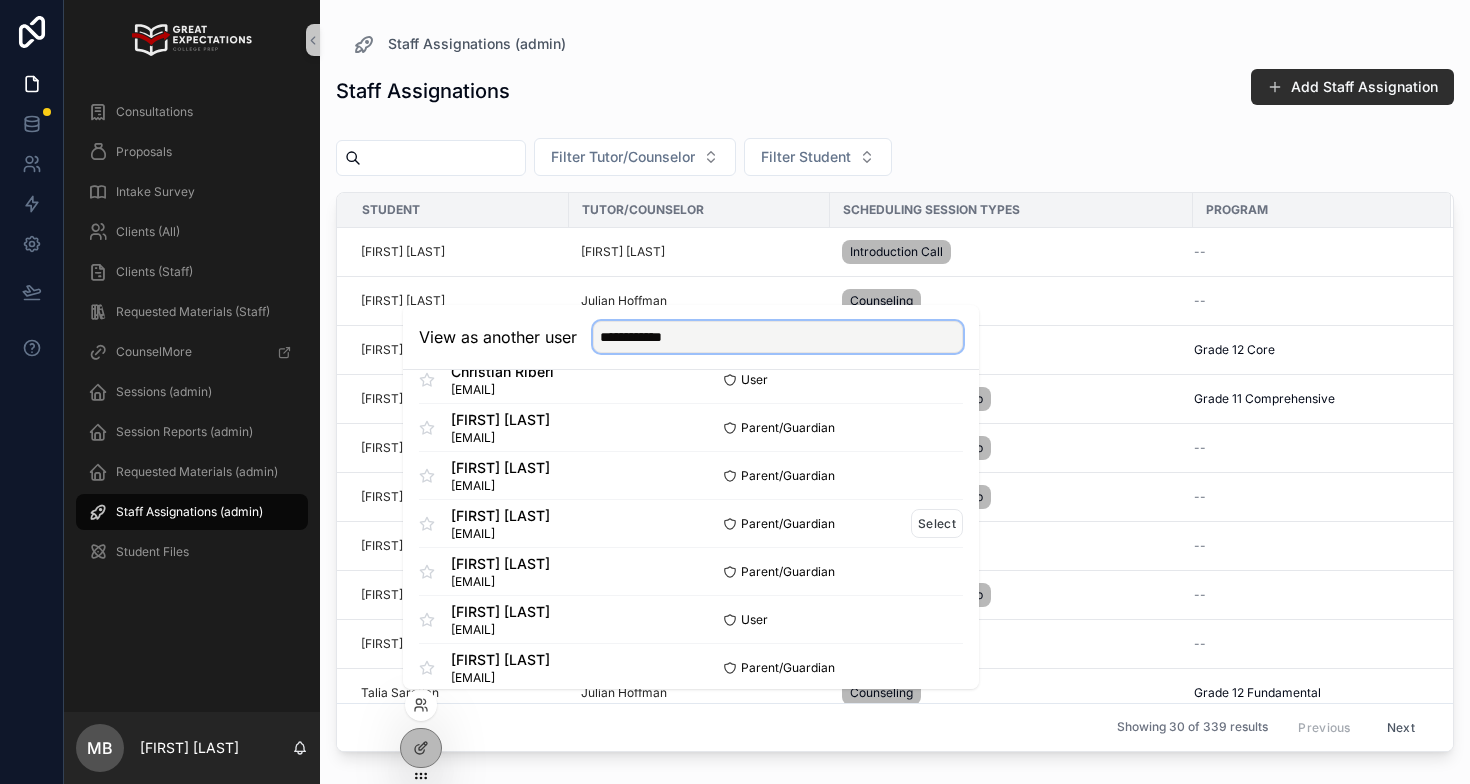 scroll, scrollTop: 120, scrollLeft: 0, axis: vertical 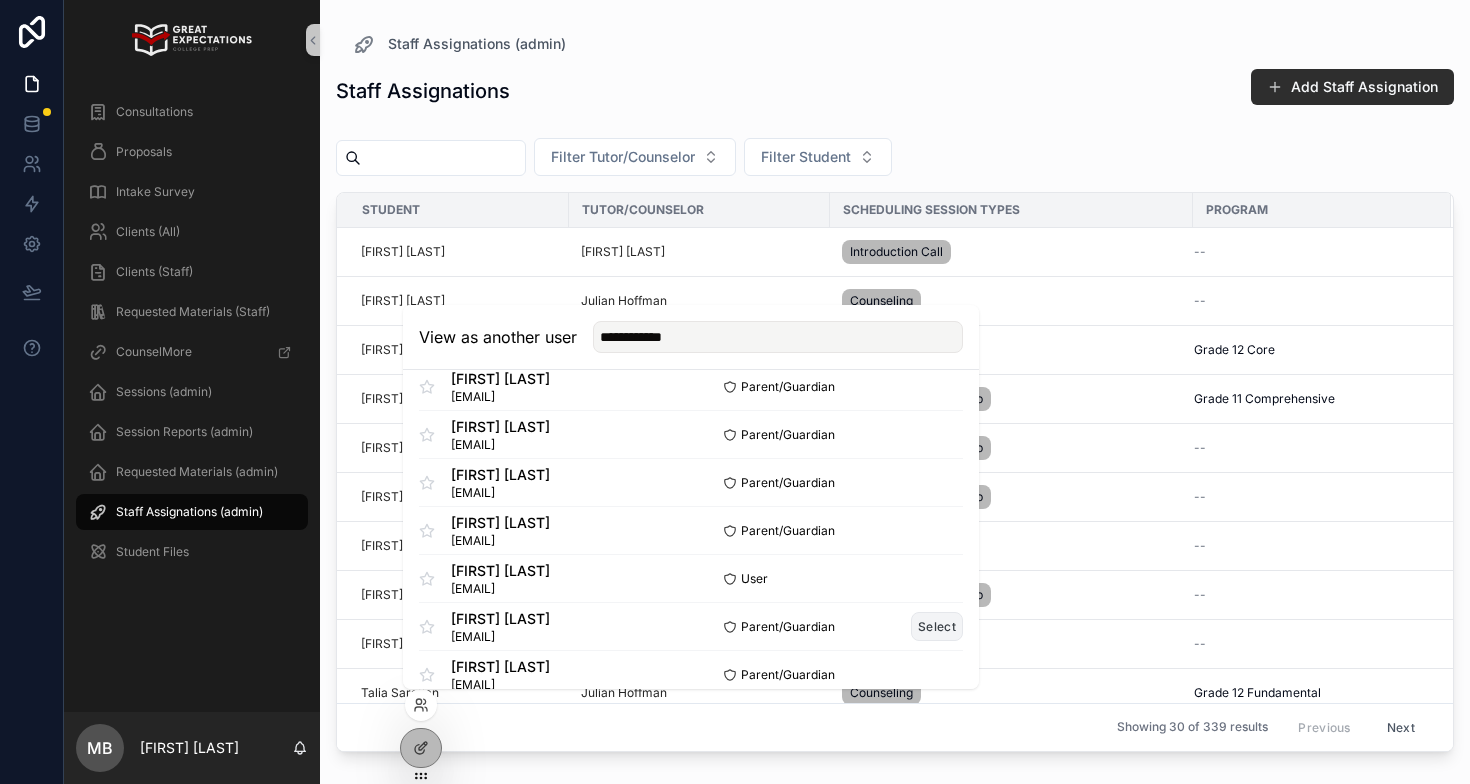 click on "Select" at bounding box center (937, 626) 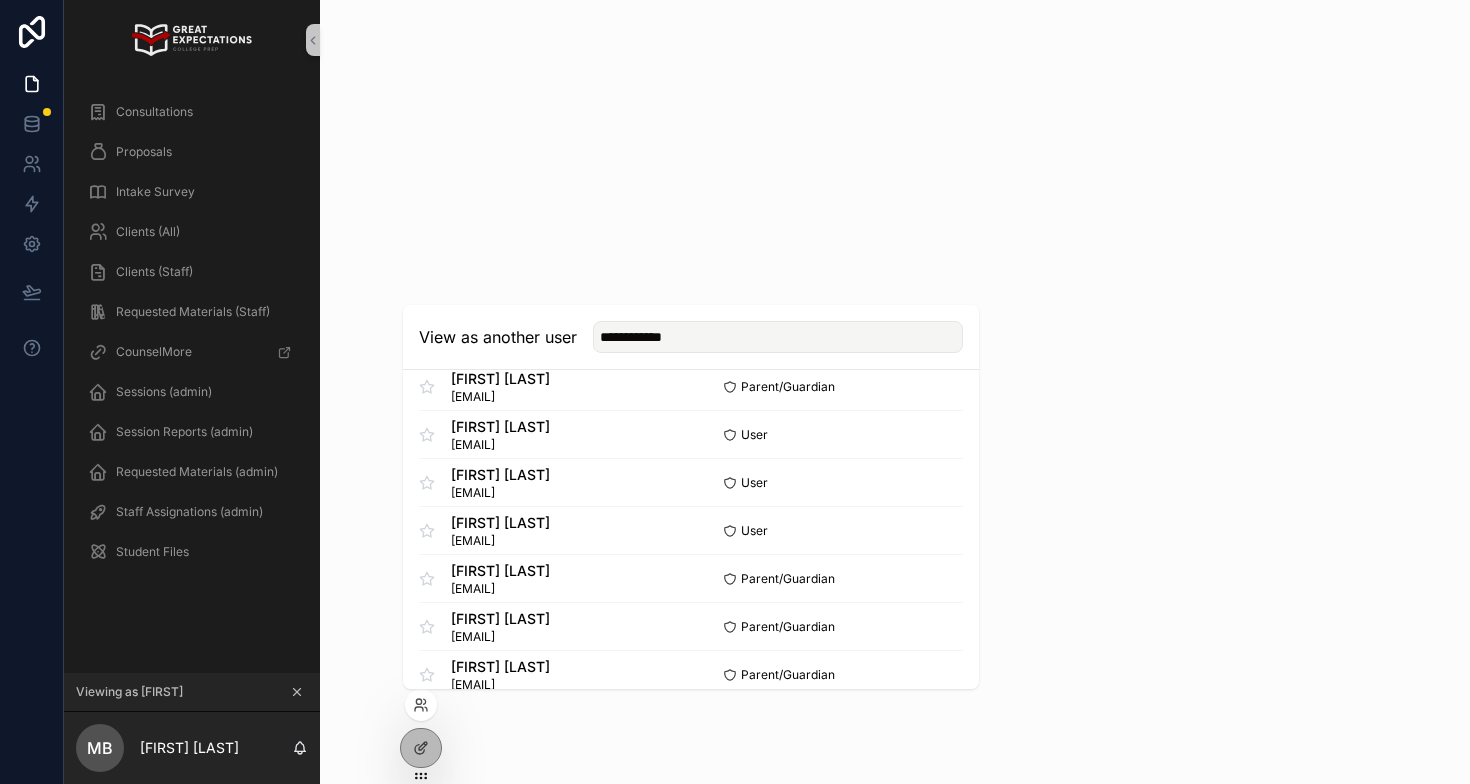 type 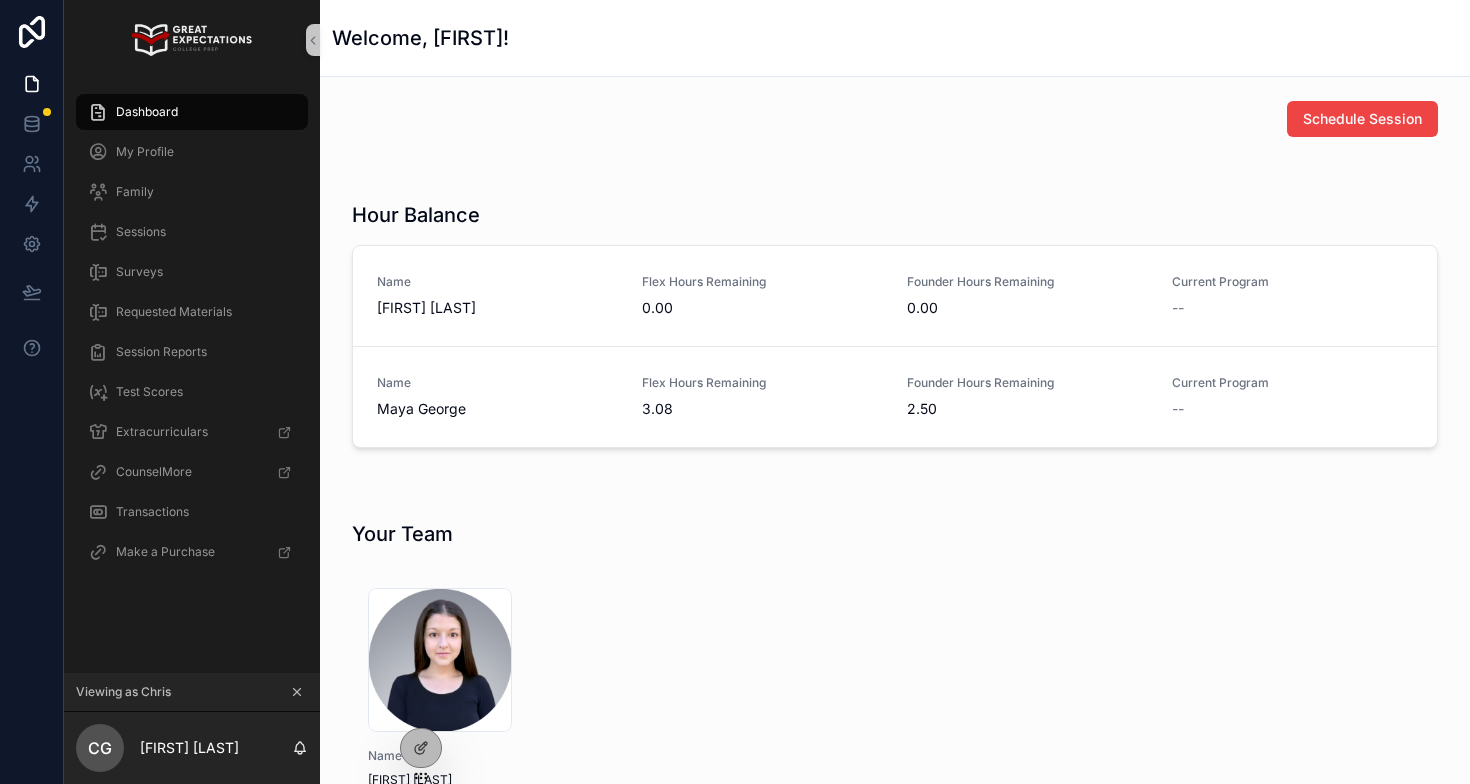 click on "Schedule Session" at bounding box center (895, 119) 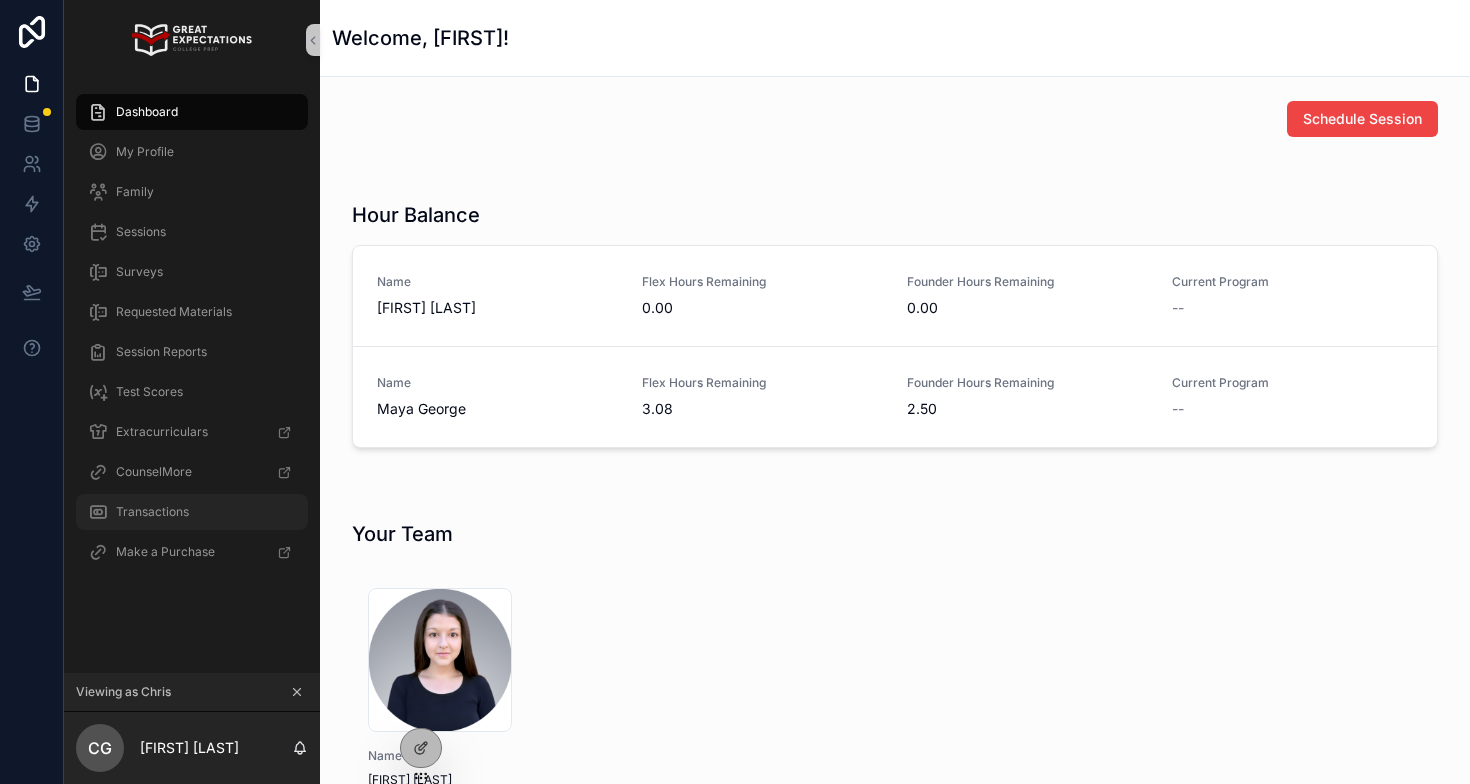 click on "Transactions" at bounding box center [192, 512] 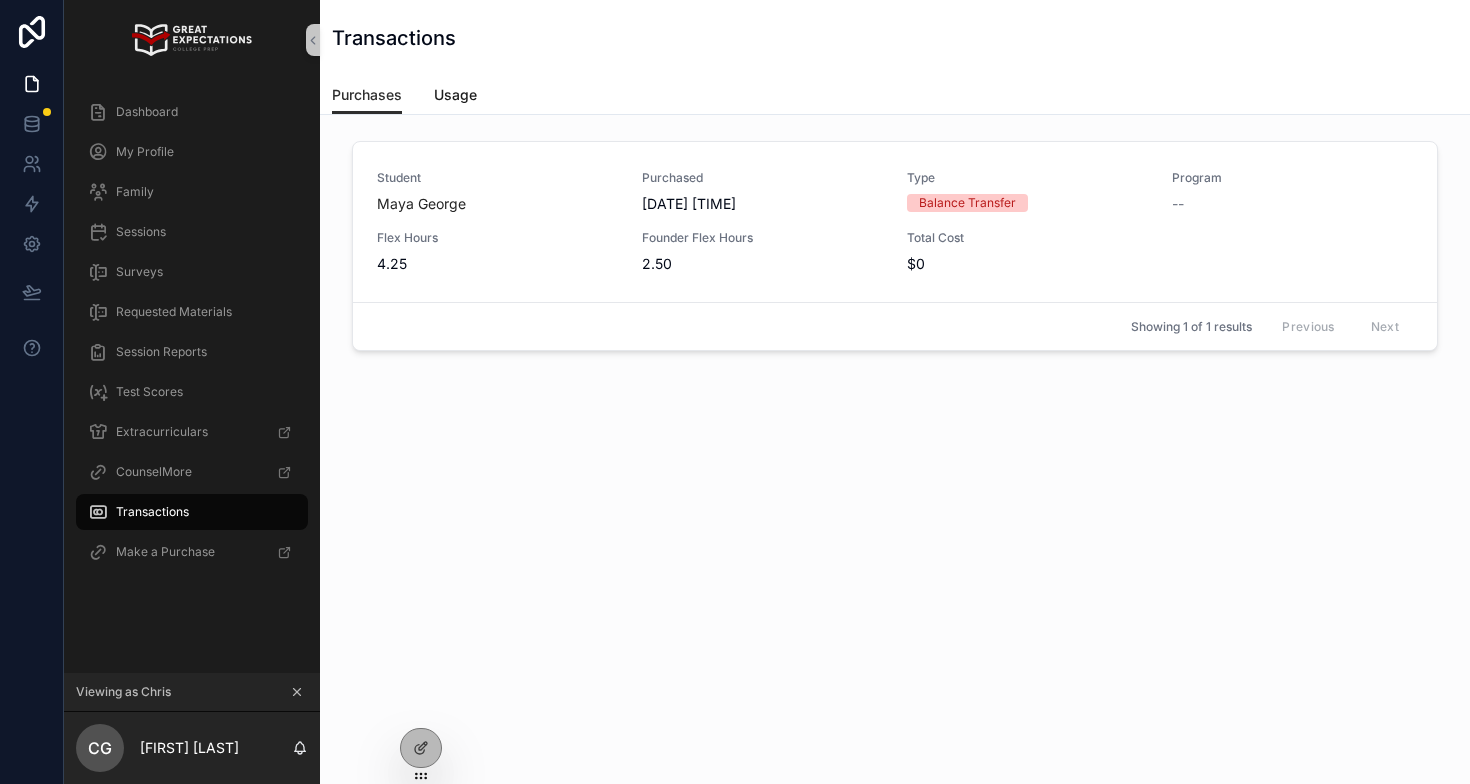 click on "Usage" at bounding box center [455, 95] 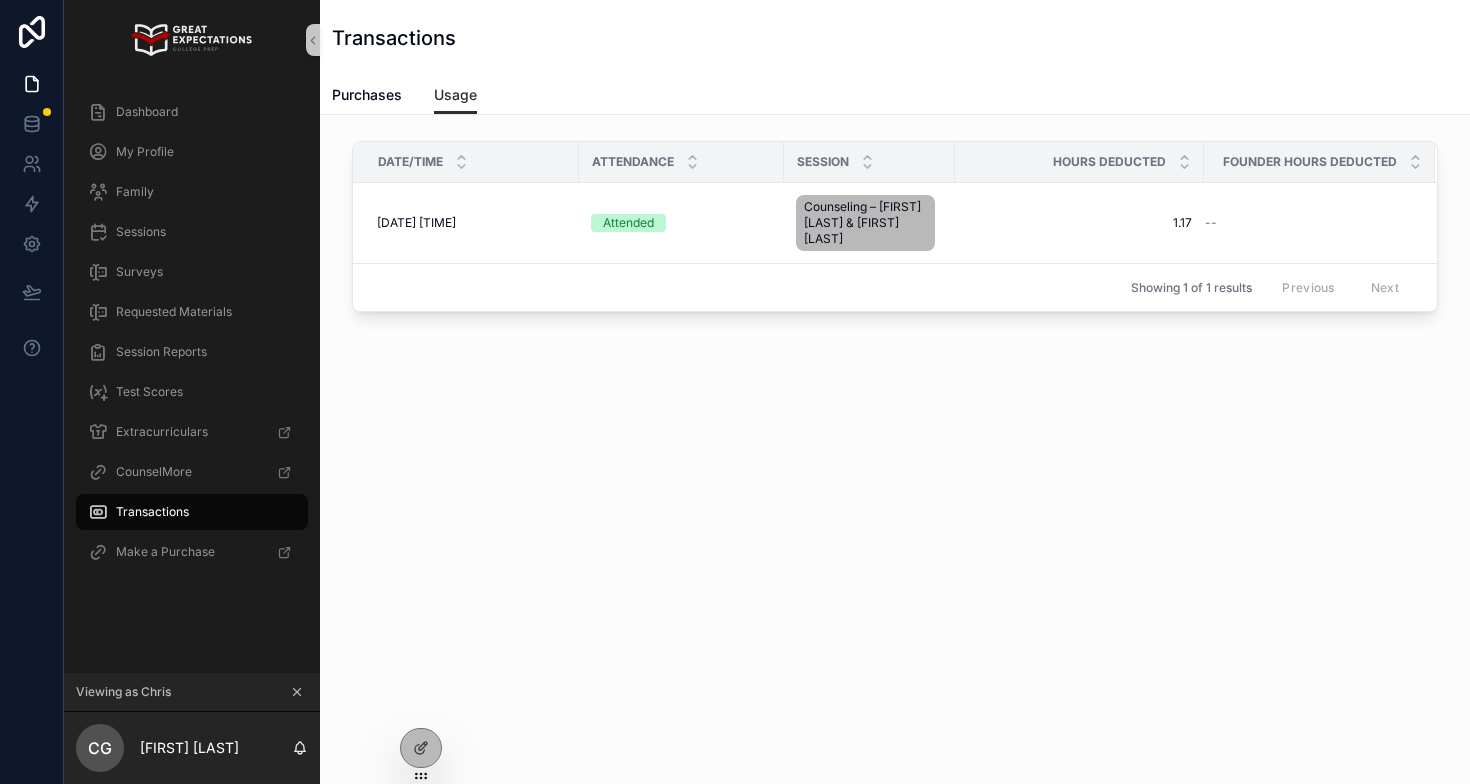 click 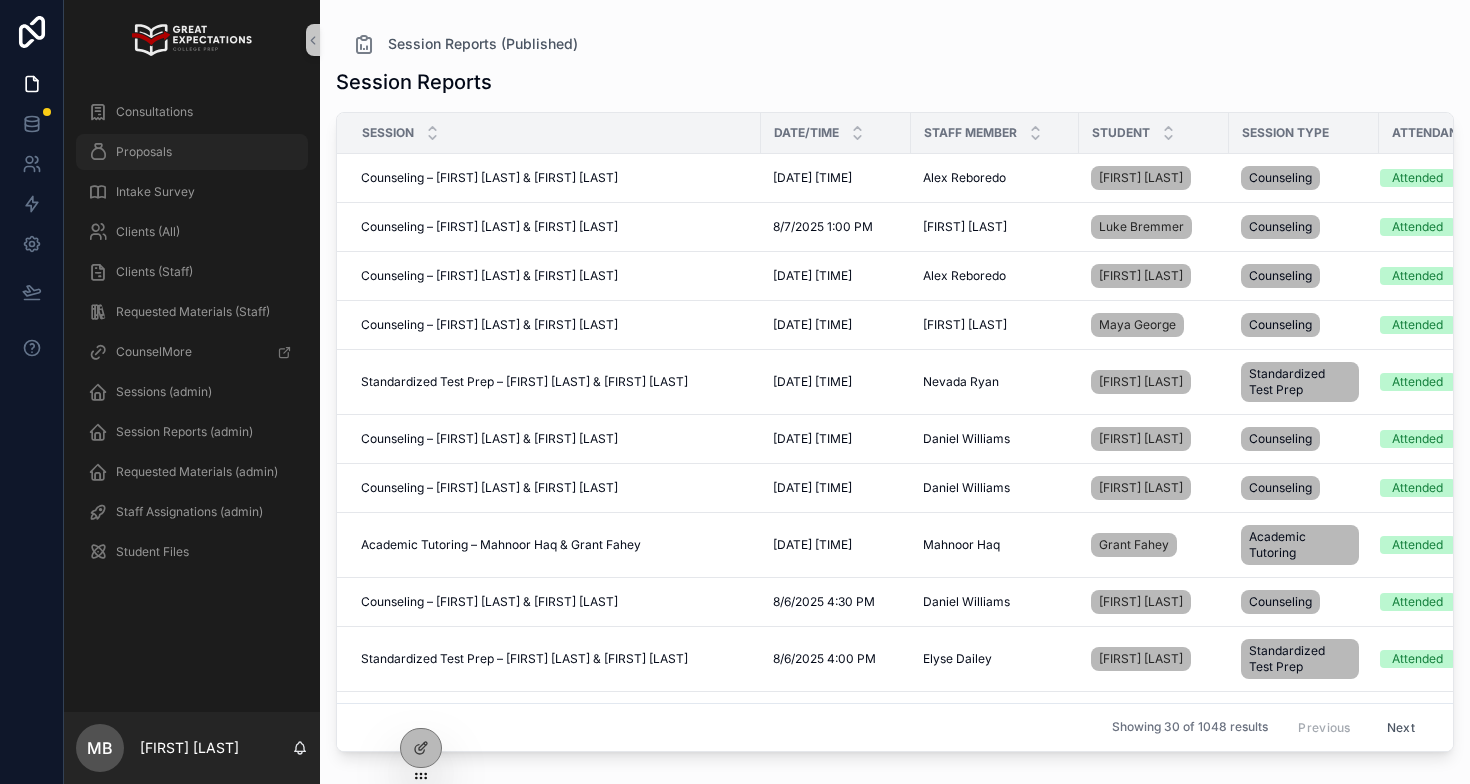 click on "Proposals" at bounding box center [144, 152] 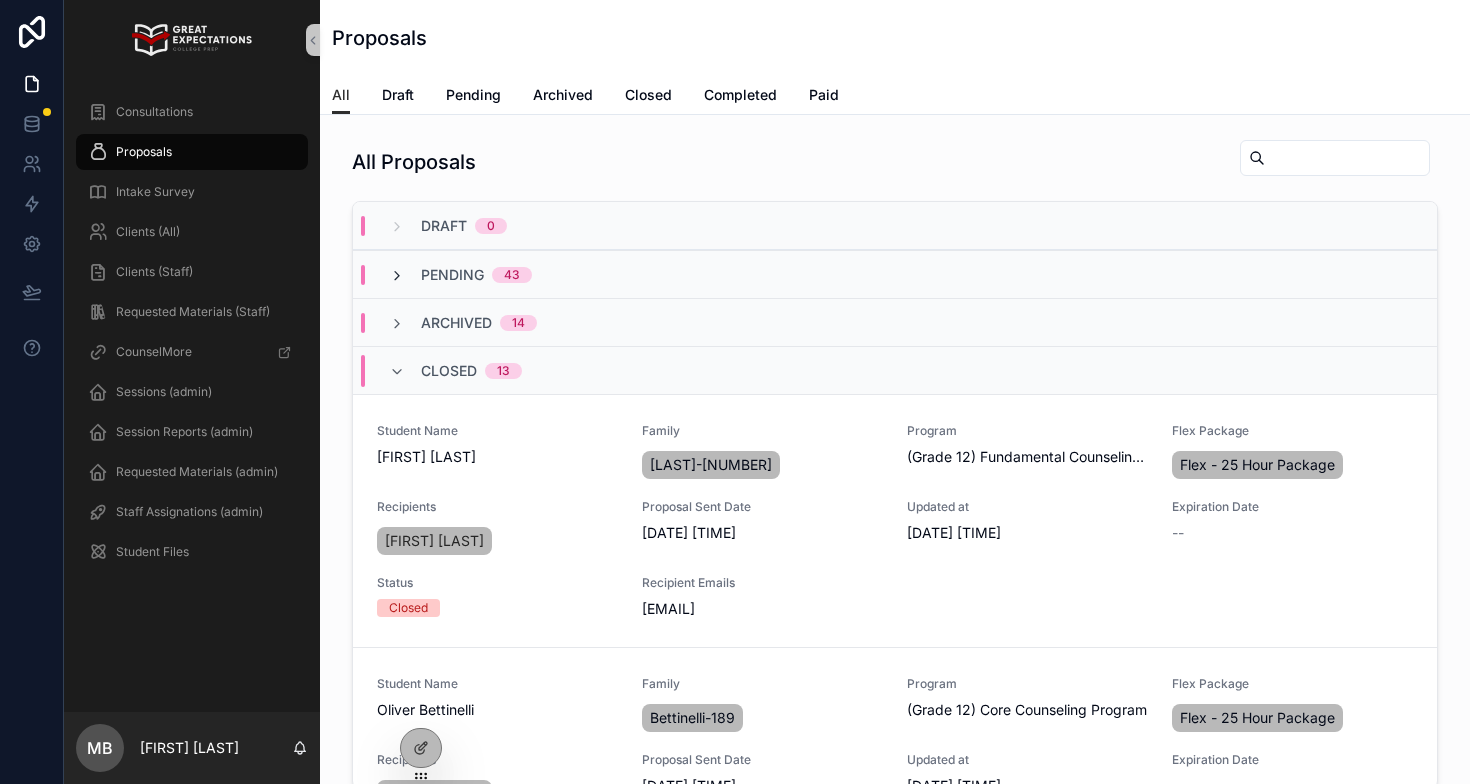 click at bounding box center (397, 276) 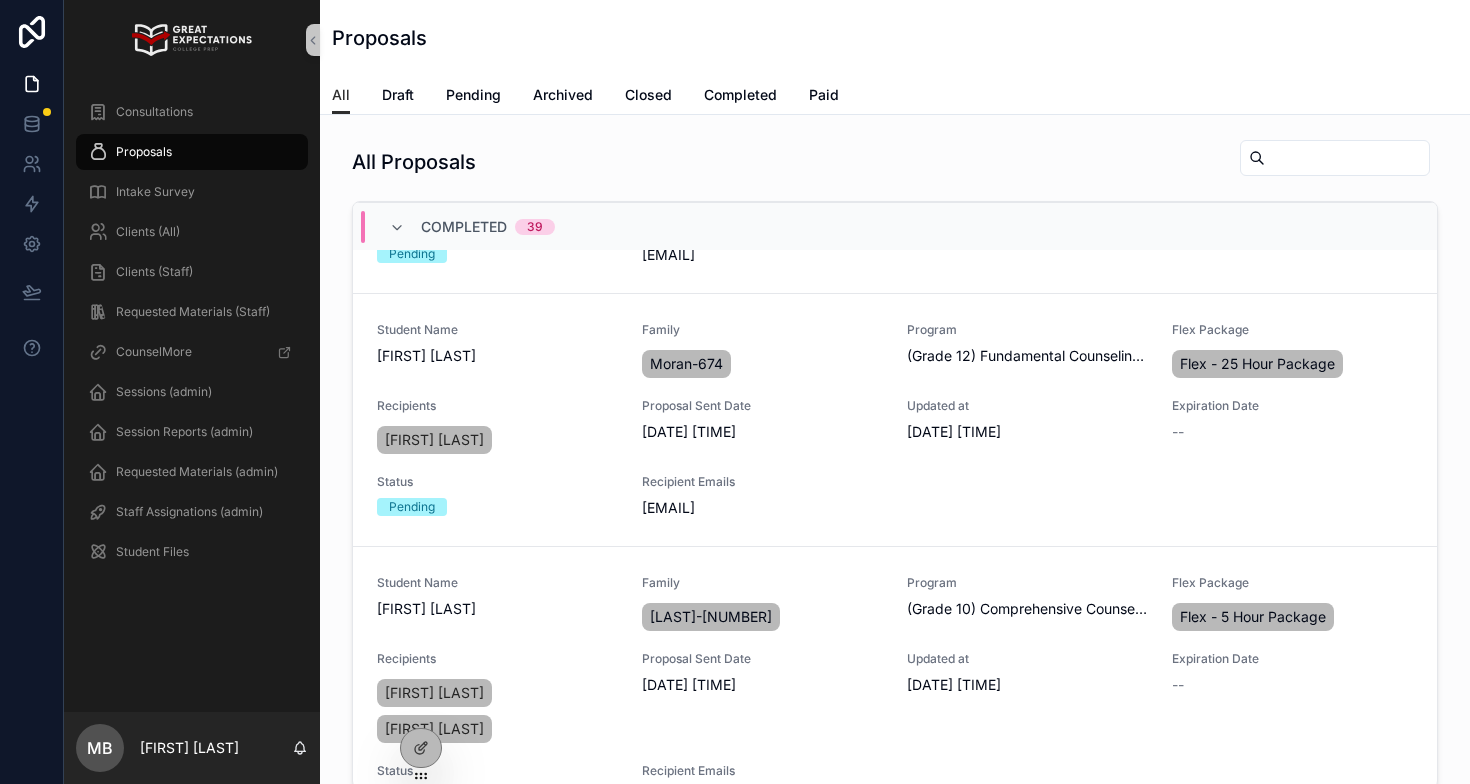 scroll, scrollTop: 18396, scrollLeft: 0, axis: vertical 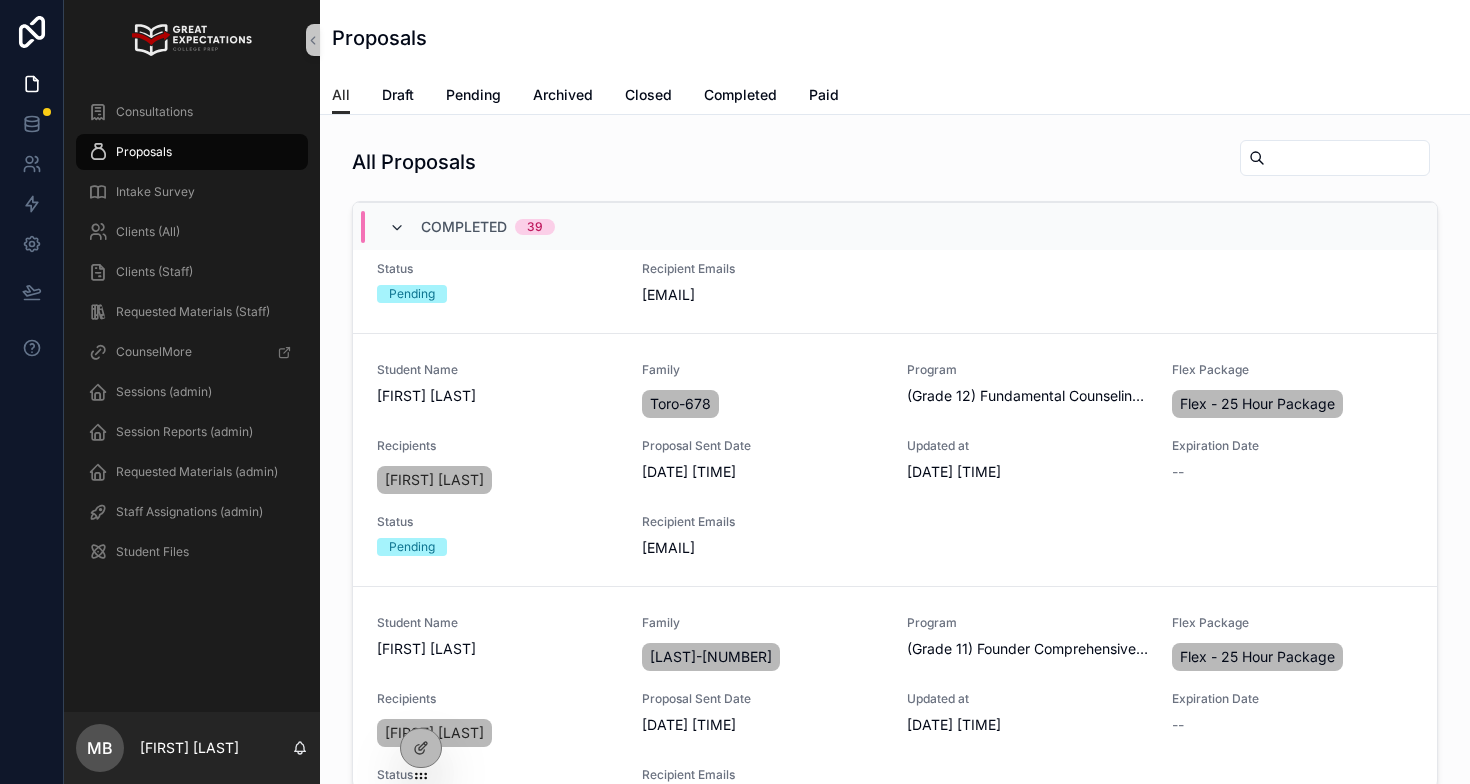 click at bounding box center [397, 228] 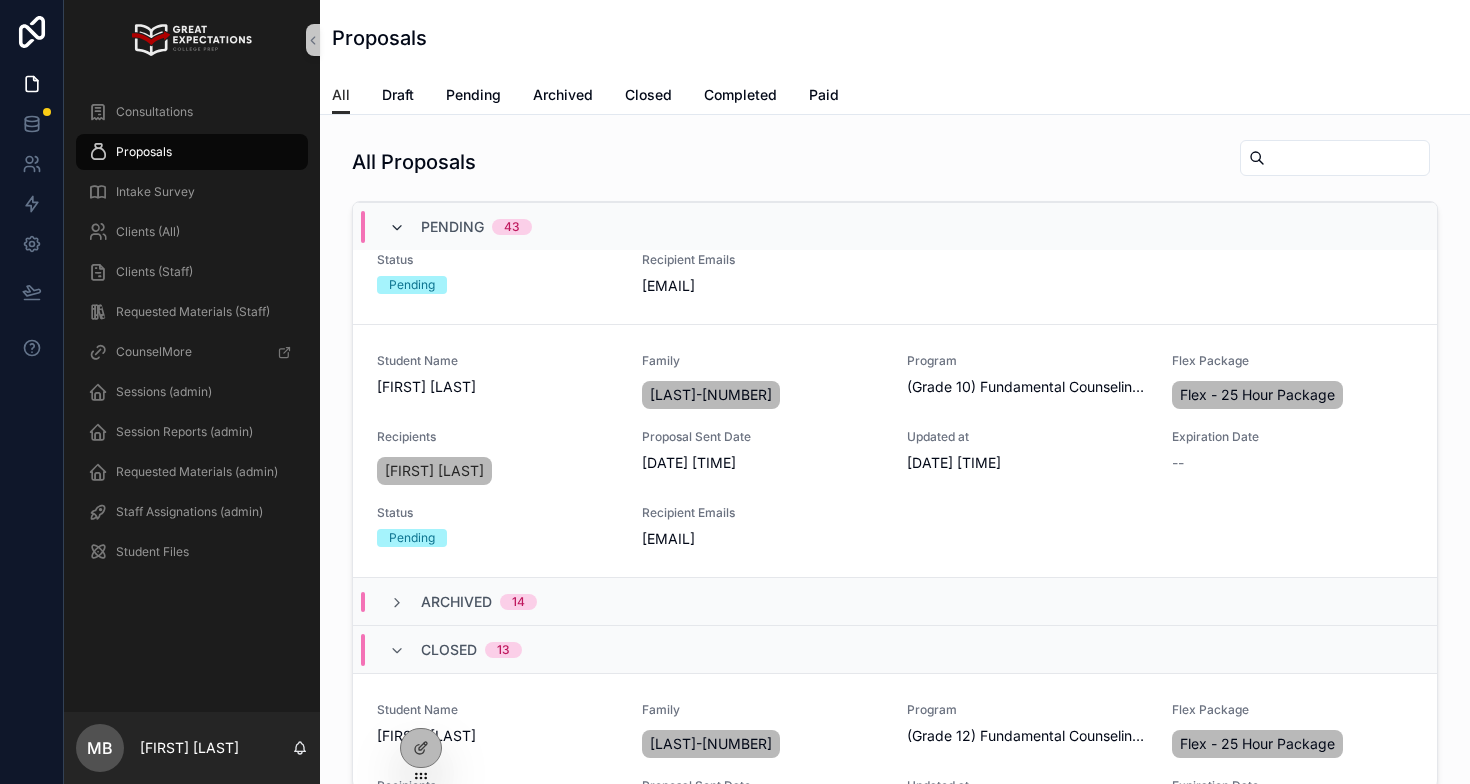 click at bounding box center [397, 228] 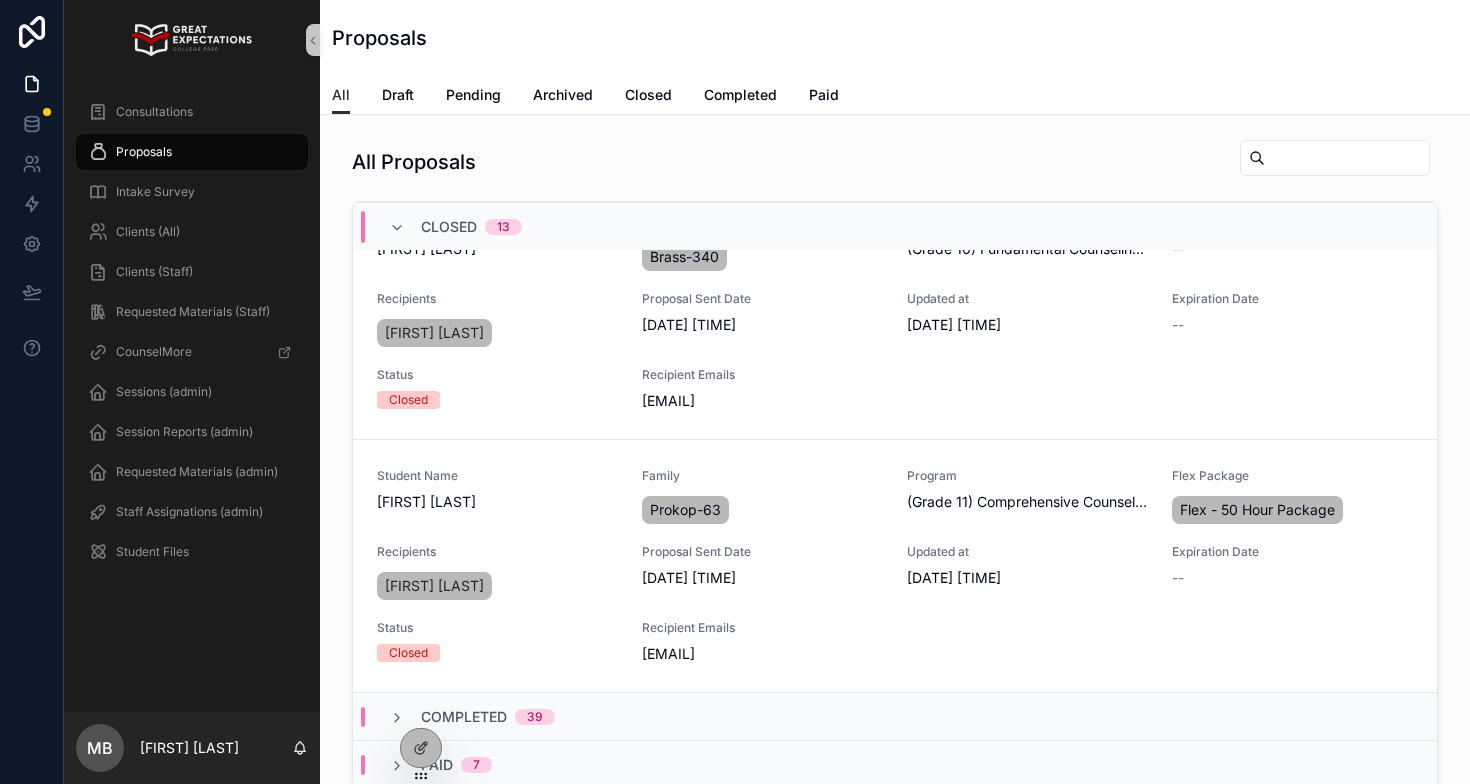scroll, scrollTop: 3163, scrollLeft: 0, axis: vertical 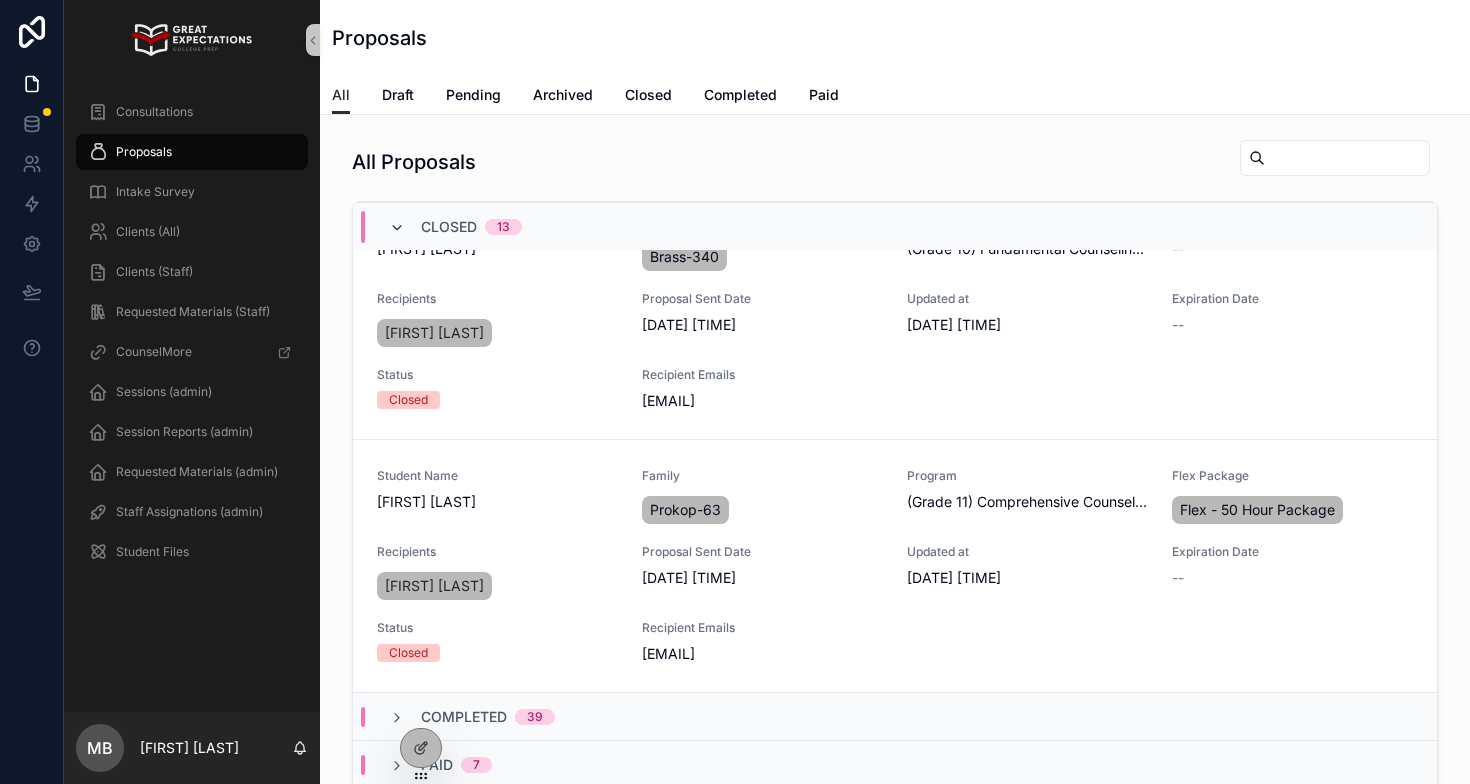 click at bounding box center [397, 228] 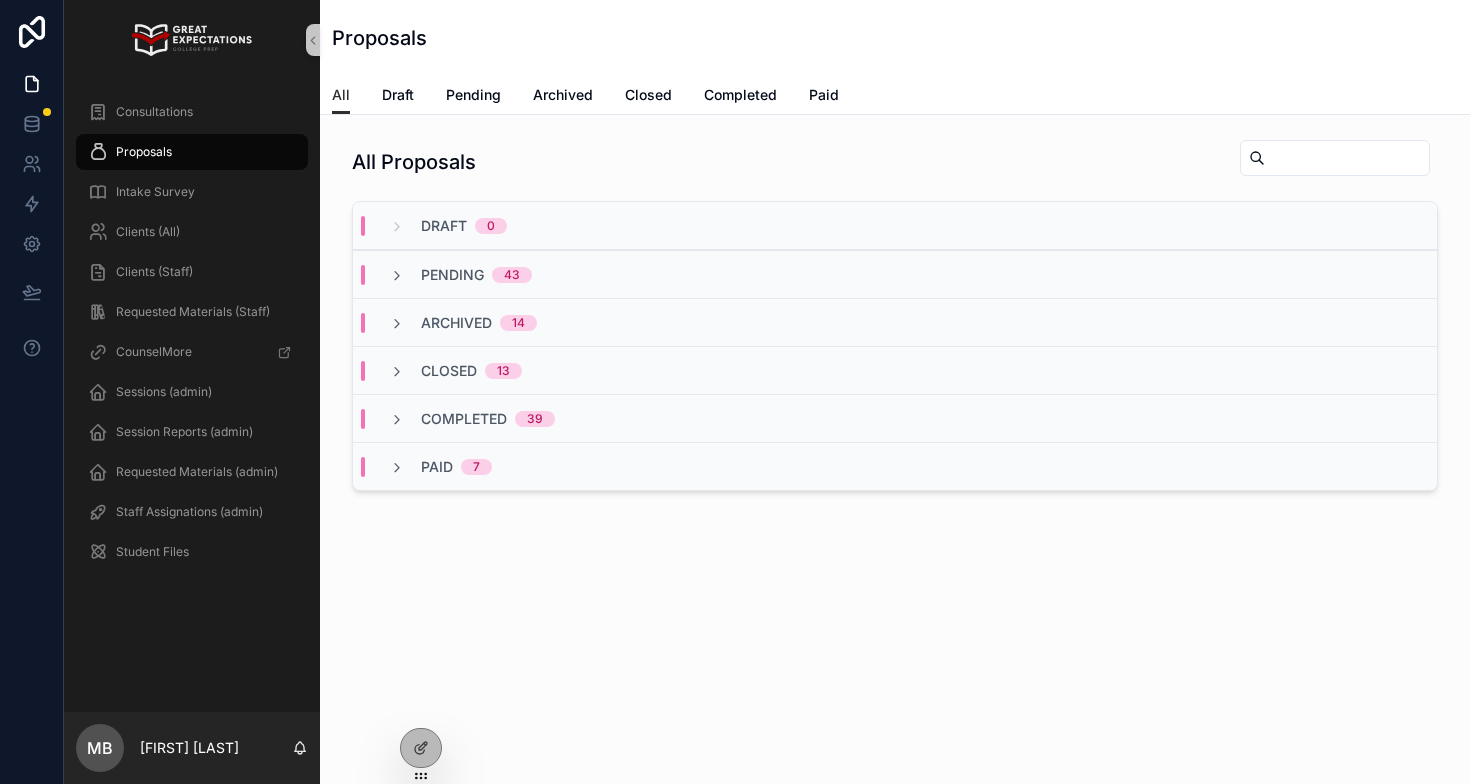 scroll, scrollTop: 0, scrollLeft: 0, axis: both 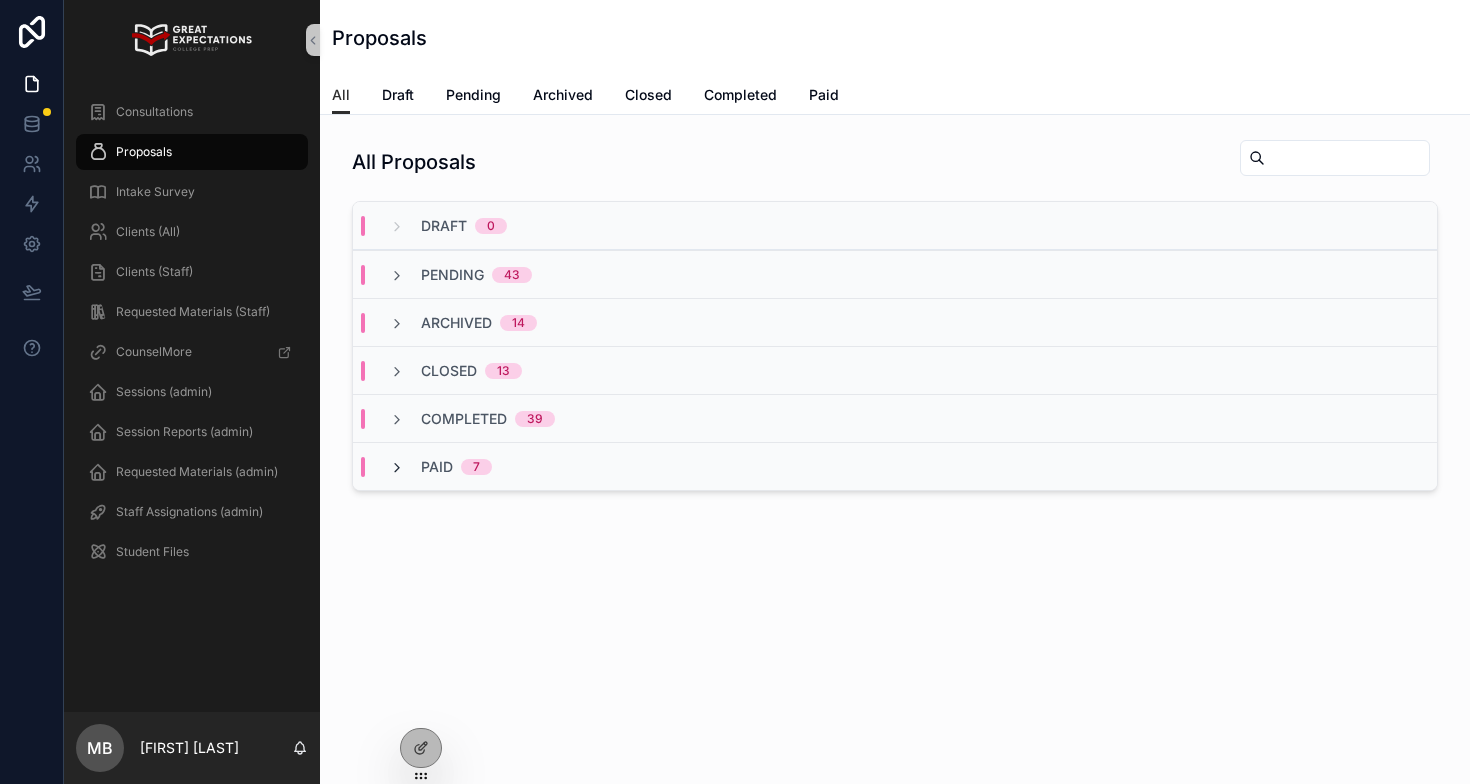 click at bounding box center (397, 468) 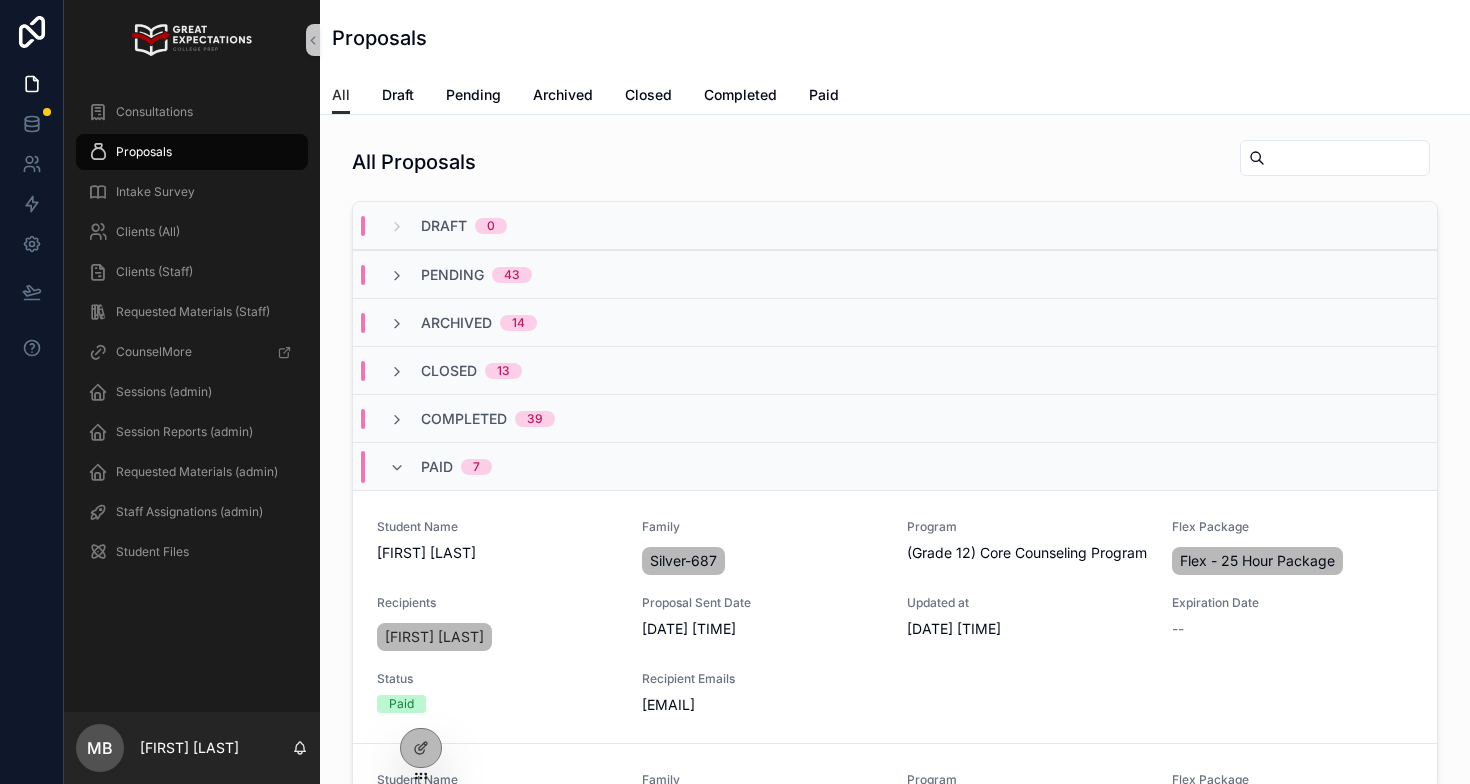 click at bounding box center (397, 468) 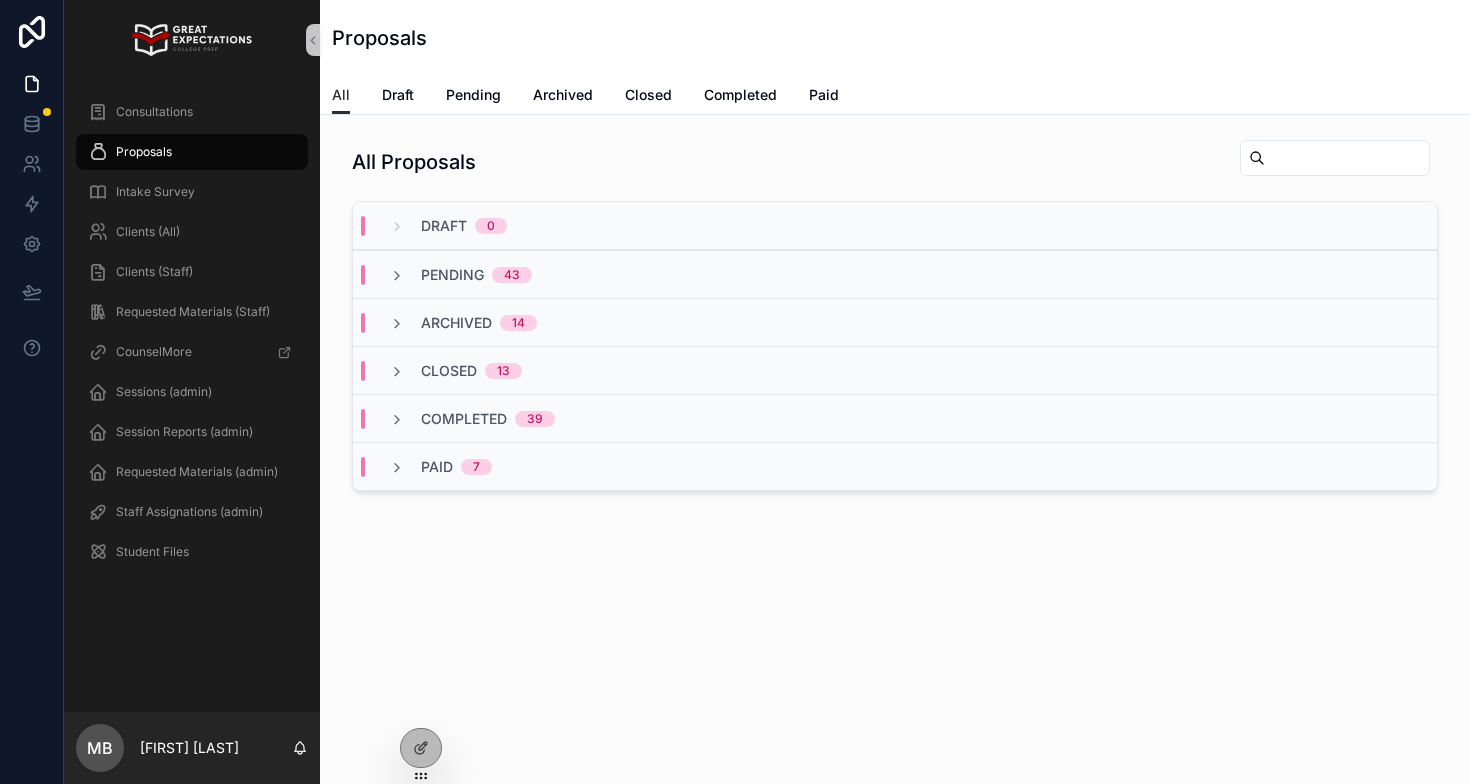 click at bounding box center (1347, 158) 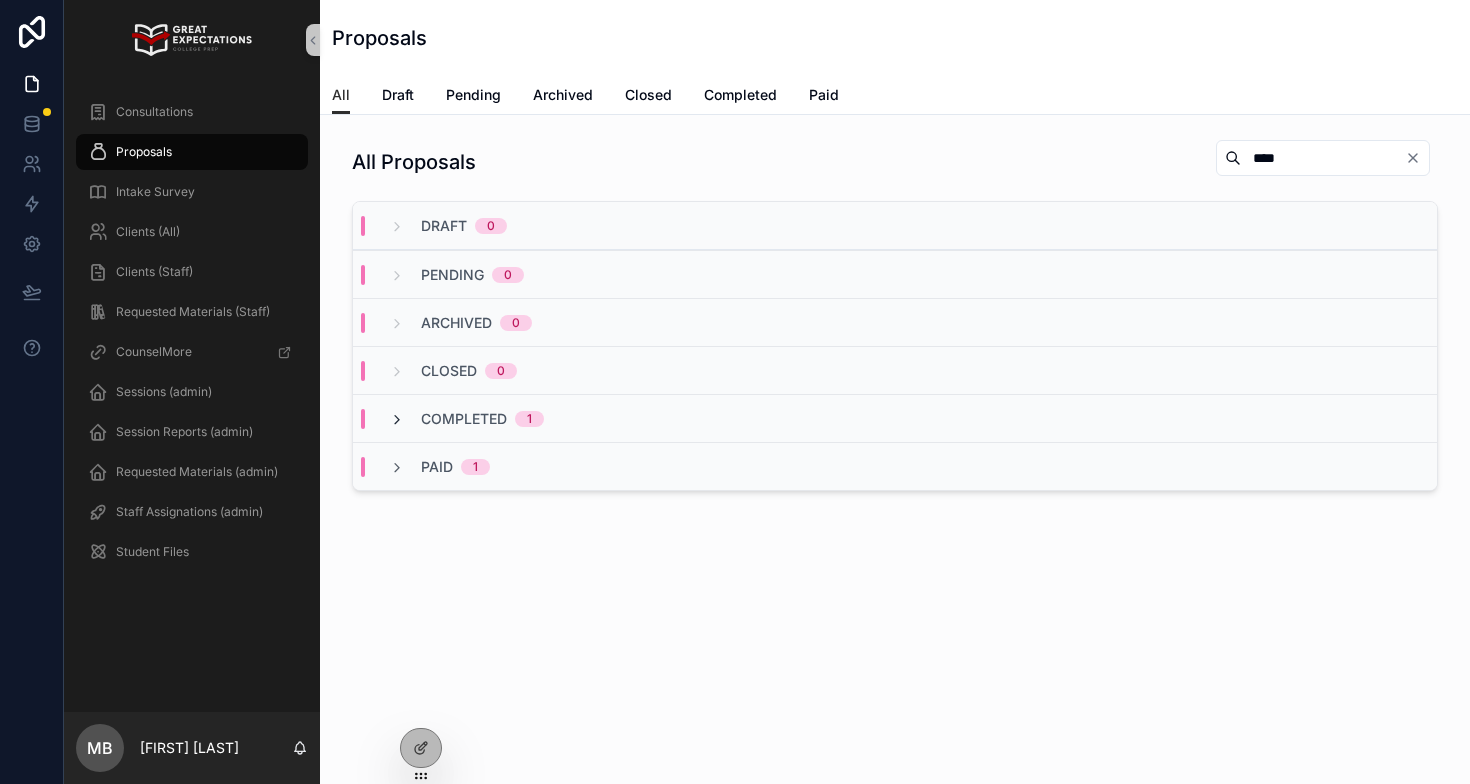click at bounding box center [397, 420] 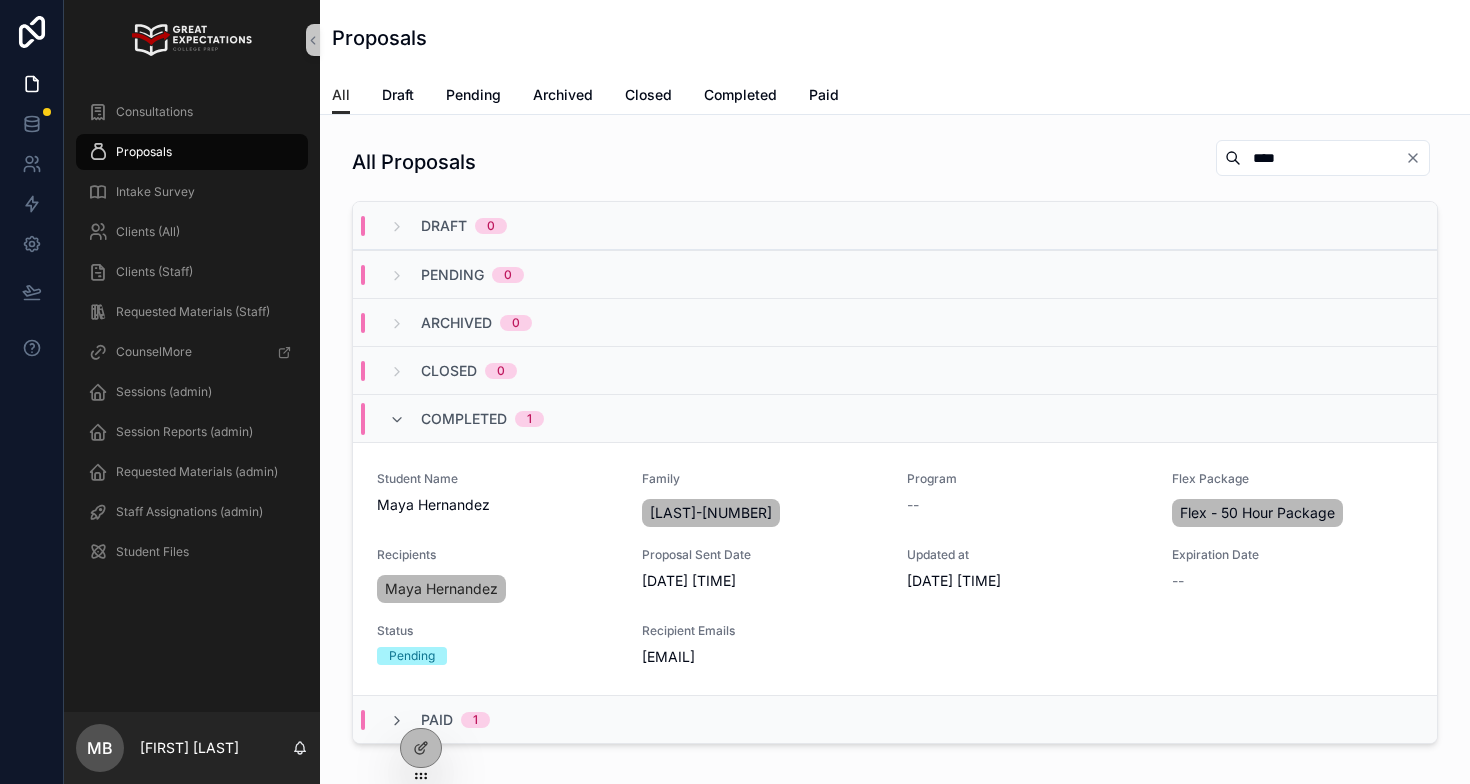 click on "****" at bounding box center (1323, 158) 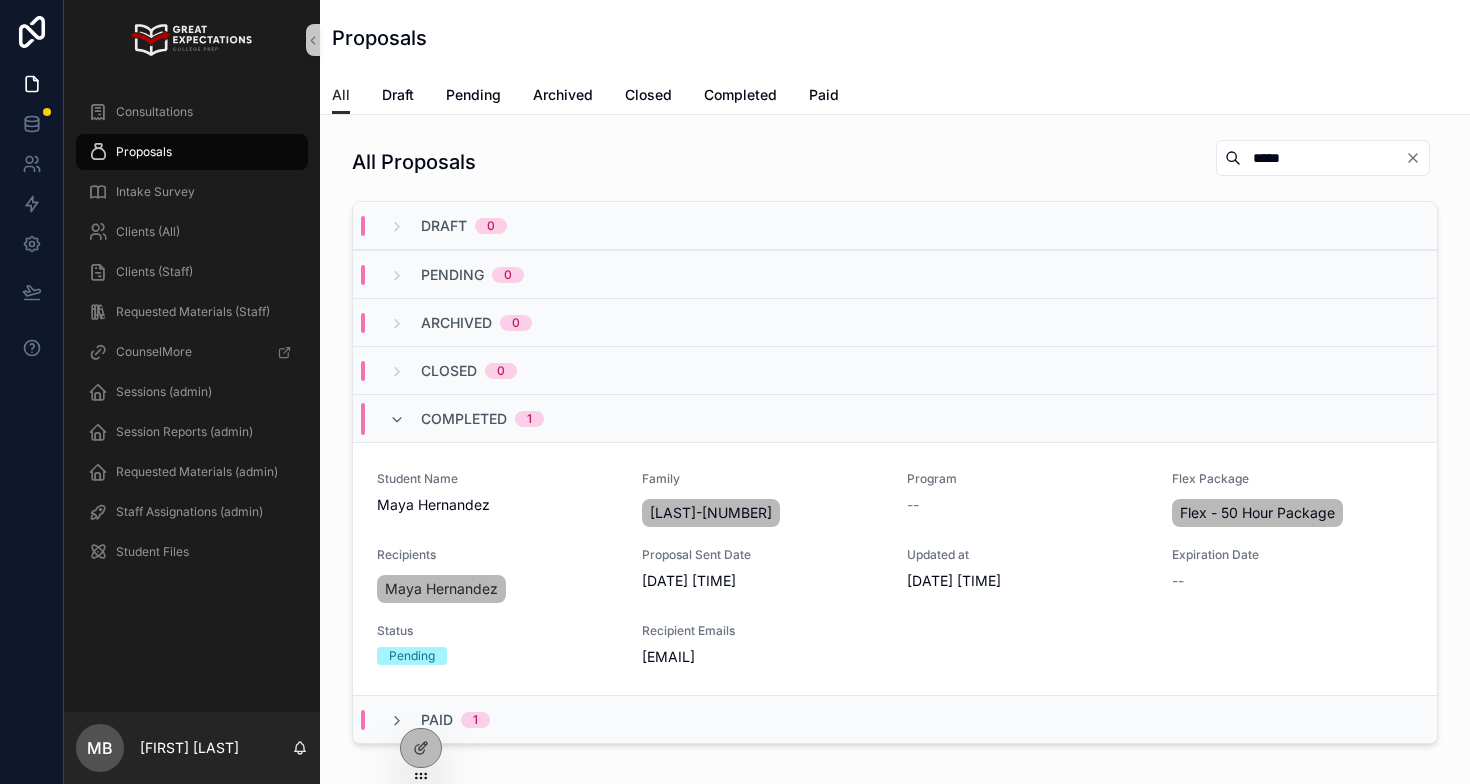 type on "*****" 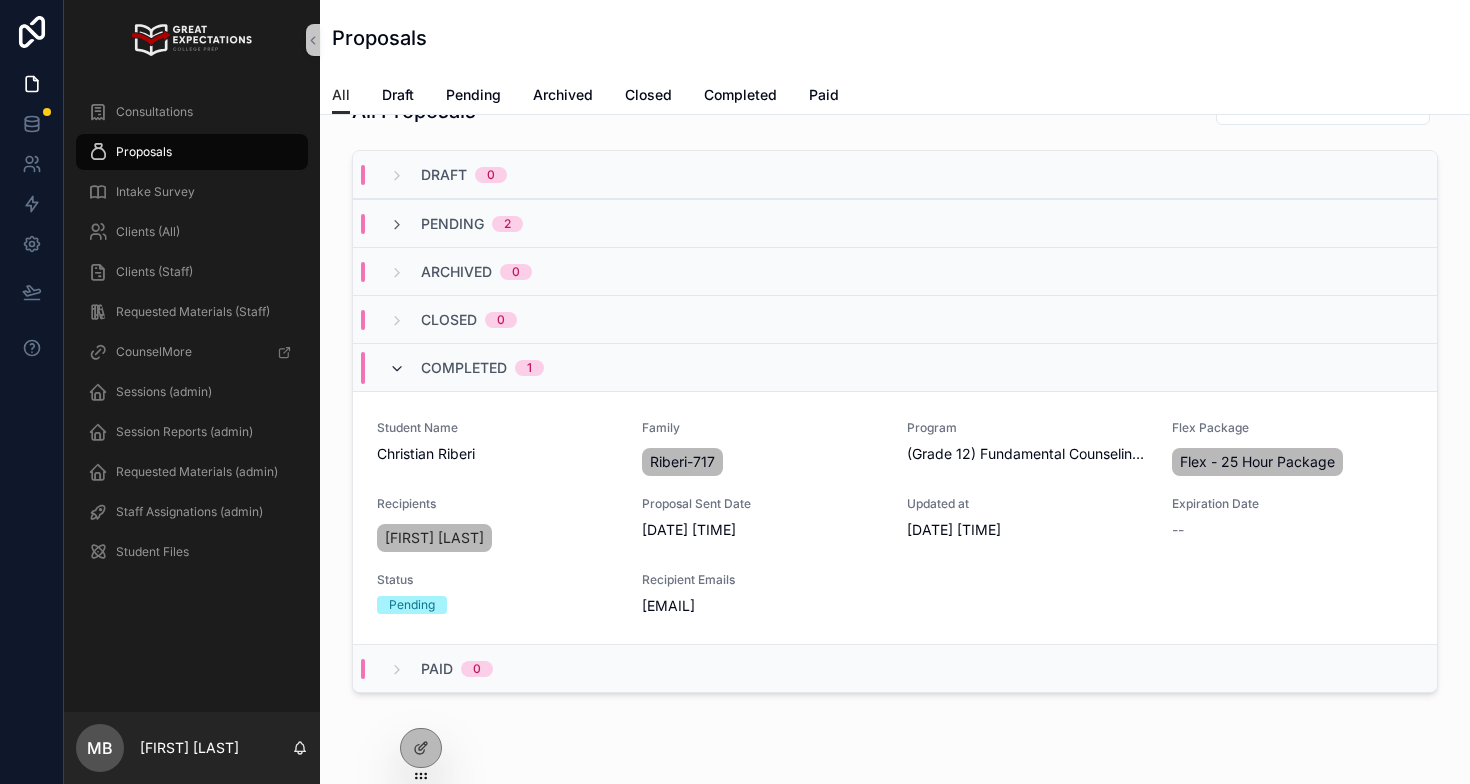 scroll, scrollTop: 53, scrollLeft: 0, axis: vertical 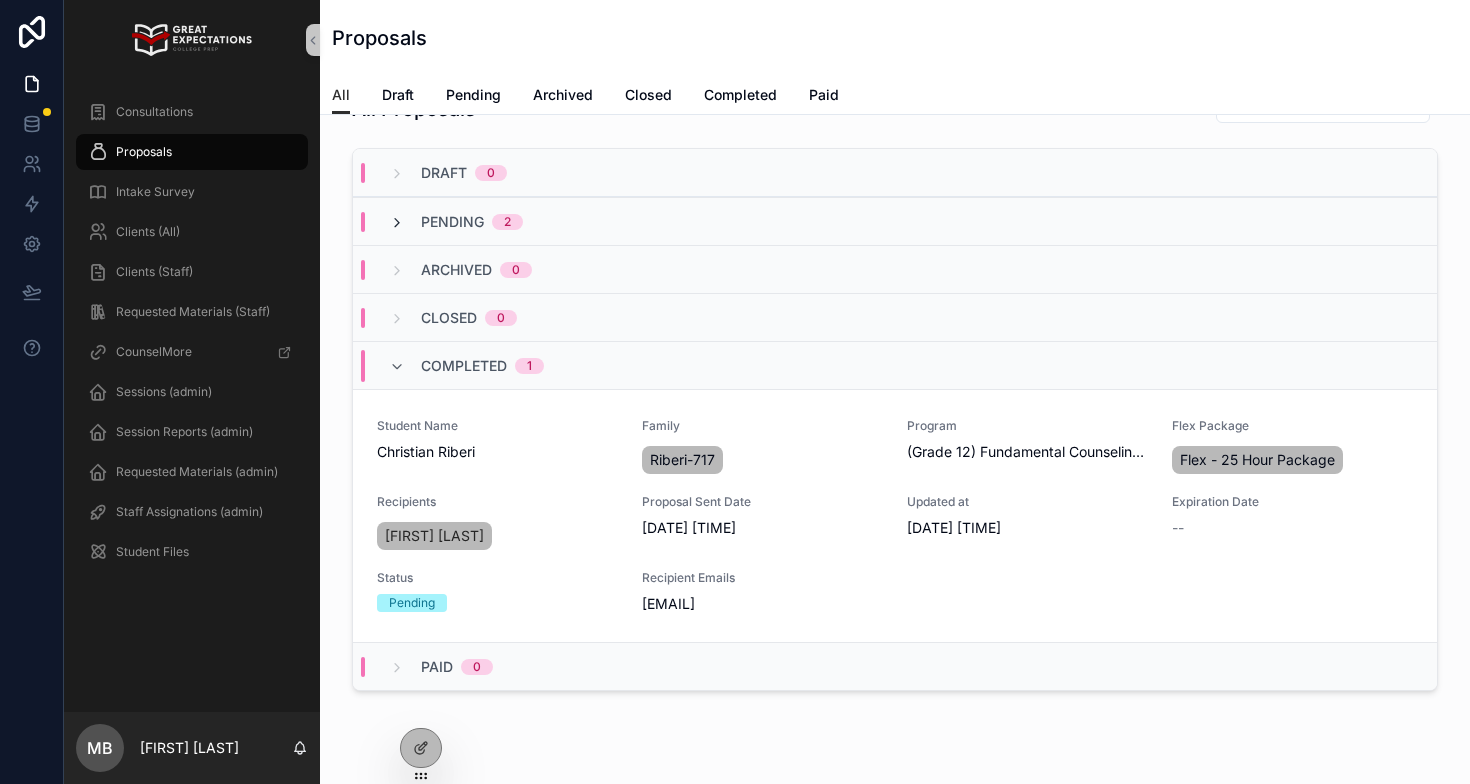 click at bounding box center [397, 223] 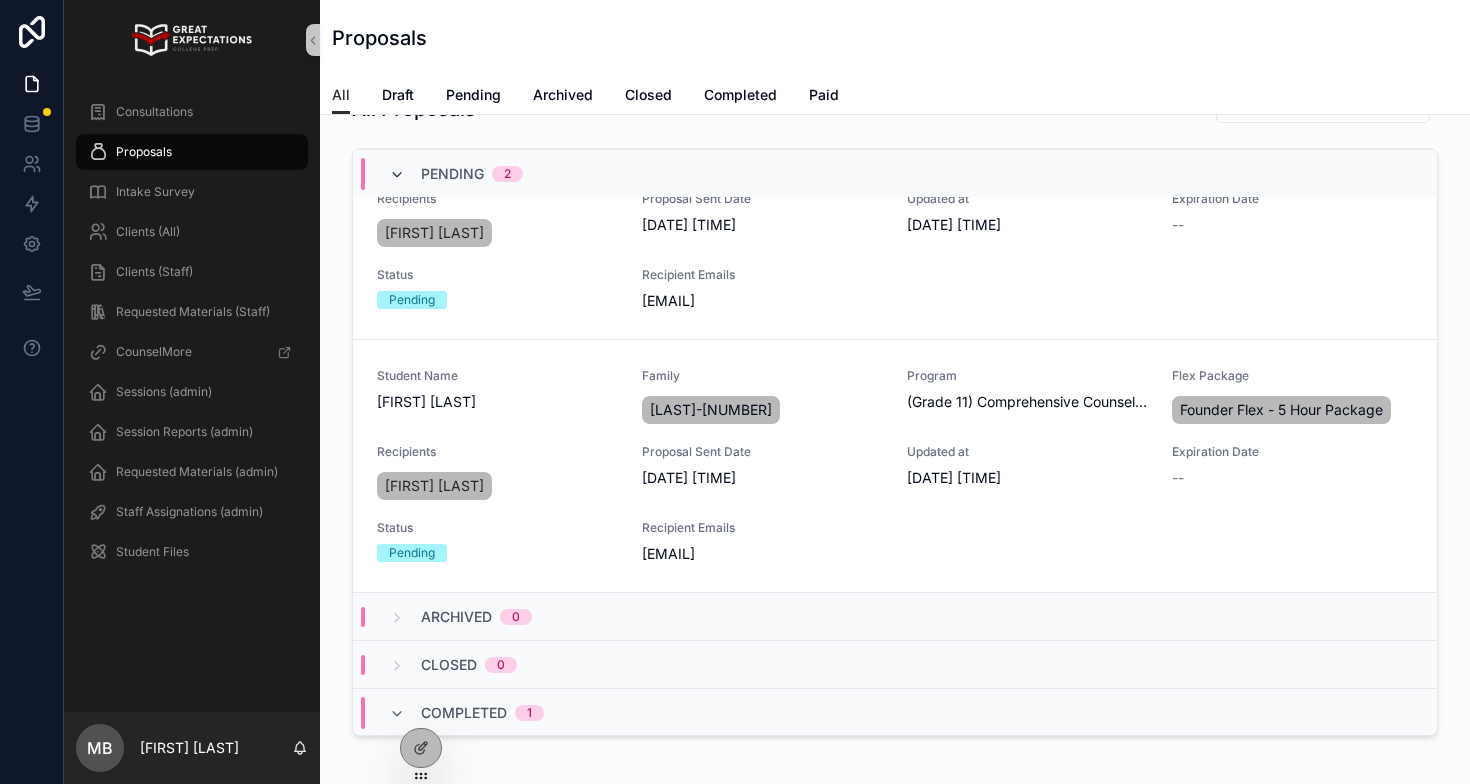 scroll, scrollTop: 0, scrollLeft: 0, axis: both 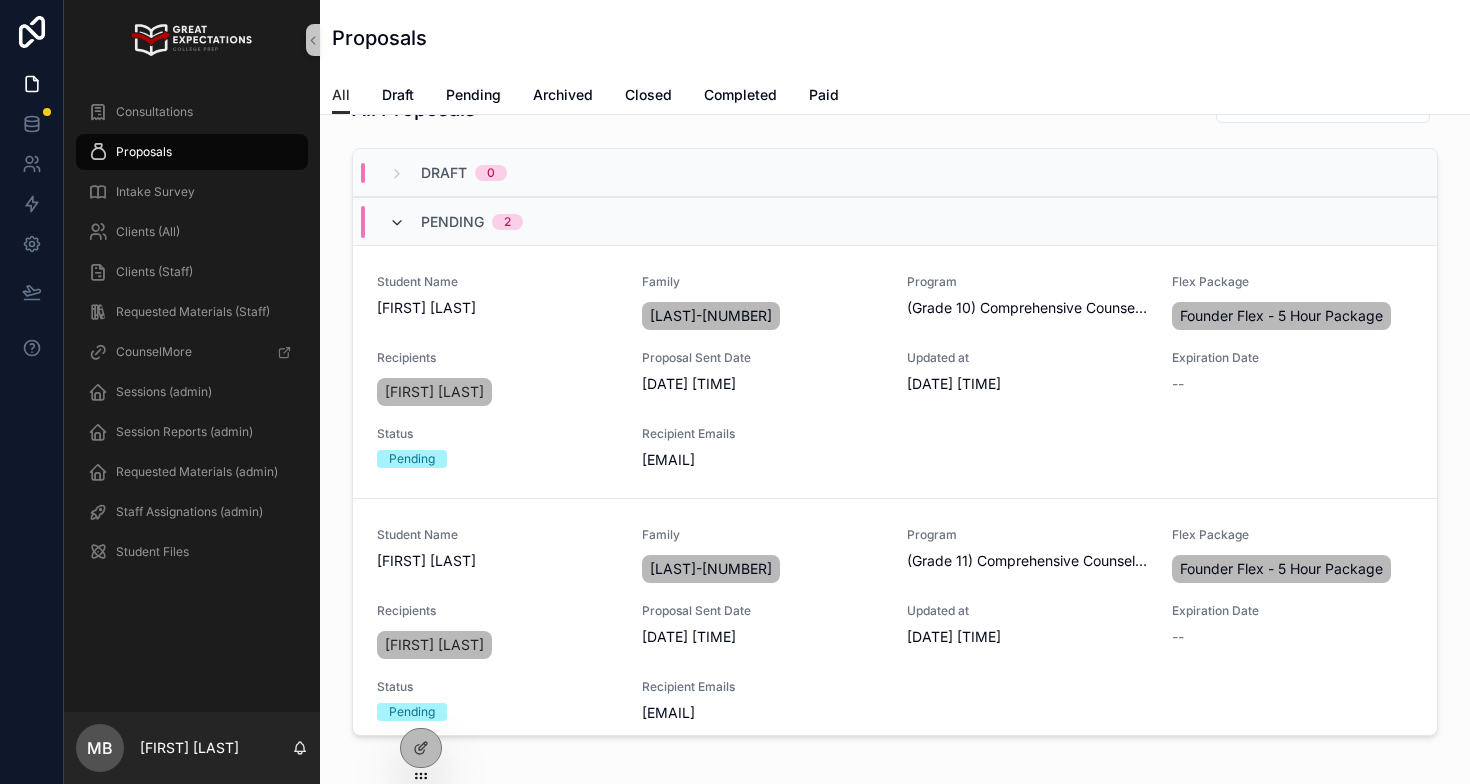 click at bounding box center (397, 223) 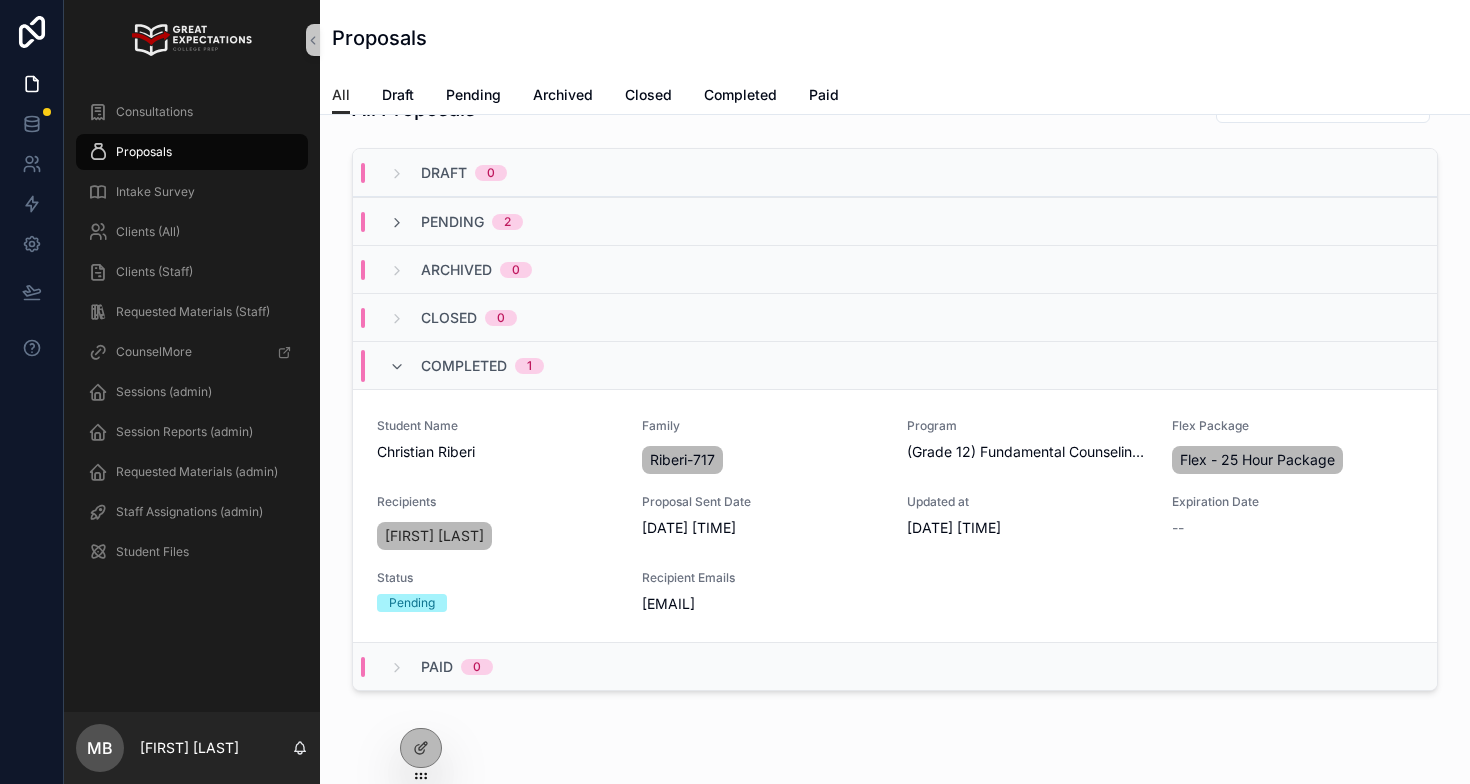 scroll, scrollTop: 0, scrollLeft: 0, axis: both 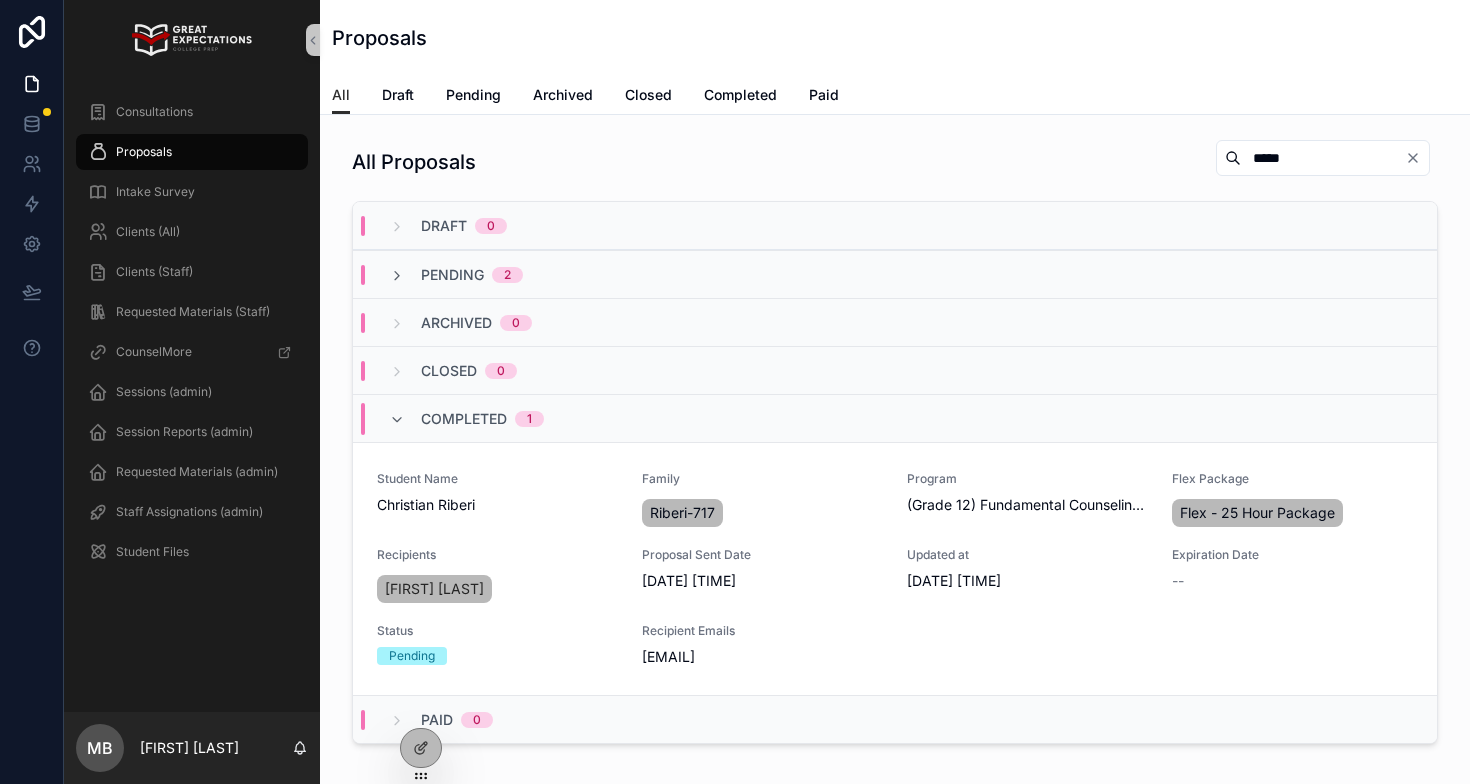 click on "*****" at bounding box center [1323, 158] 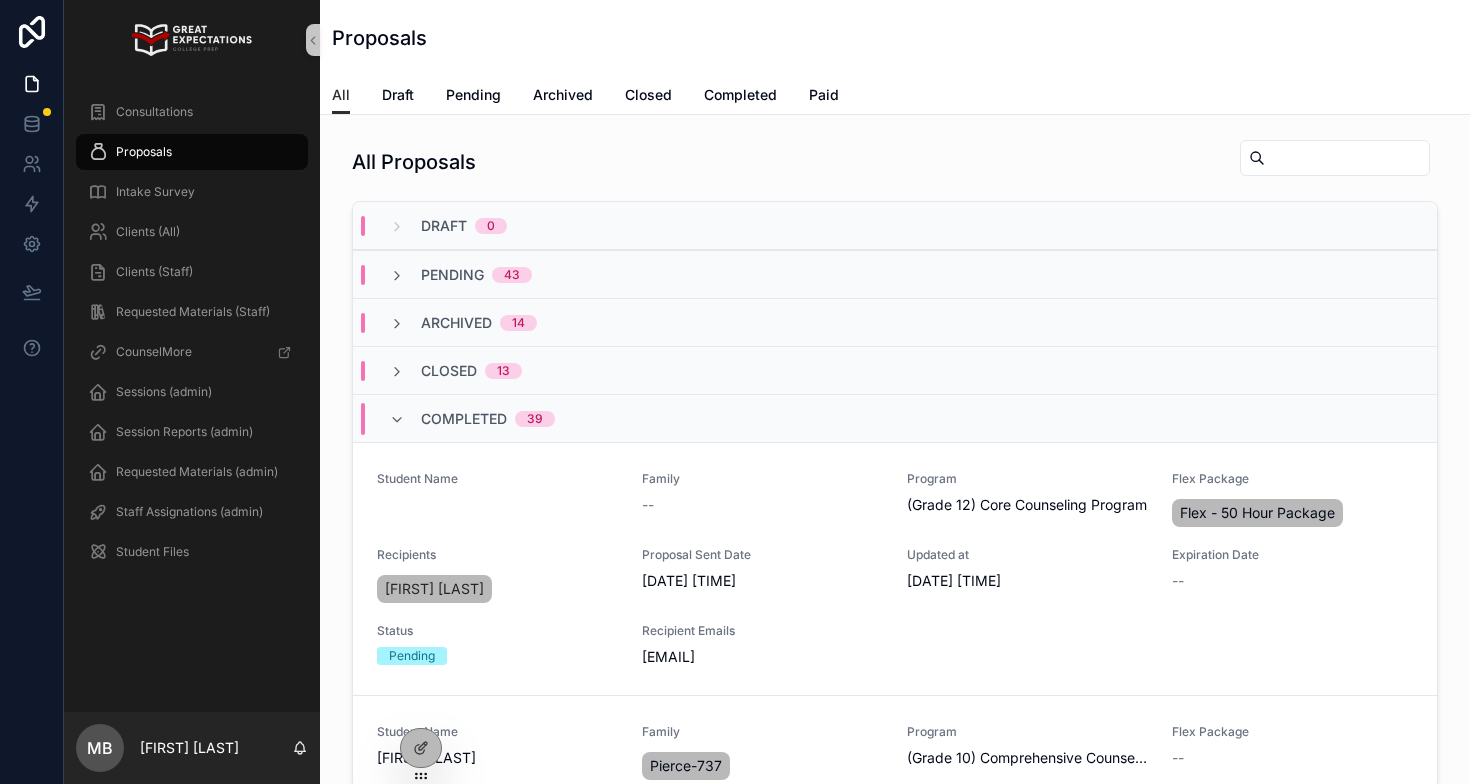 type 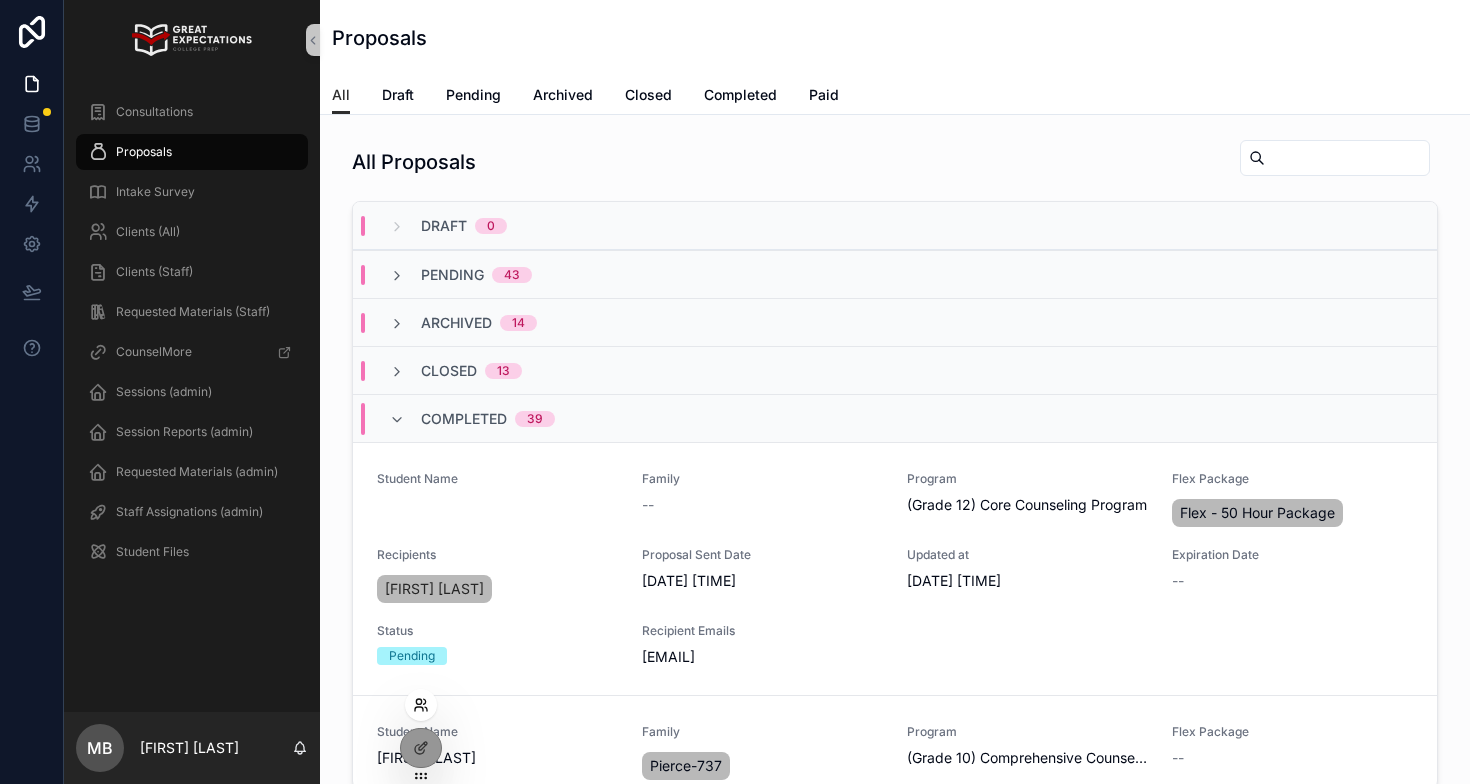 click 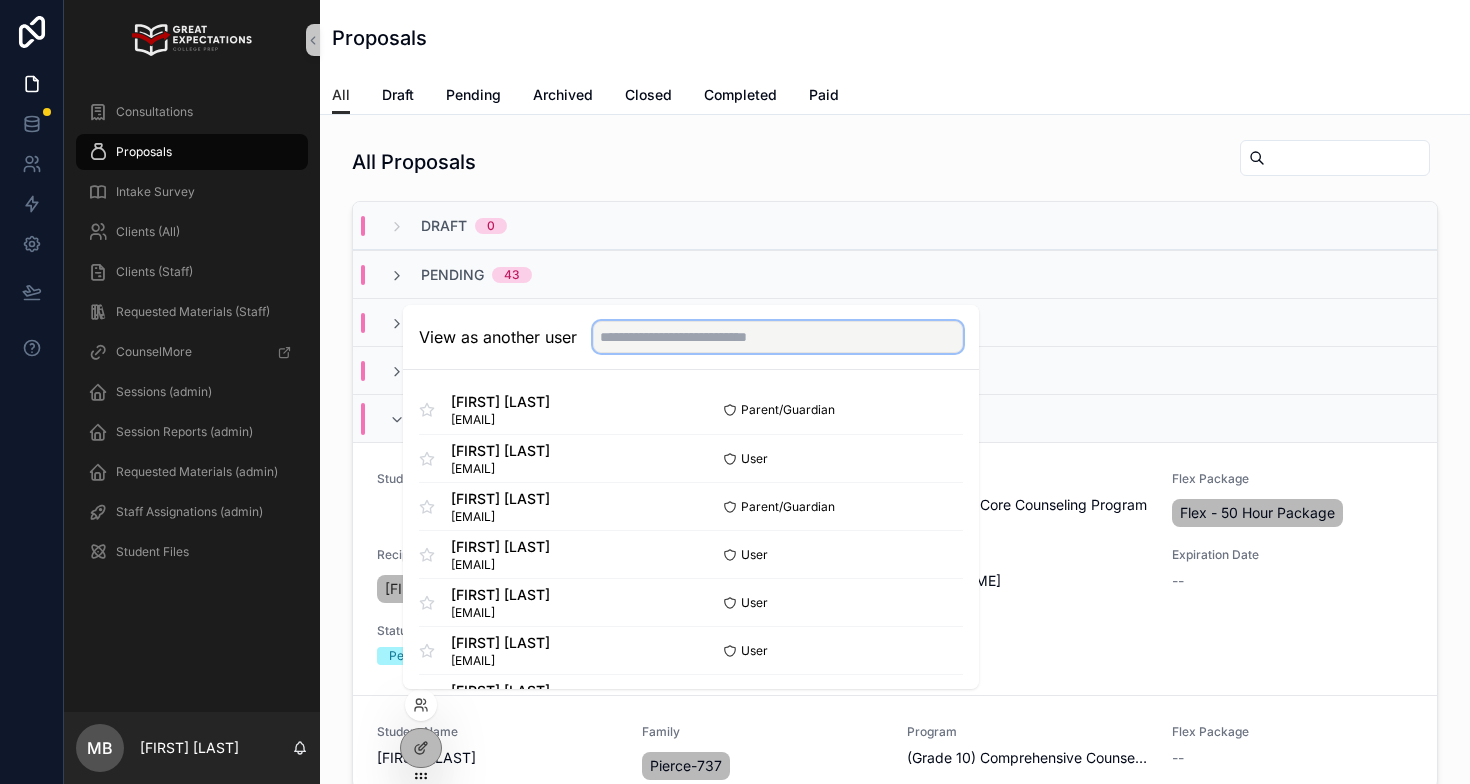 click at bounding box center [778, 337] 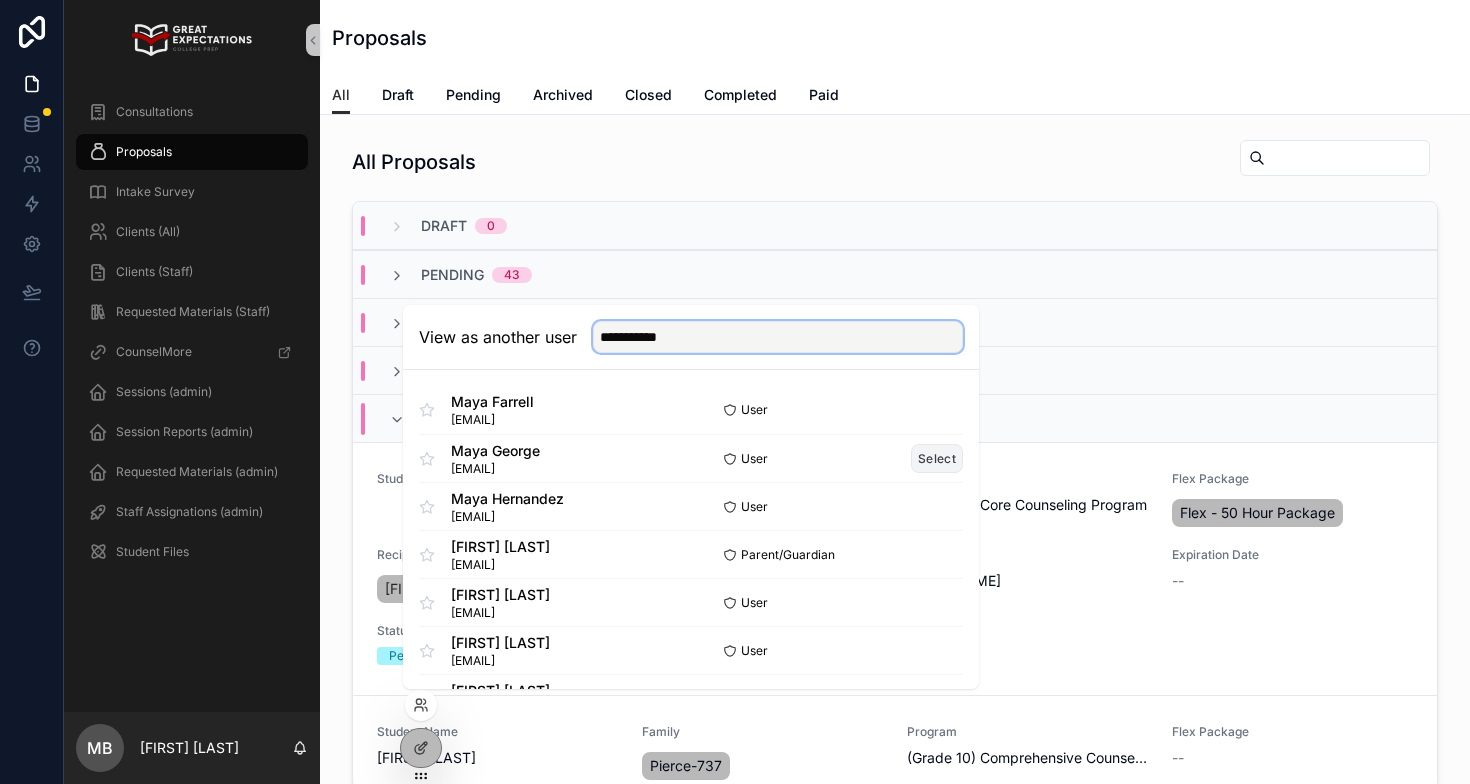 type on "**********" 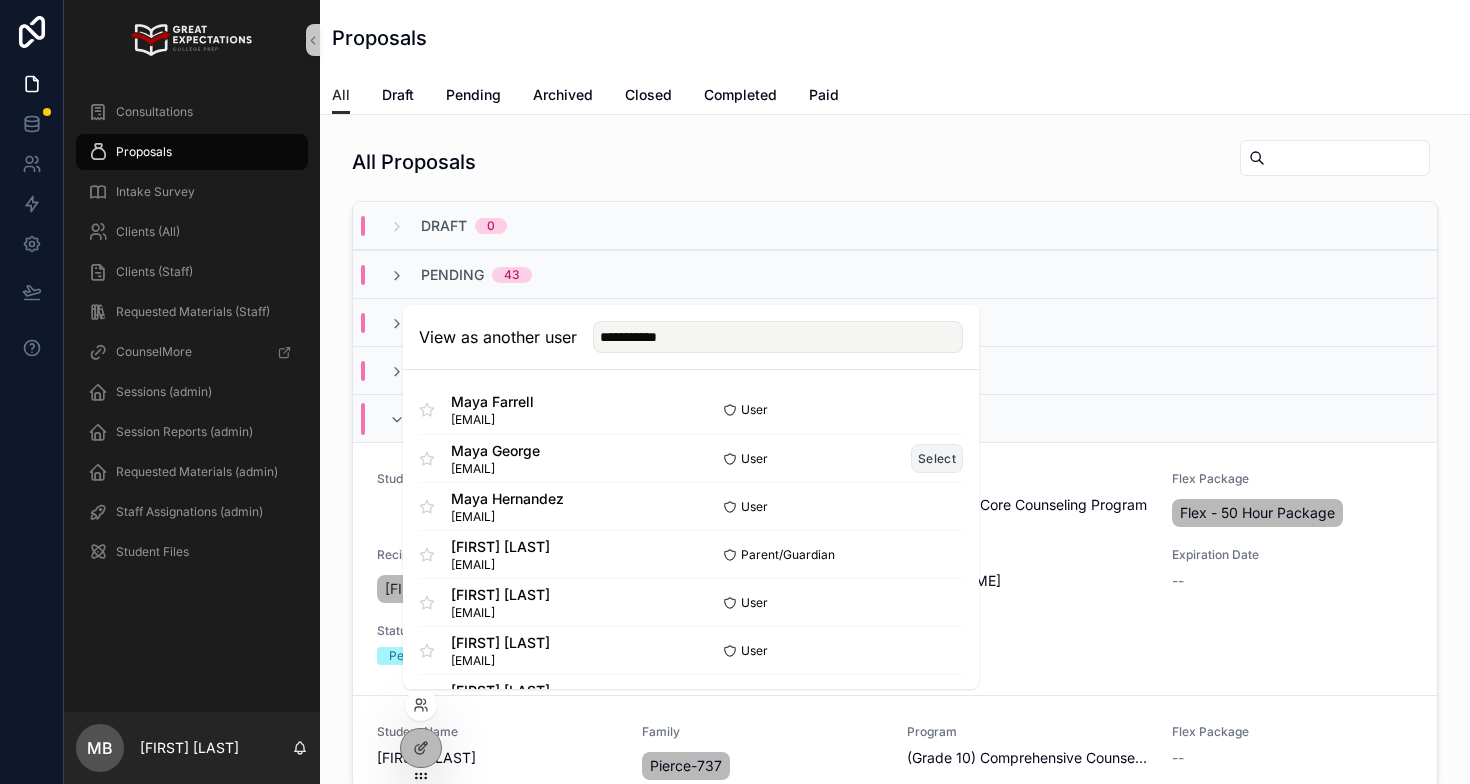 click on "Select" at bounding box center [937, 458] 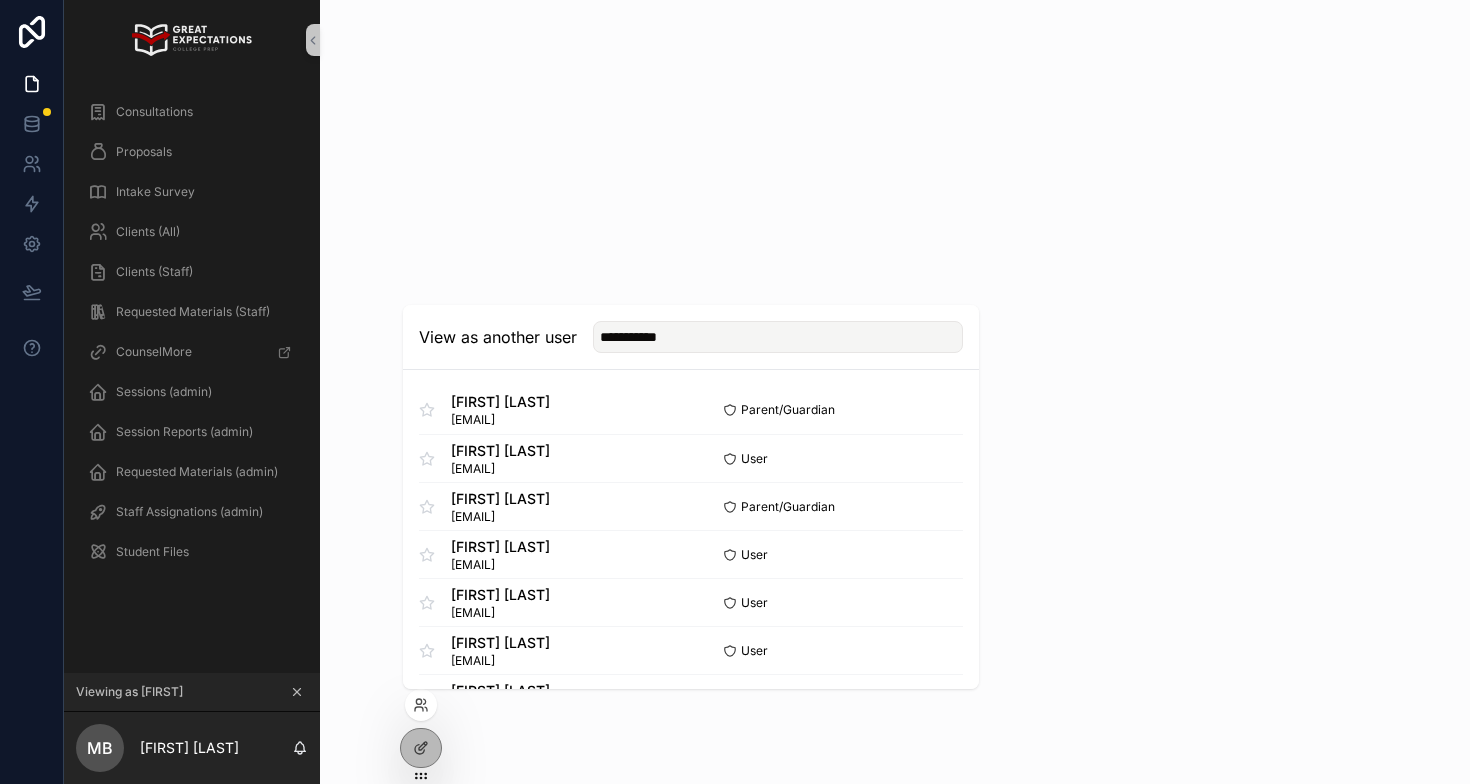 type 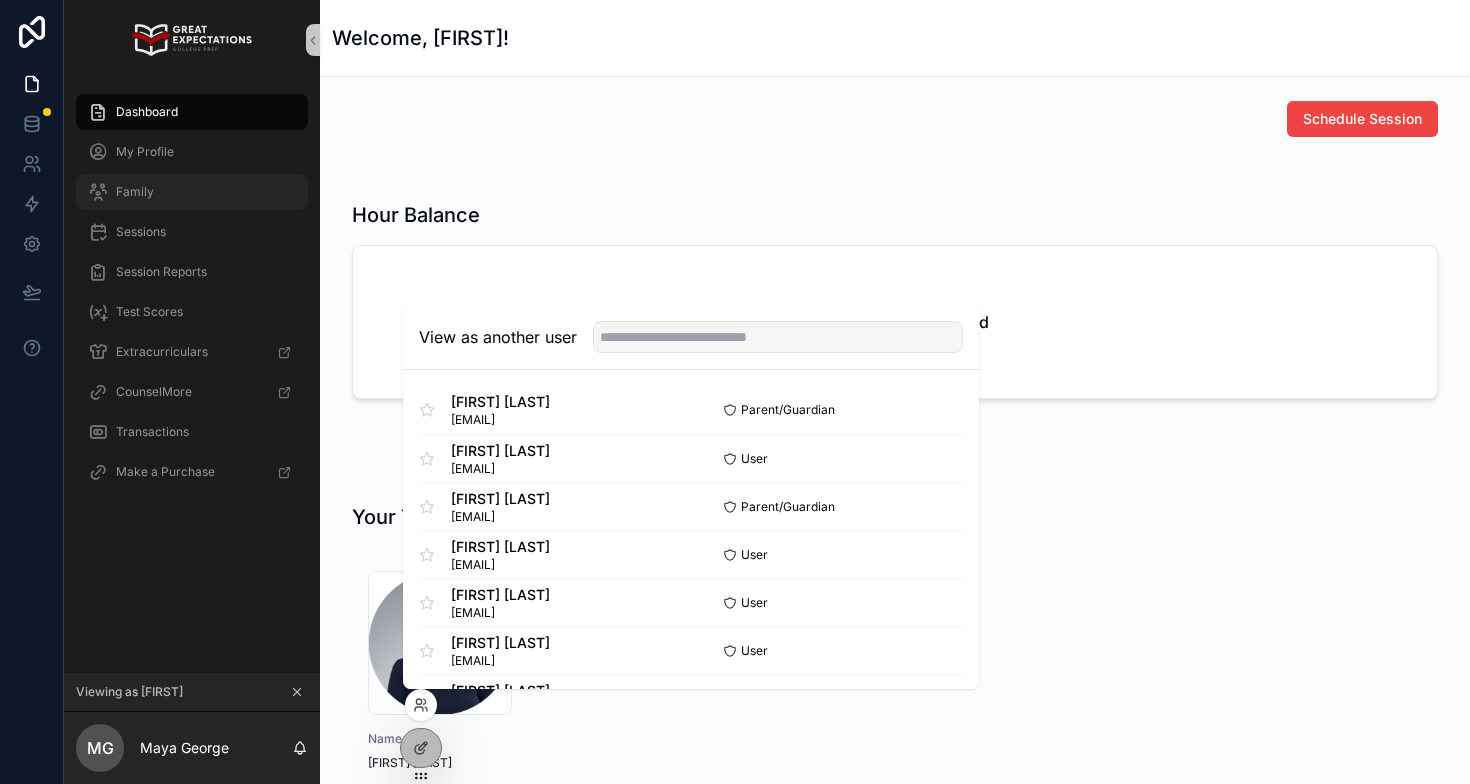 click on "Family" at bounding box center [192, 192] 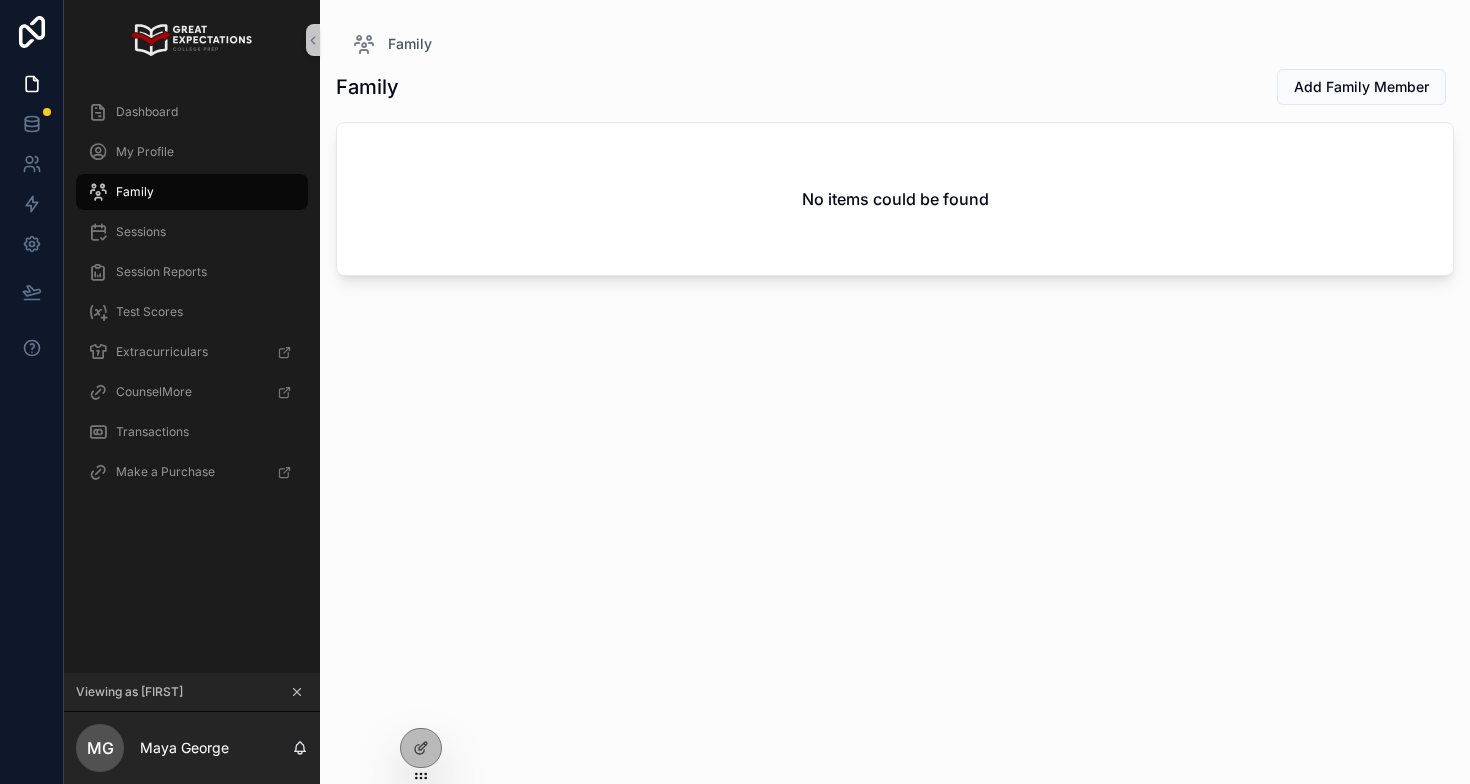 click on "Family" at bounding box center (192, 192) 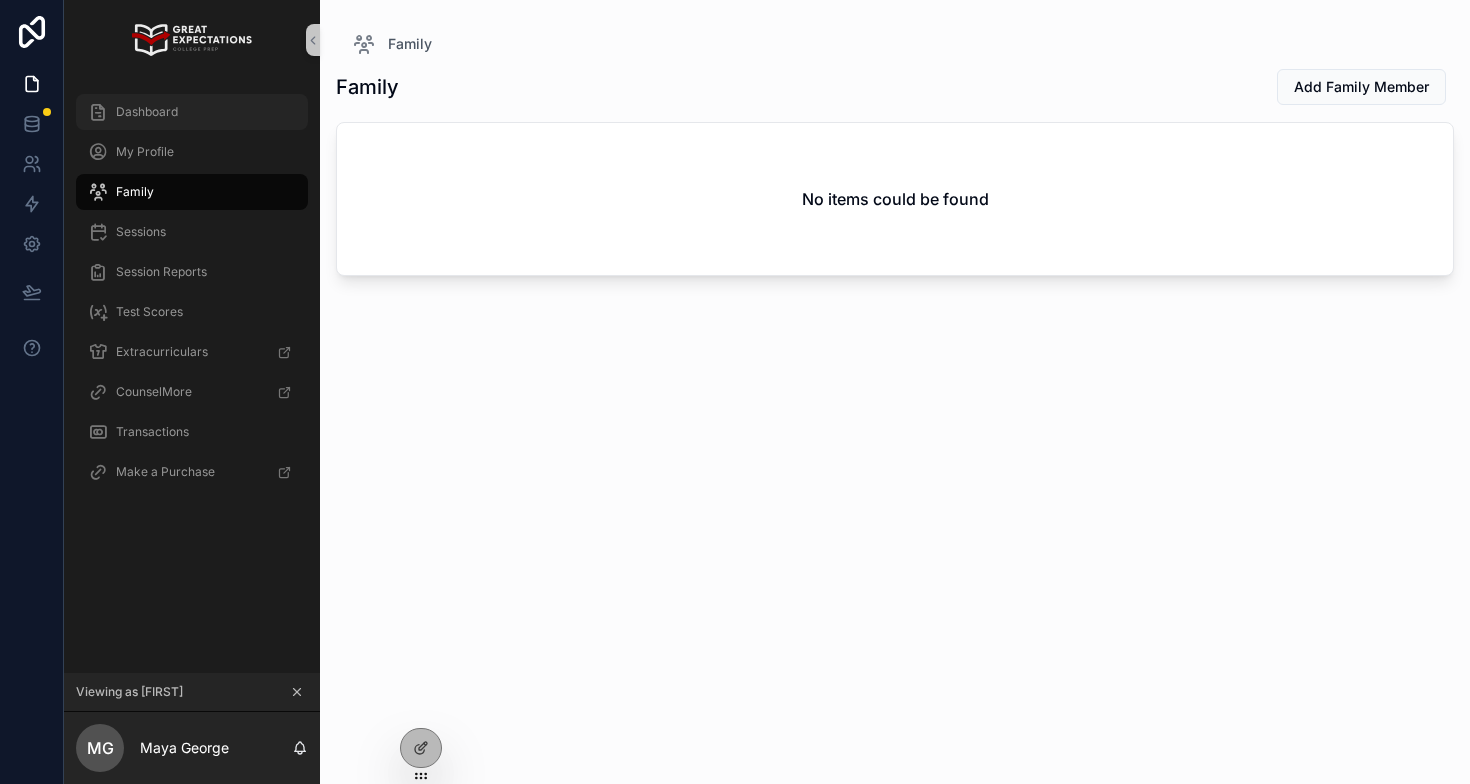 click on "Dashboard" at bounding box center (192, 112) 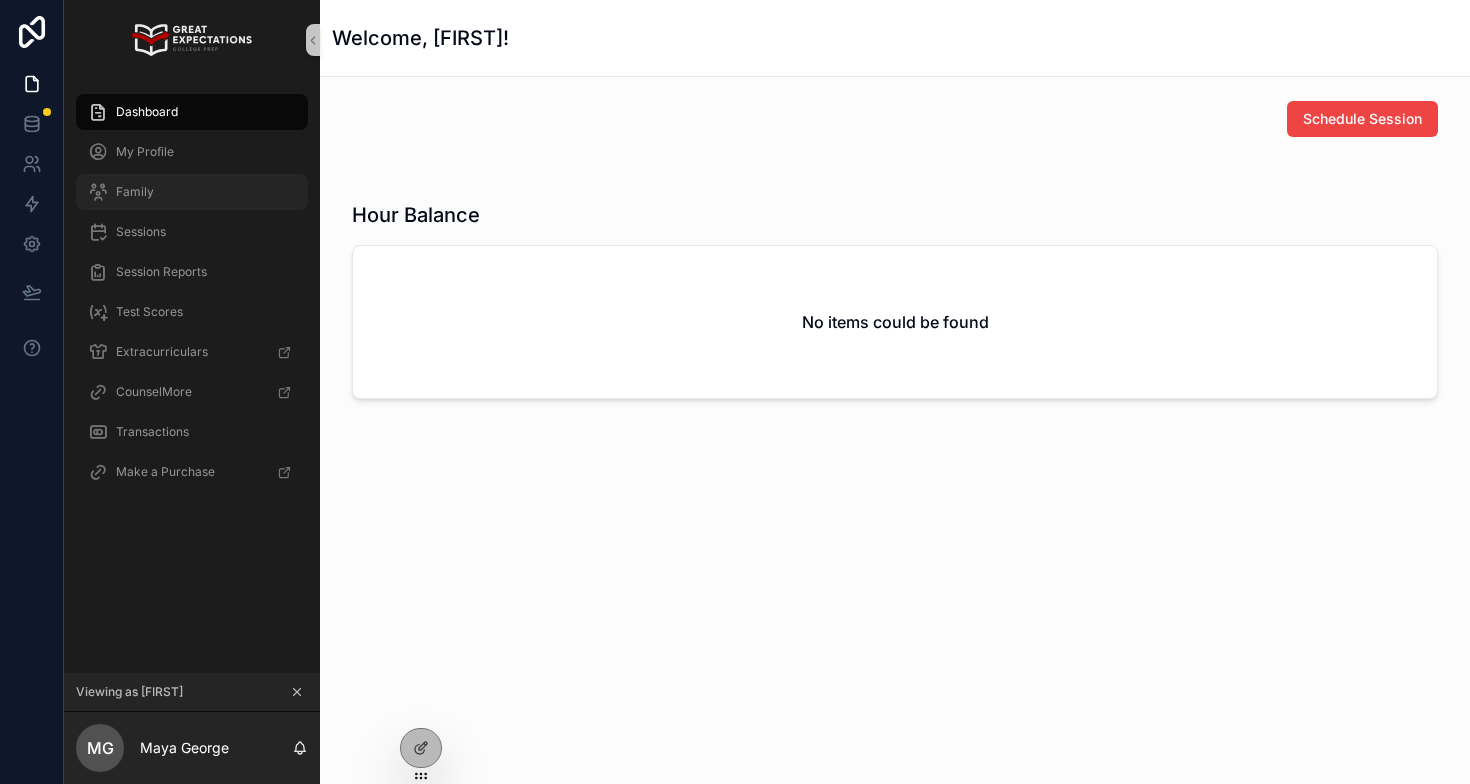 click on "Family" at bounding box center [192, 192] 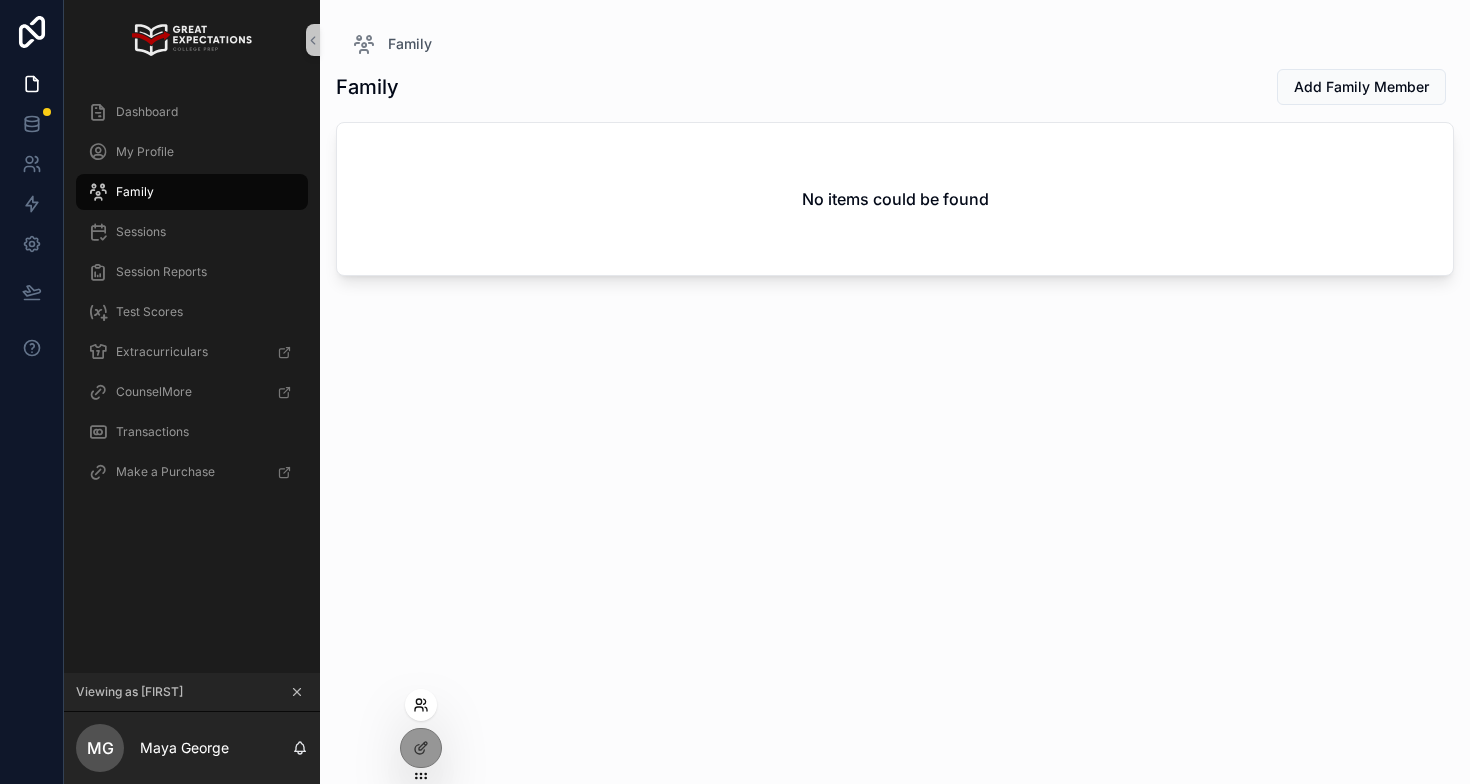click 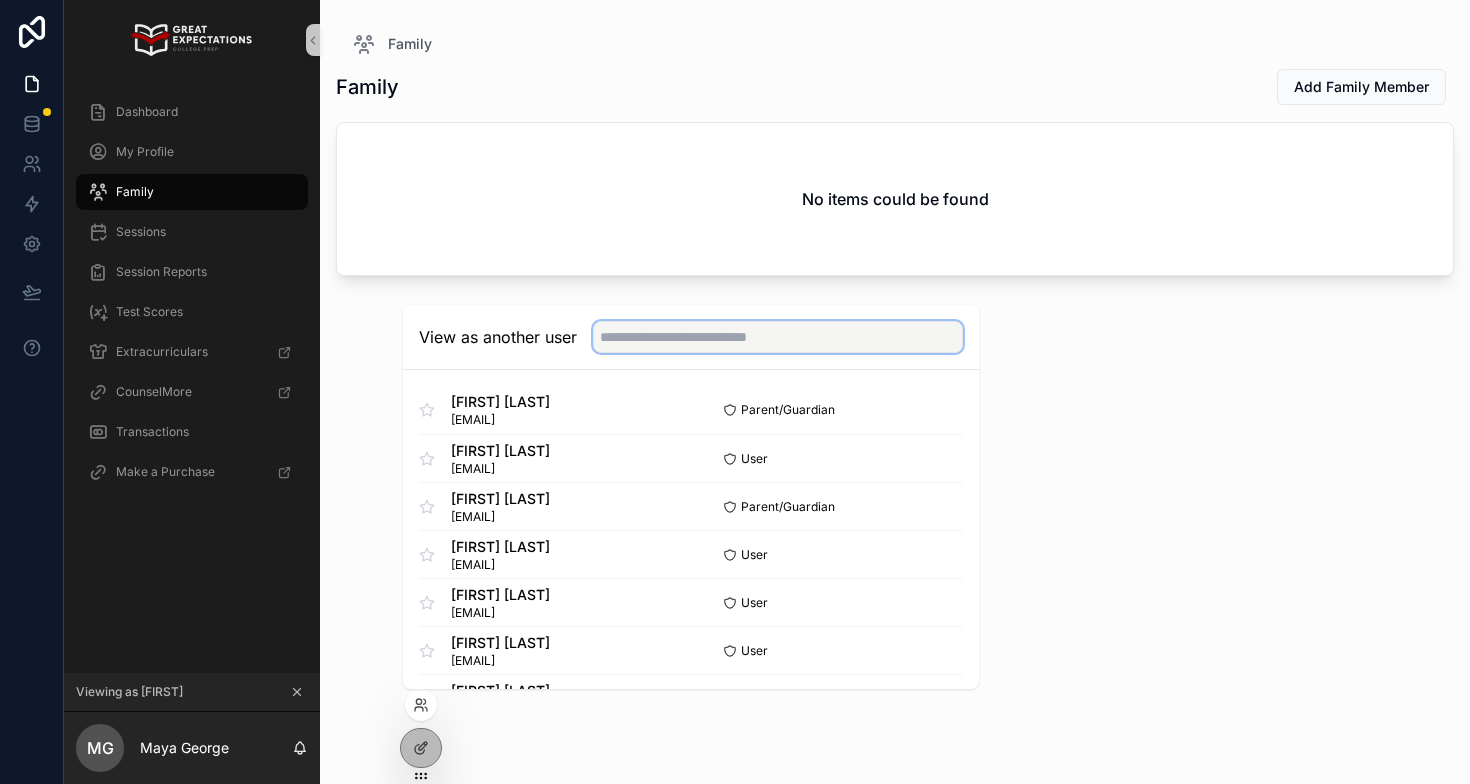 click at bounding box center [778, 337] 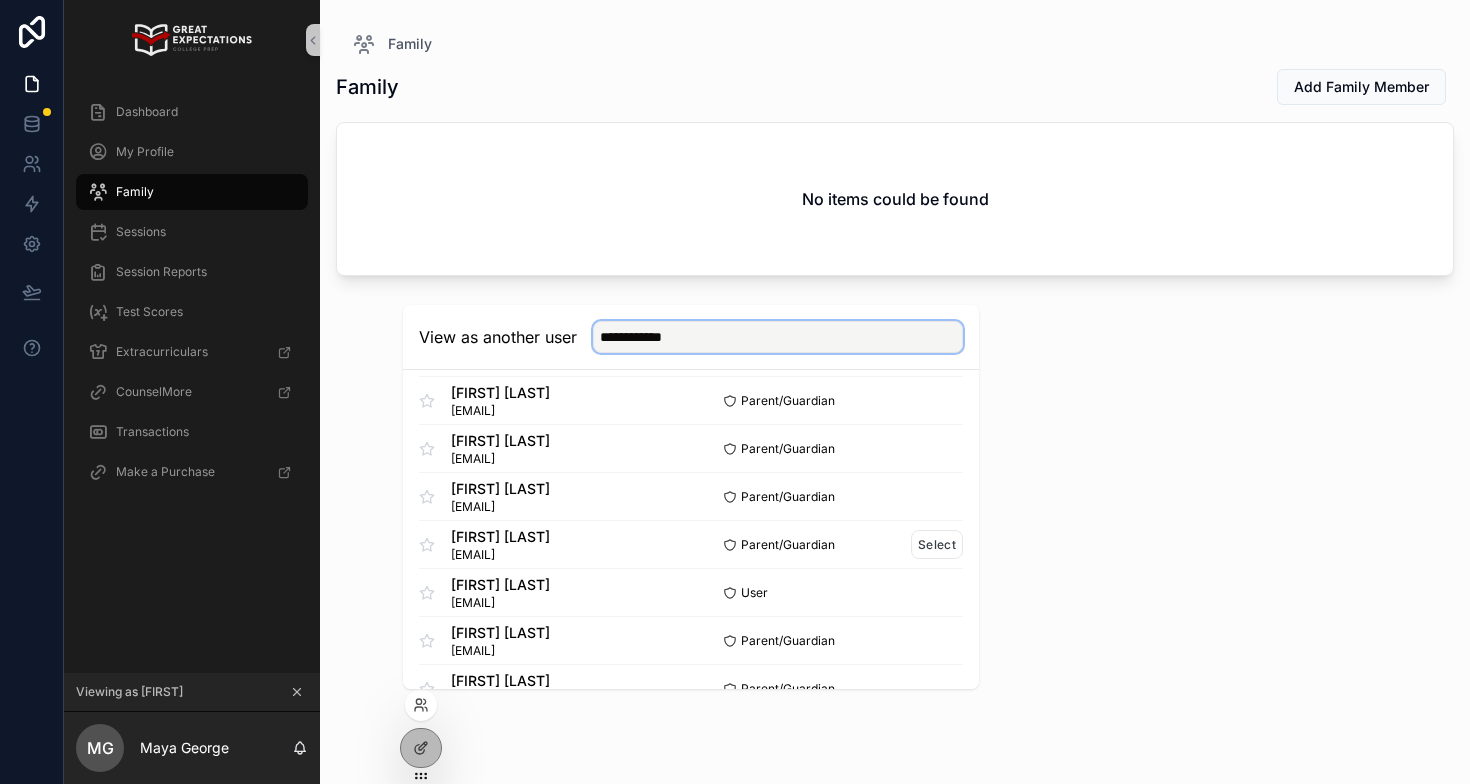 scroll, scrollTop: 104, scrollLeft: 0, axis: vertical 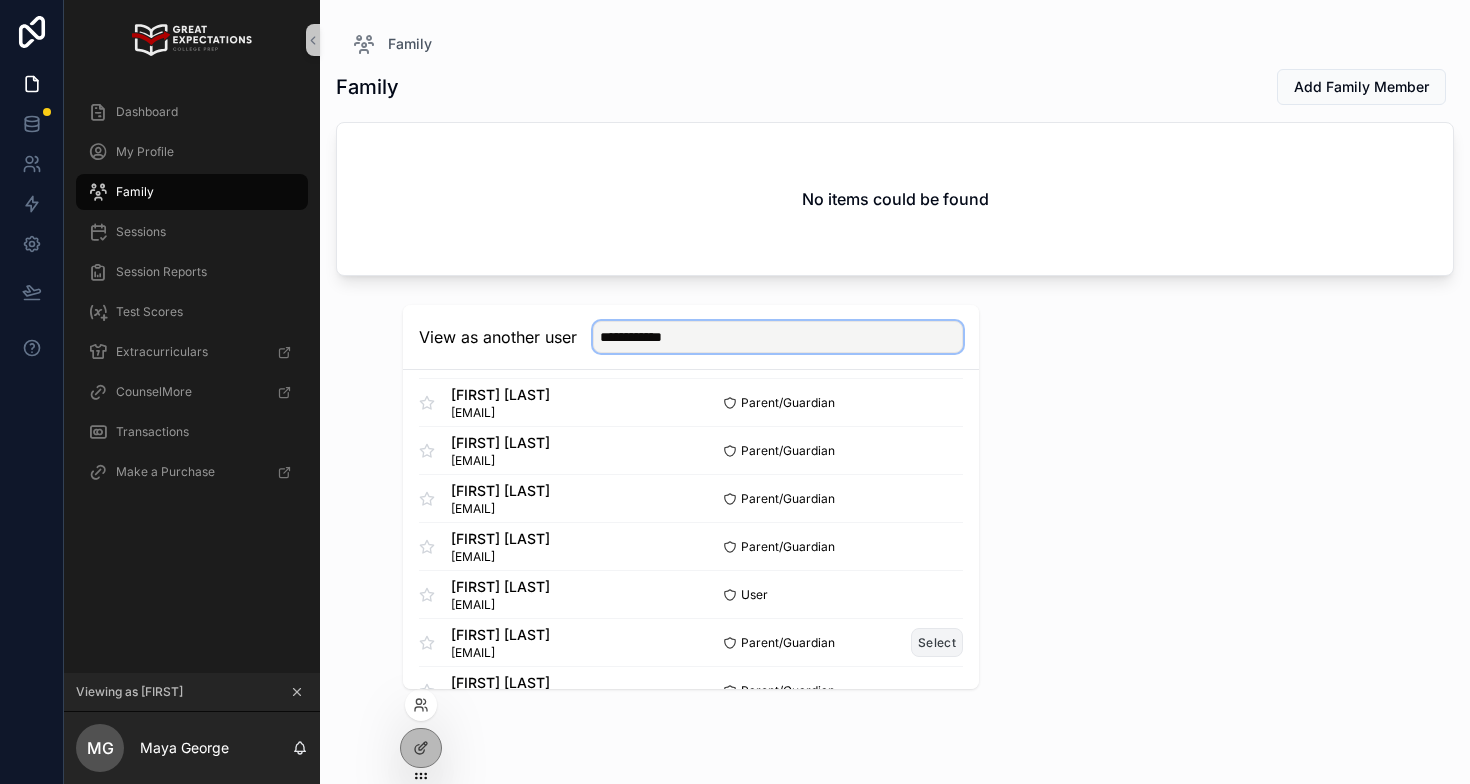 type on "**********" 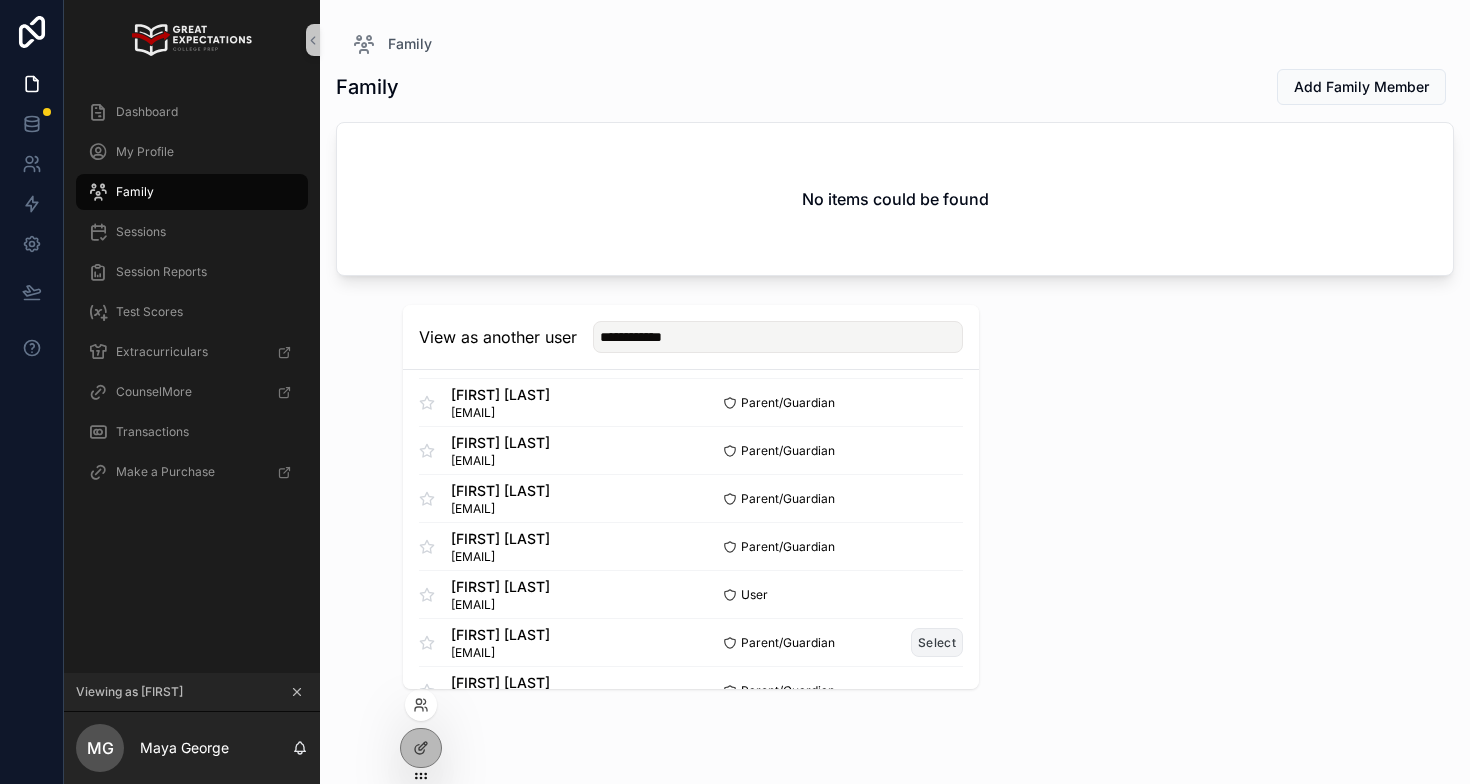 click on "Select" at bounding box center (937, 642) 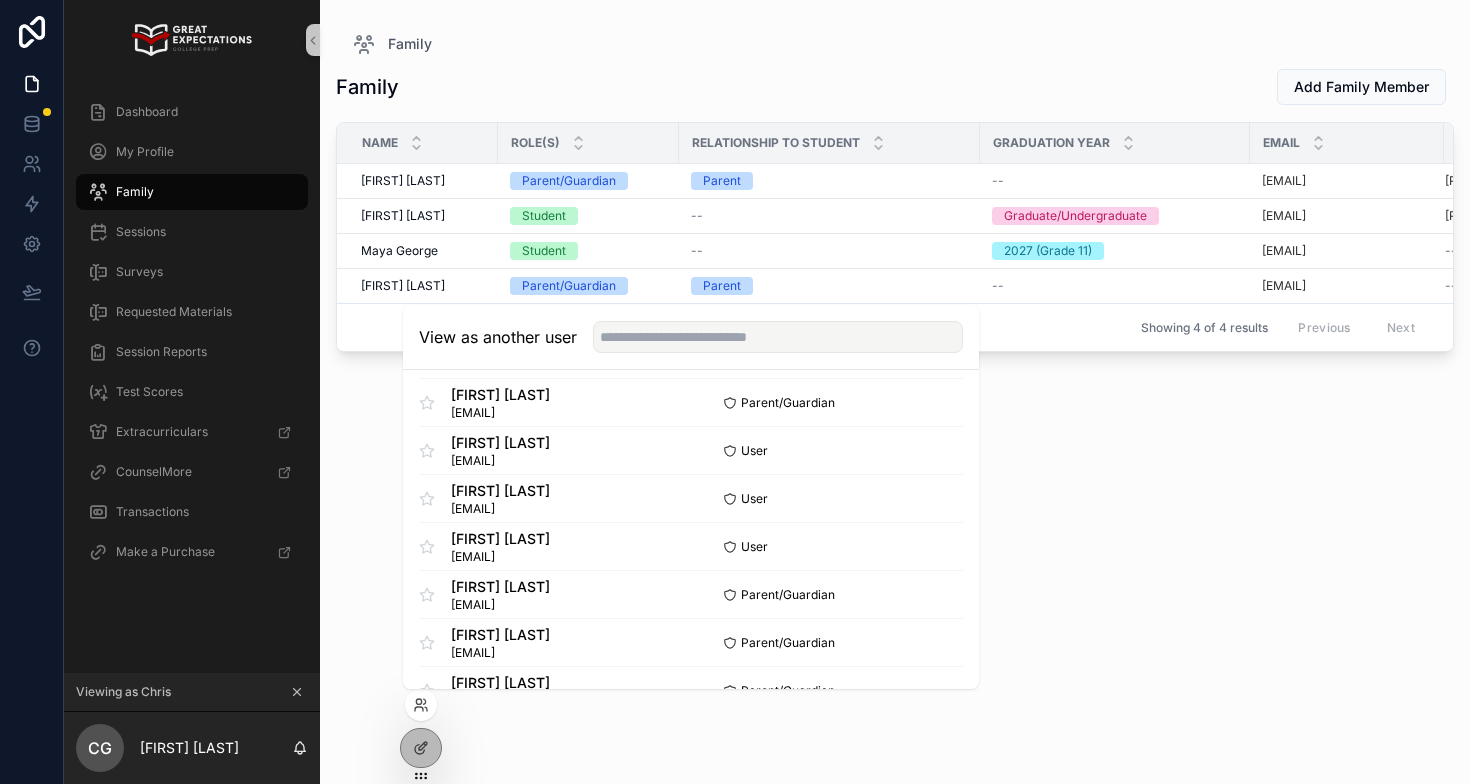 click on "Family" at bounding box center (192, 192) 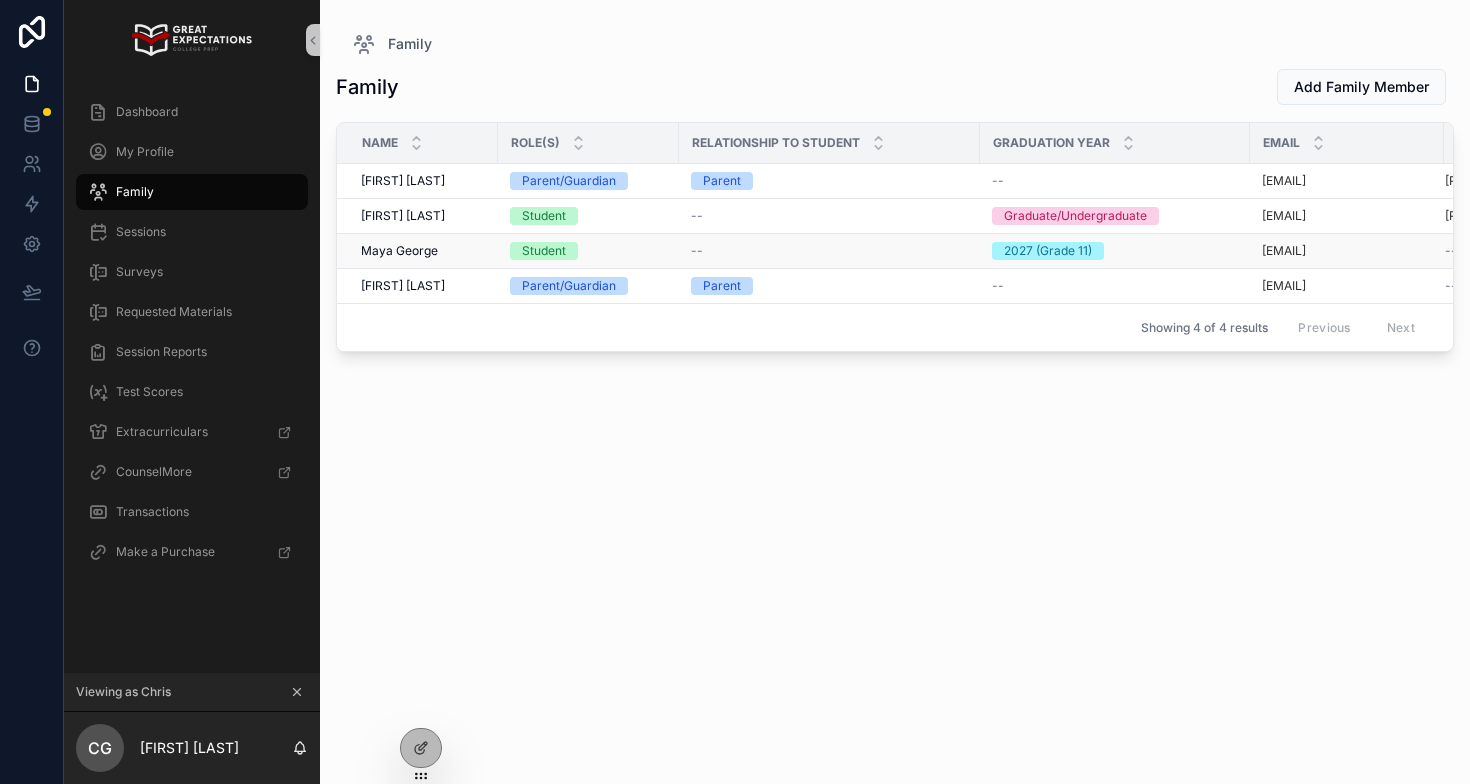 click on "Maya George" at bounding box center (399, 251) 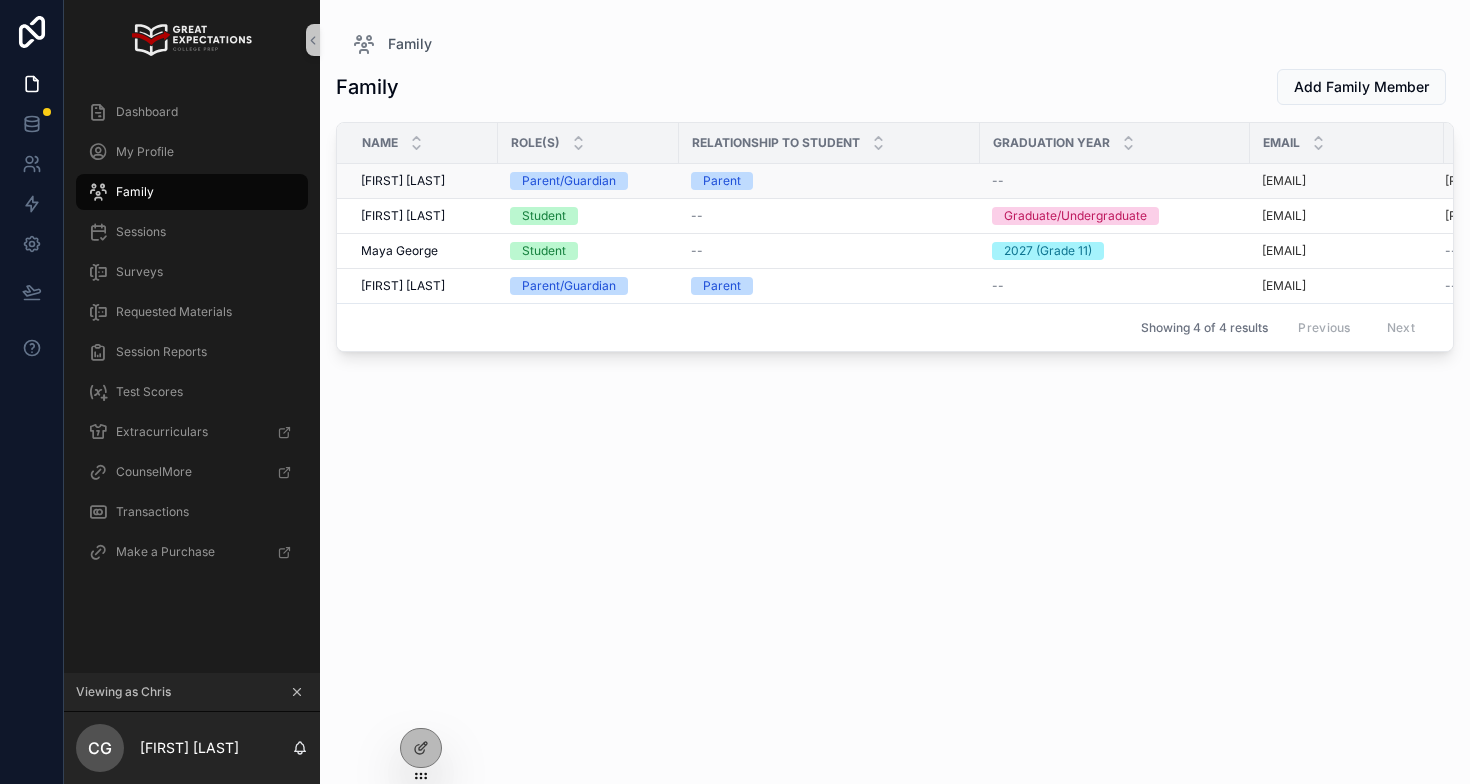 click on "[FIRST] [LAST]" at bounding box center (403, 181) 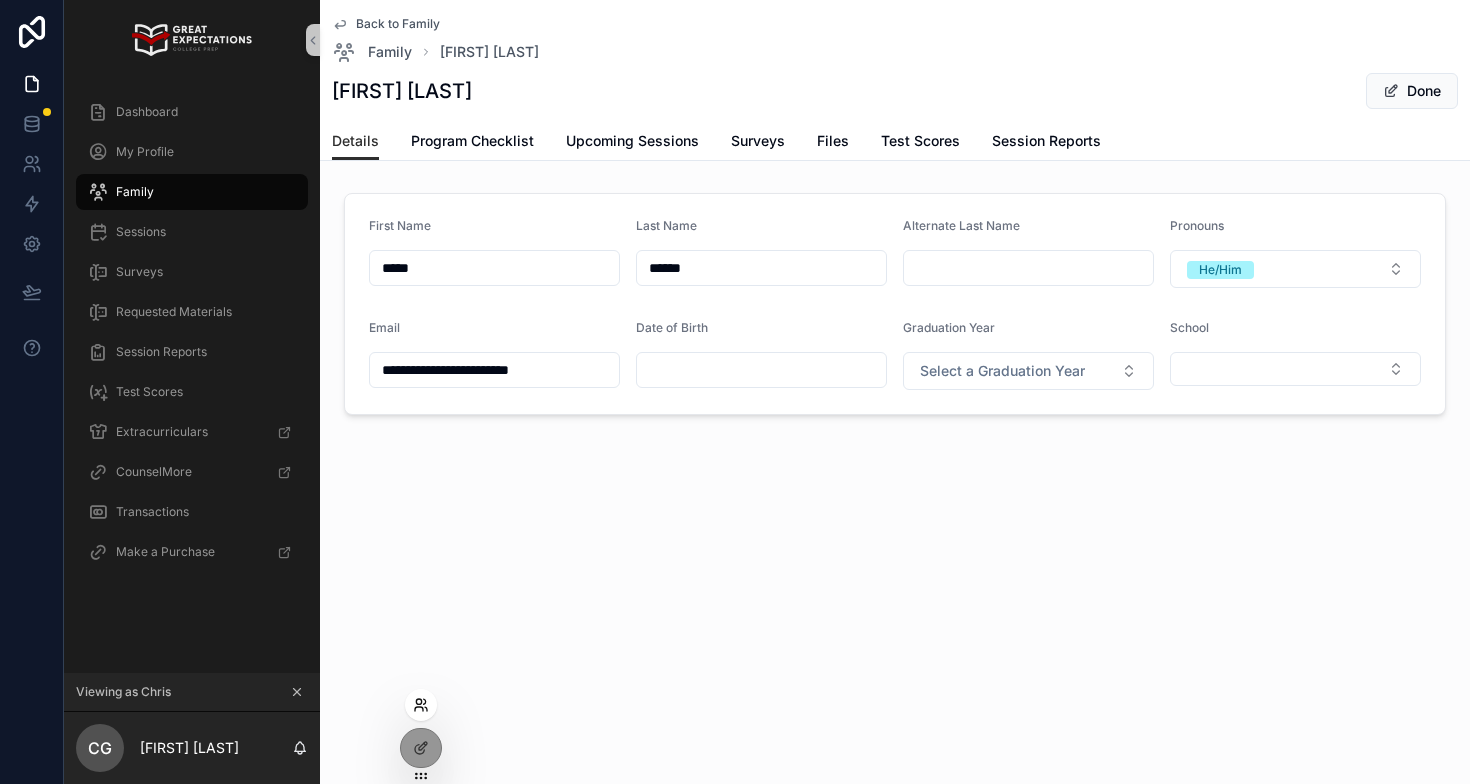 click 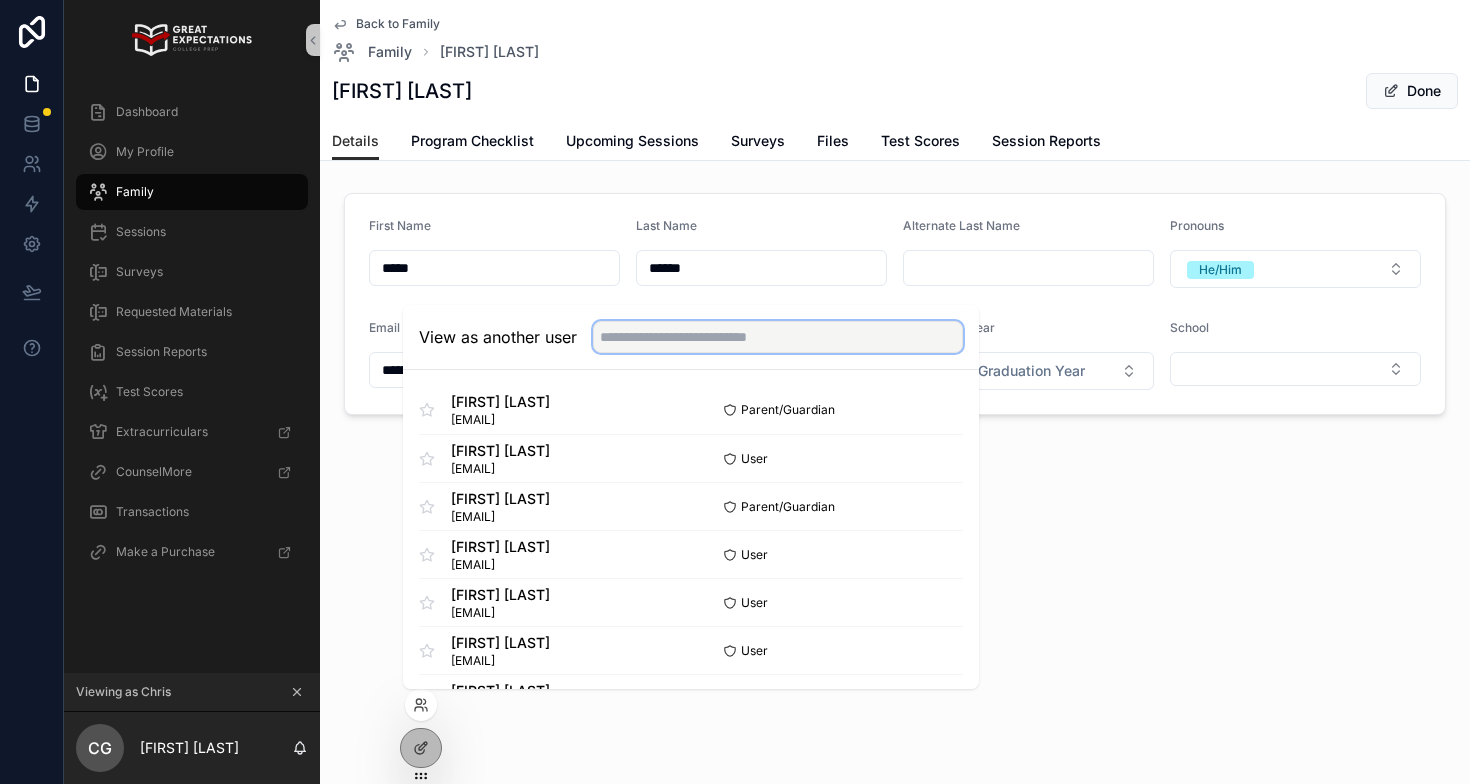 click at bounding box center (778, 337) 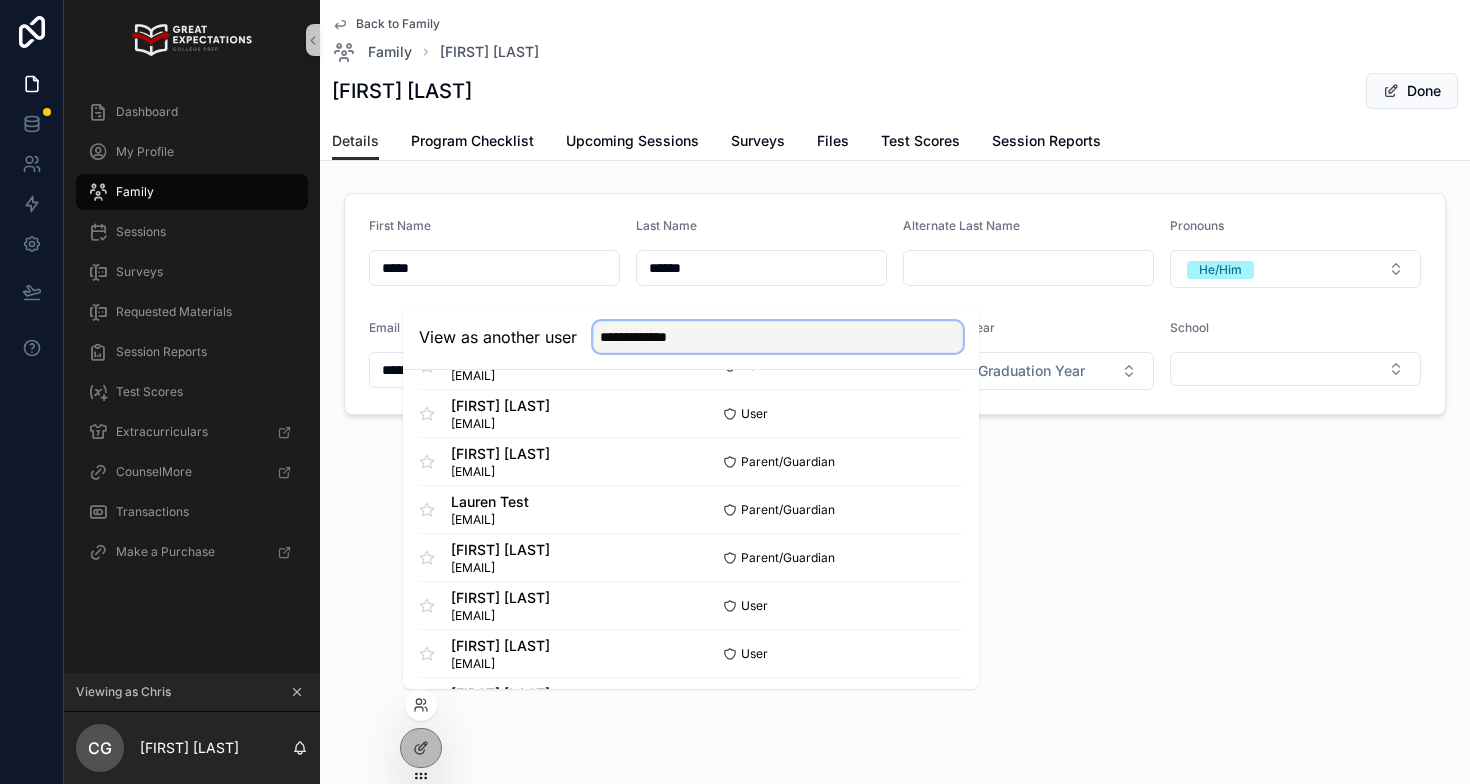 scroll, scrollTop: 721, scrollLeft: 0, axis: vertical 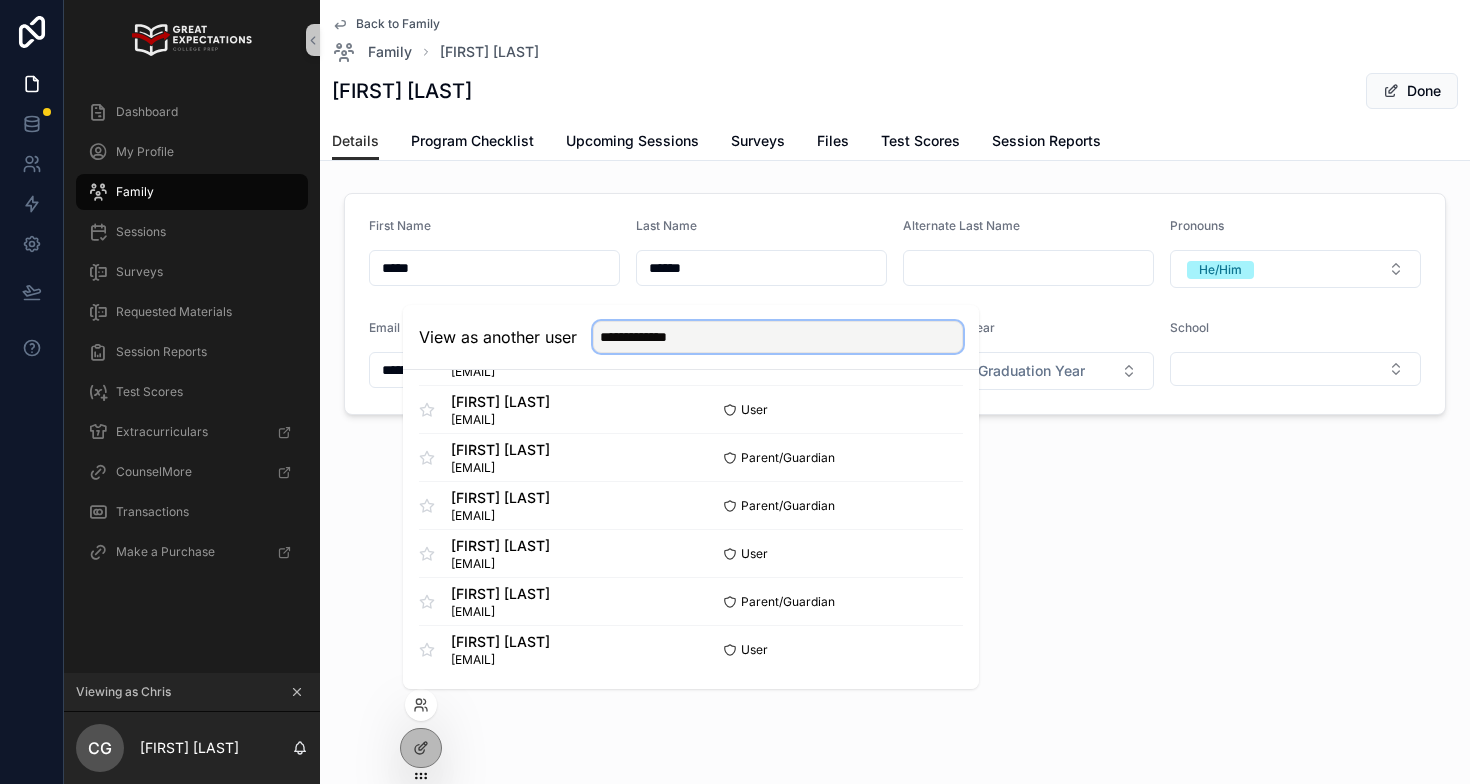 click on "**********" at bounding box center (778, 337) 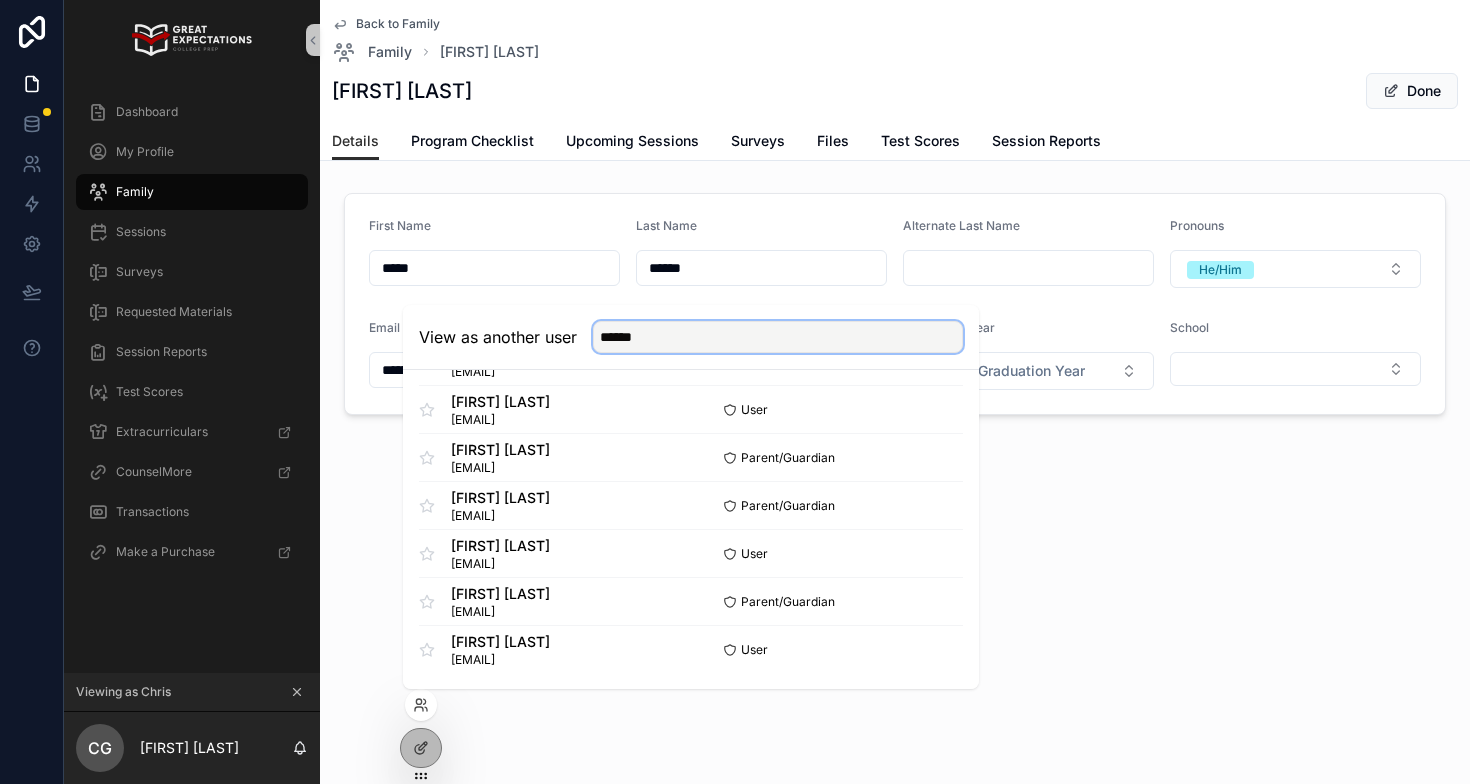 scroll, scrollTop: 0, scrollLeft: 0, axis: both 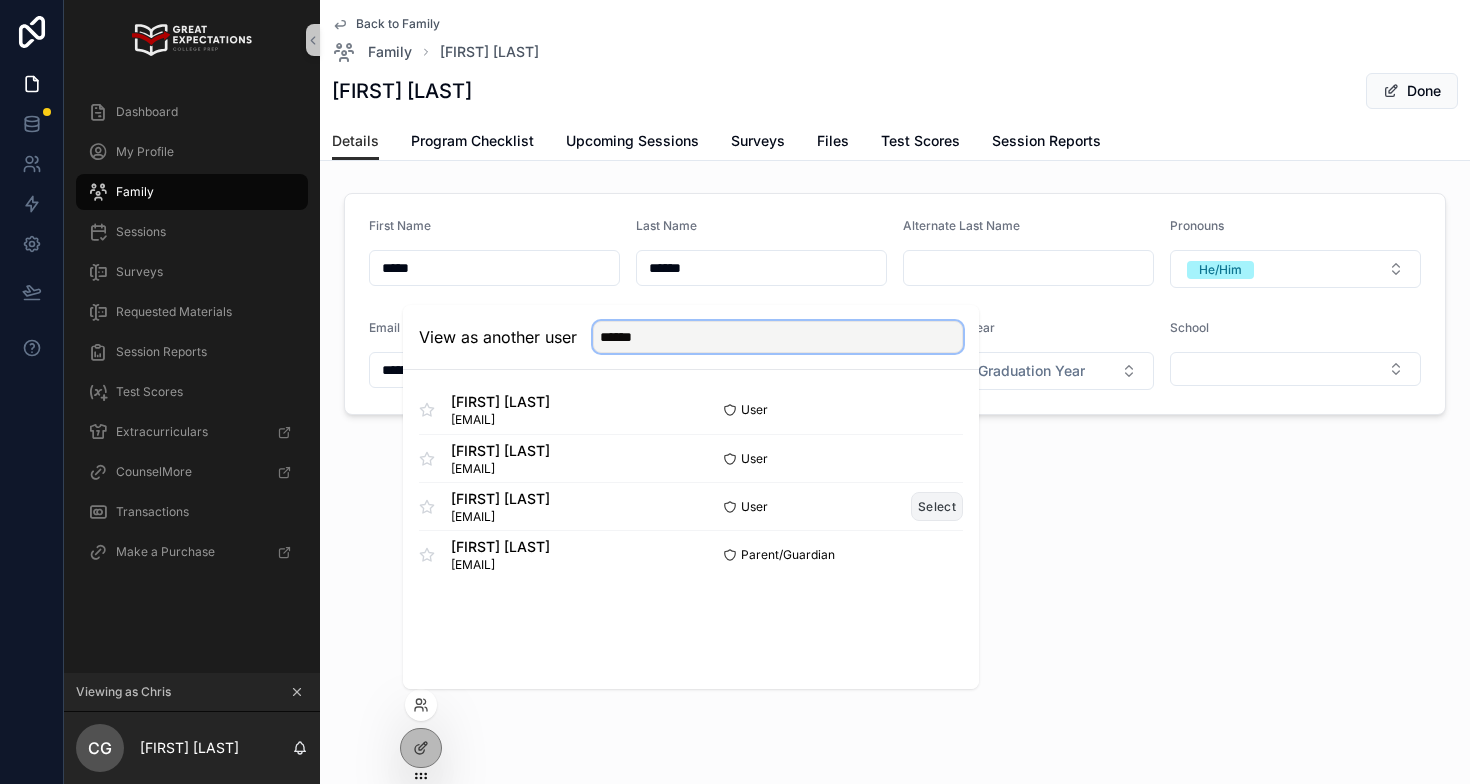 type on "******" 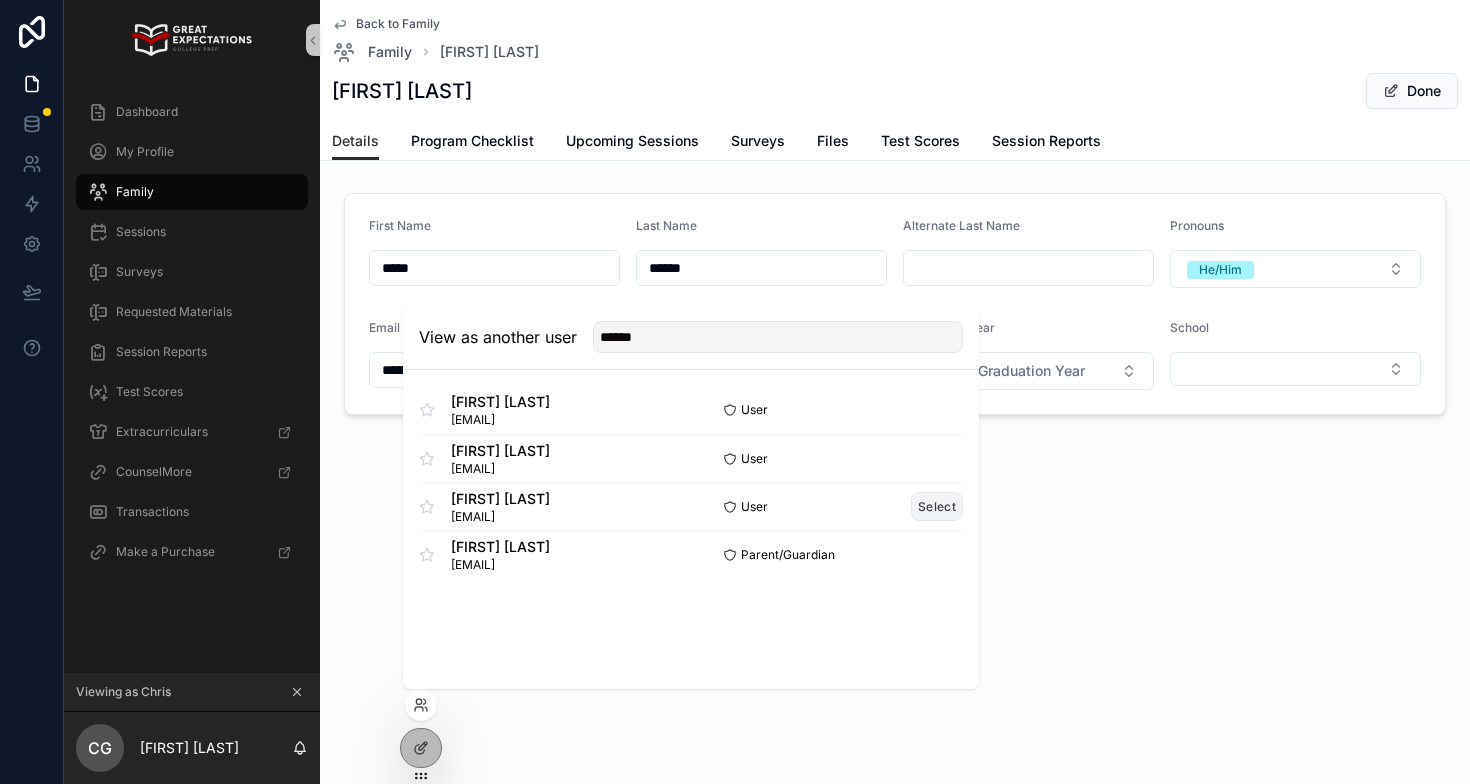 click on "Select" at bounding box center (937, 506) 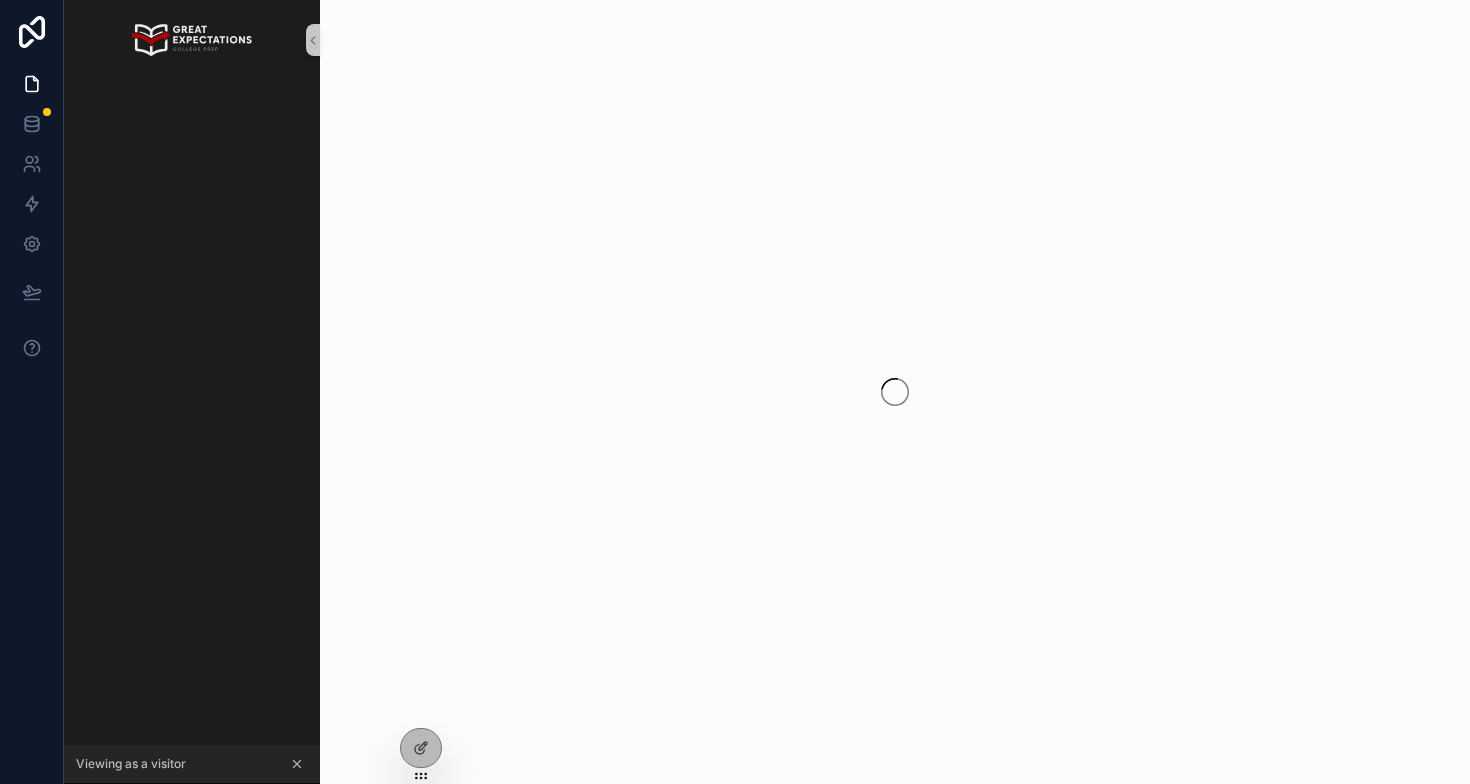scroll, scrollTop: 0, scrollLeft: 0, axis: both 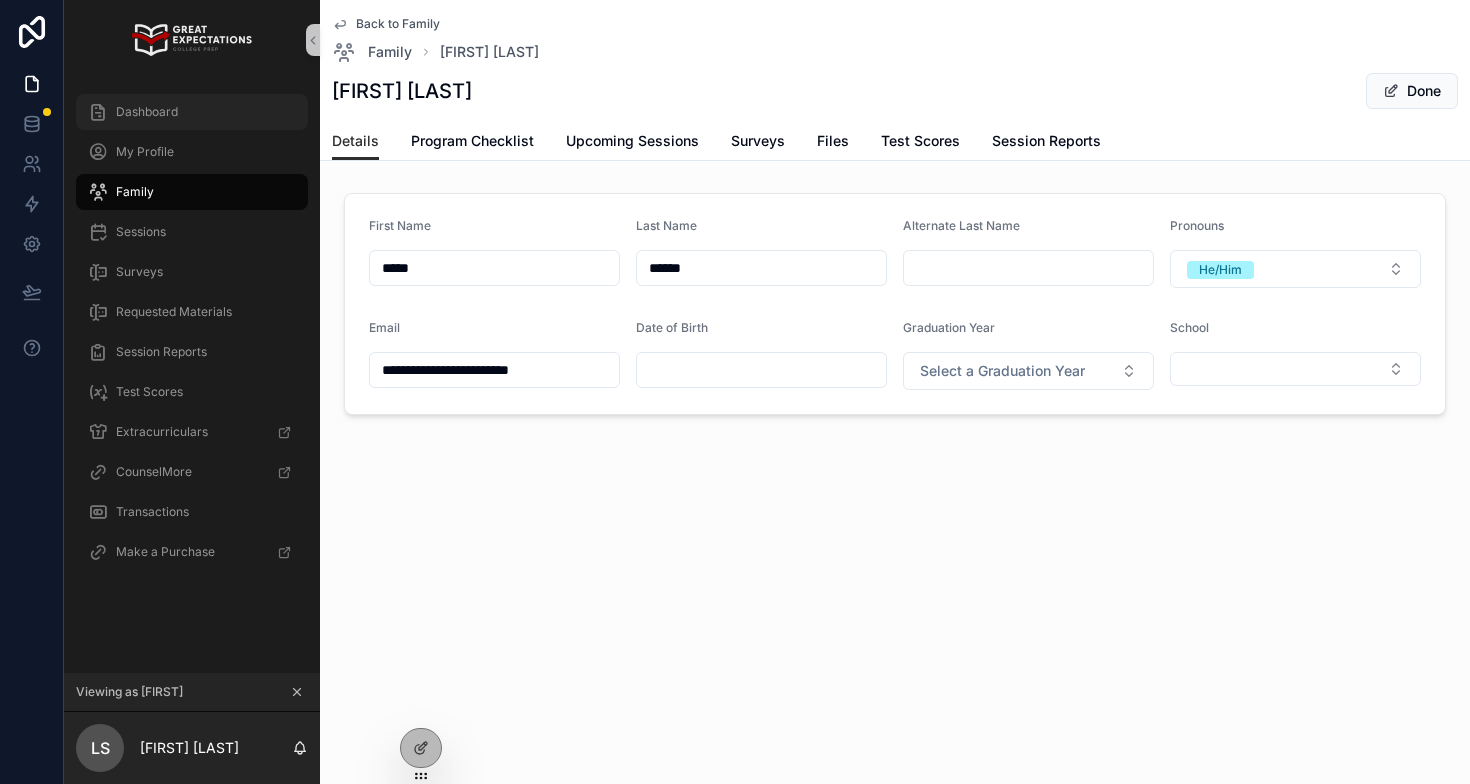 click on "Dashboard" at bounding box center (147, 112) 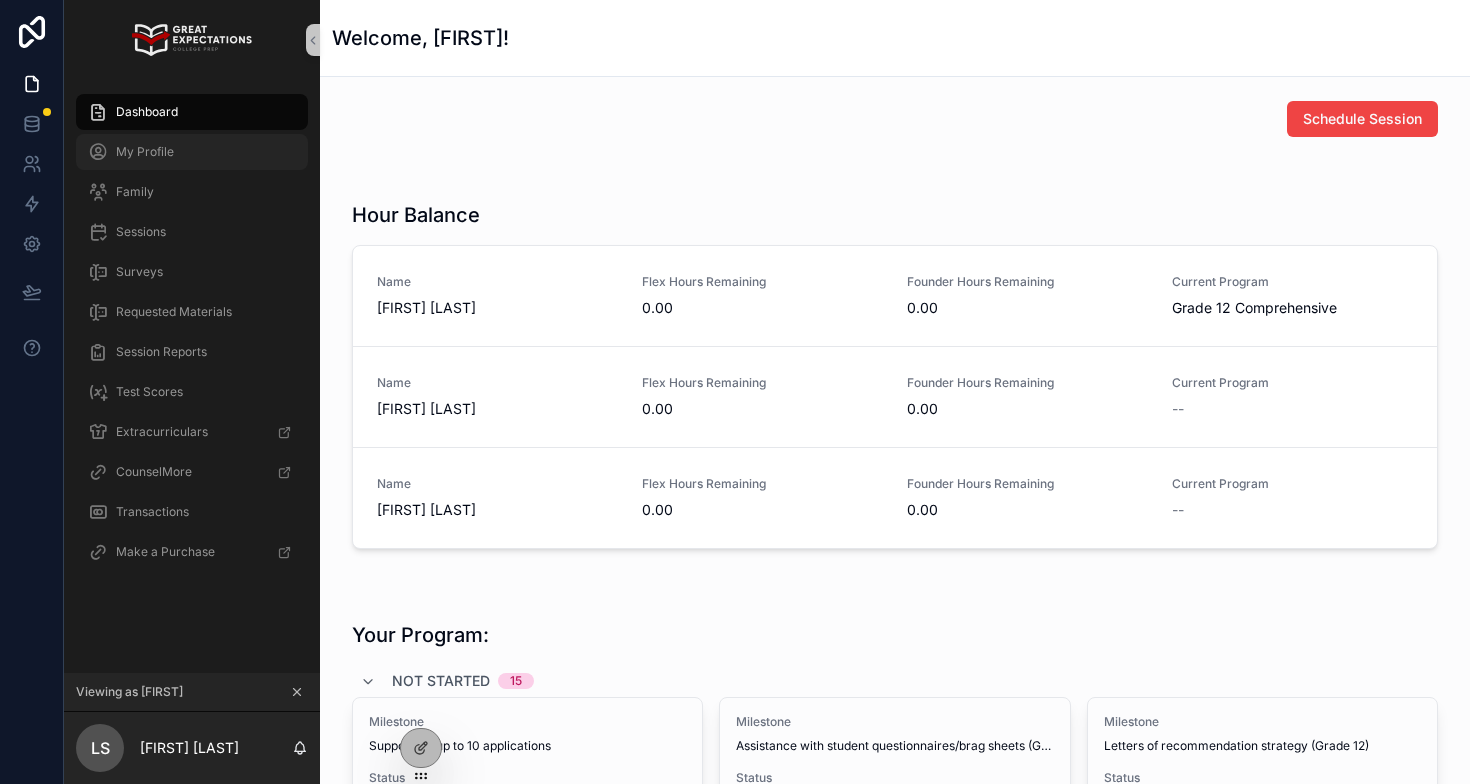 click on "My Profile" at bounding box center (145, 152) 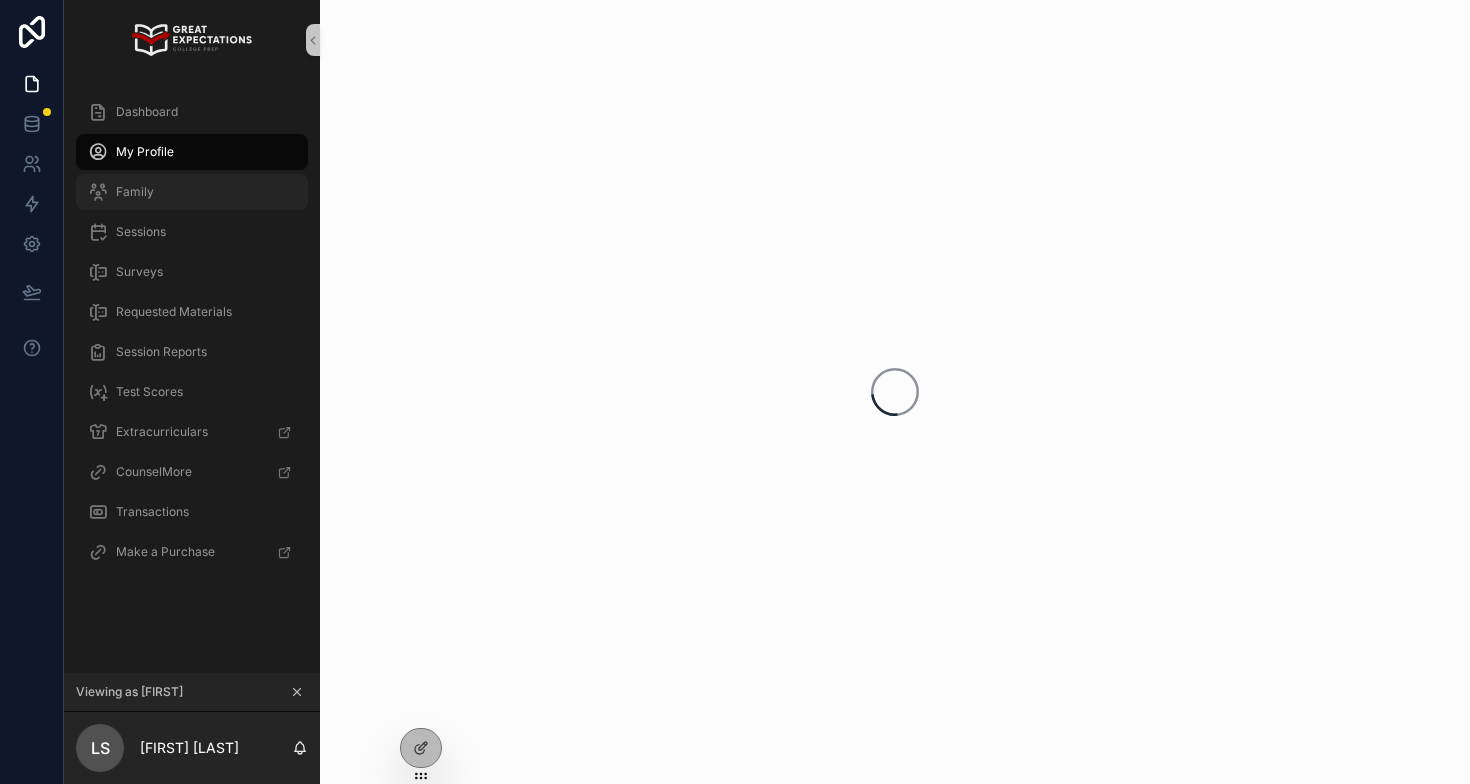 click on "Family" at bounding box center [192, 192] 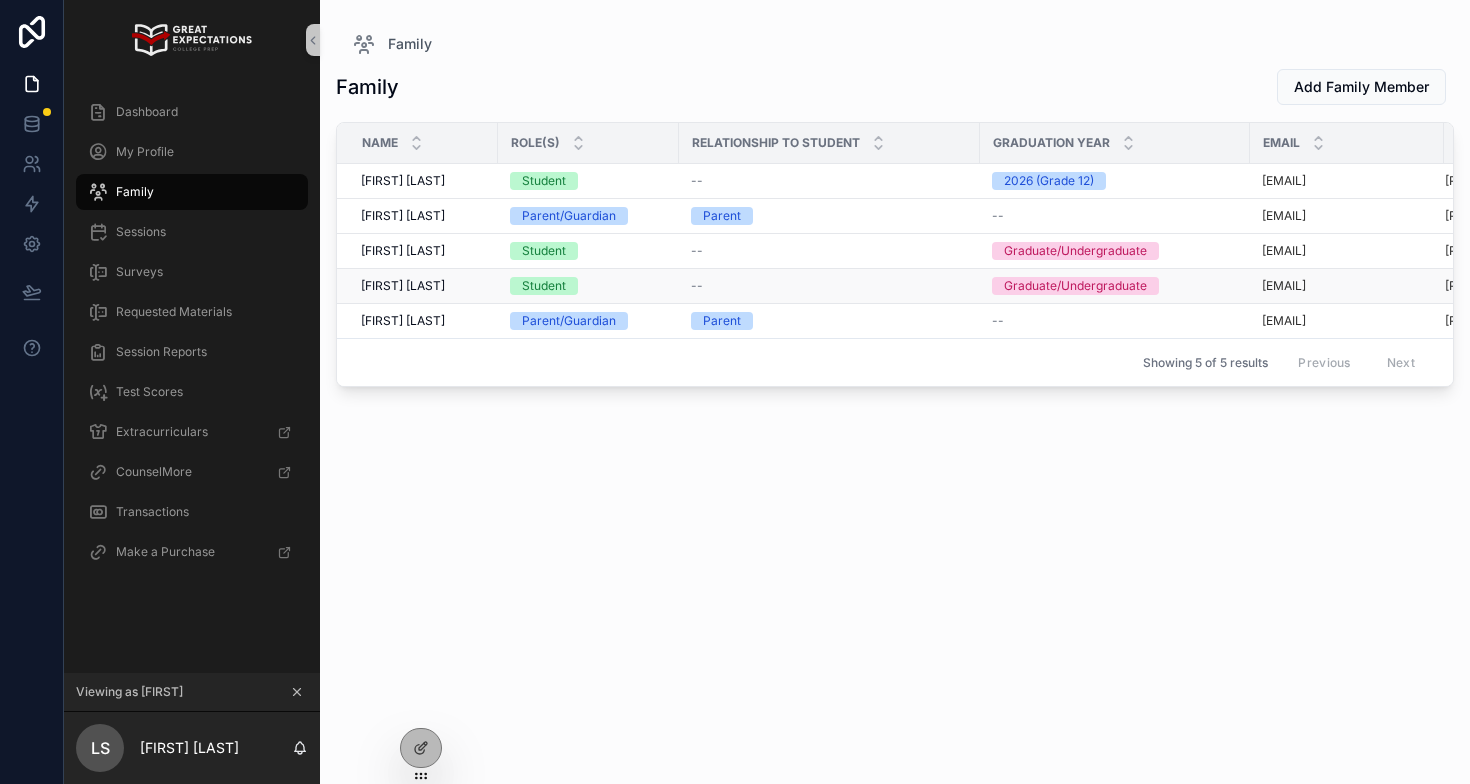 click on "[FIRST] [LAST]" at bounding box center (403, 286) 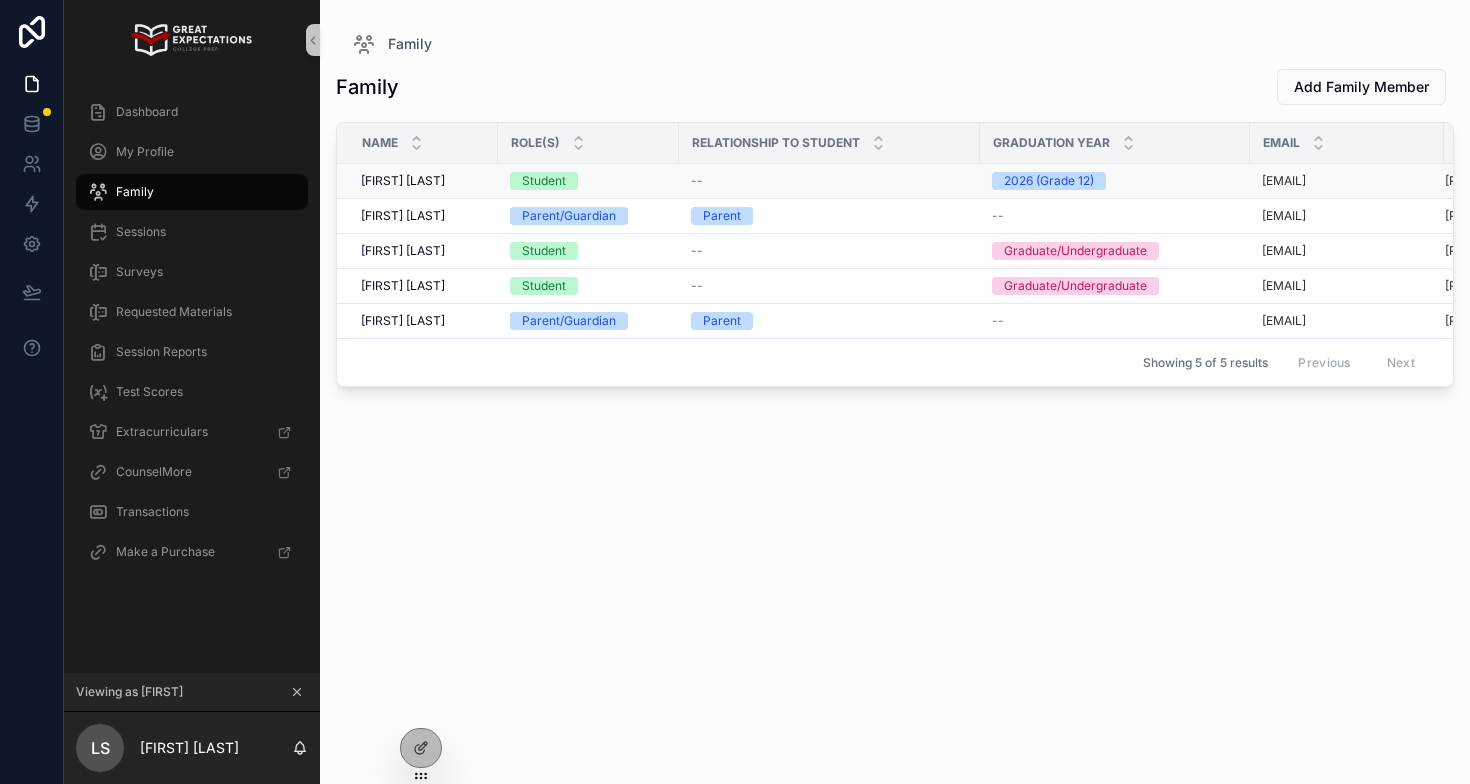 click on "[FIRST] [LAST]" at bounding box center (403, 181) 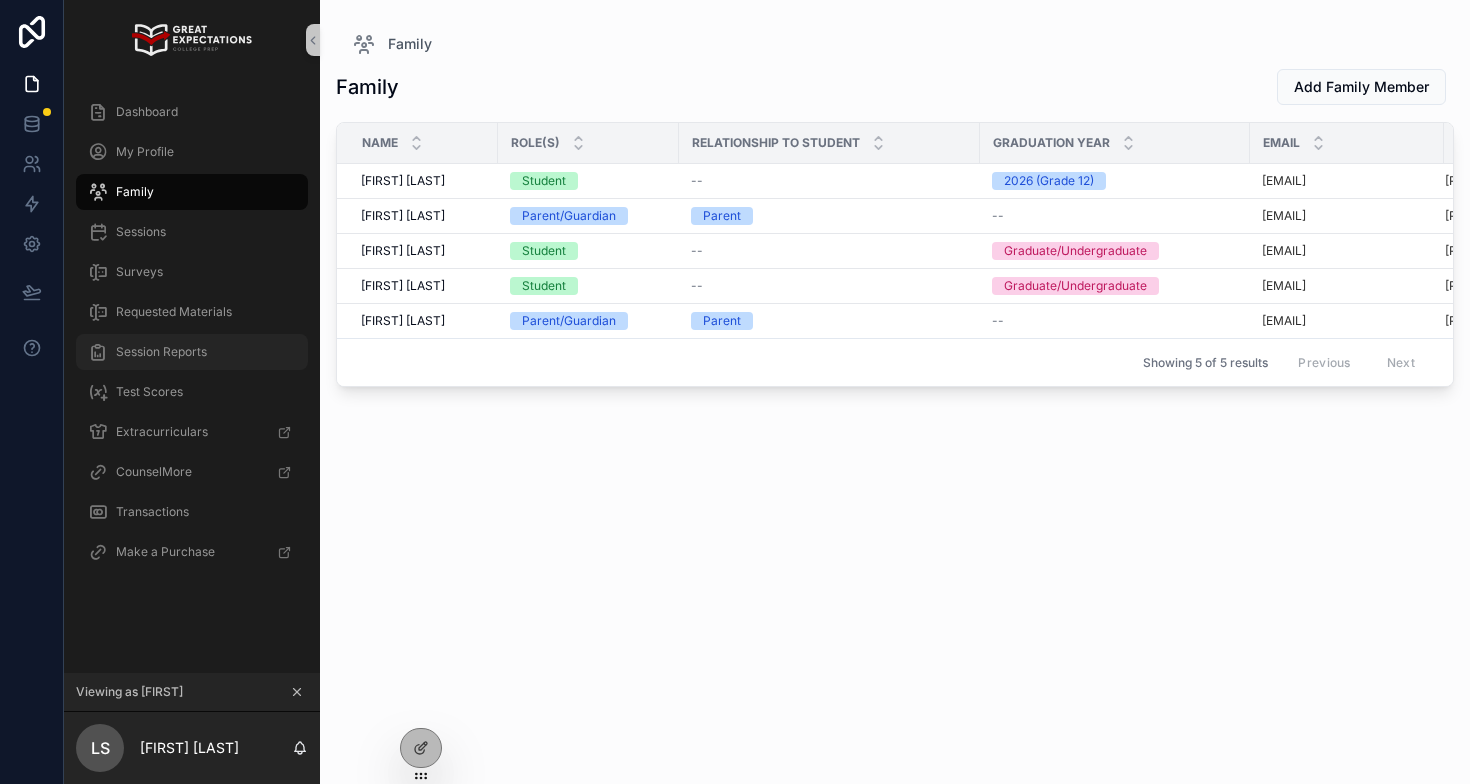 click on "Session Reports" at bounding box center [192, 352] 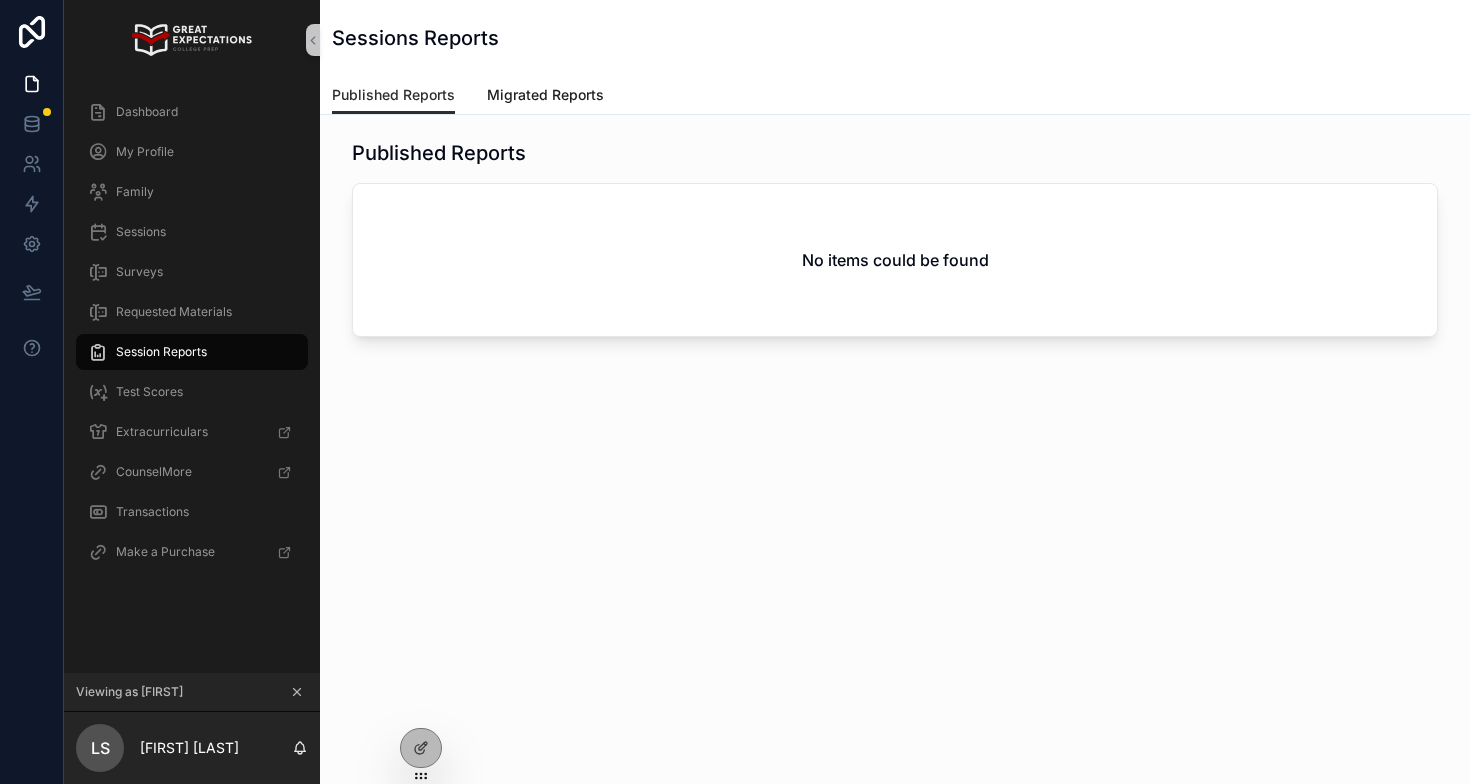 click on "Migrated Reports" at bounding box center [545, 95] 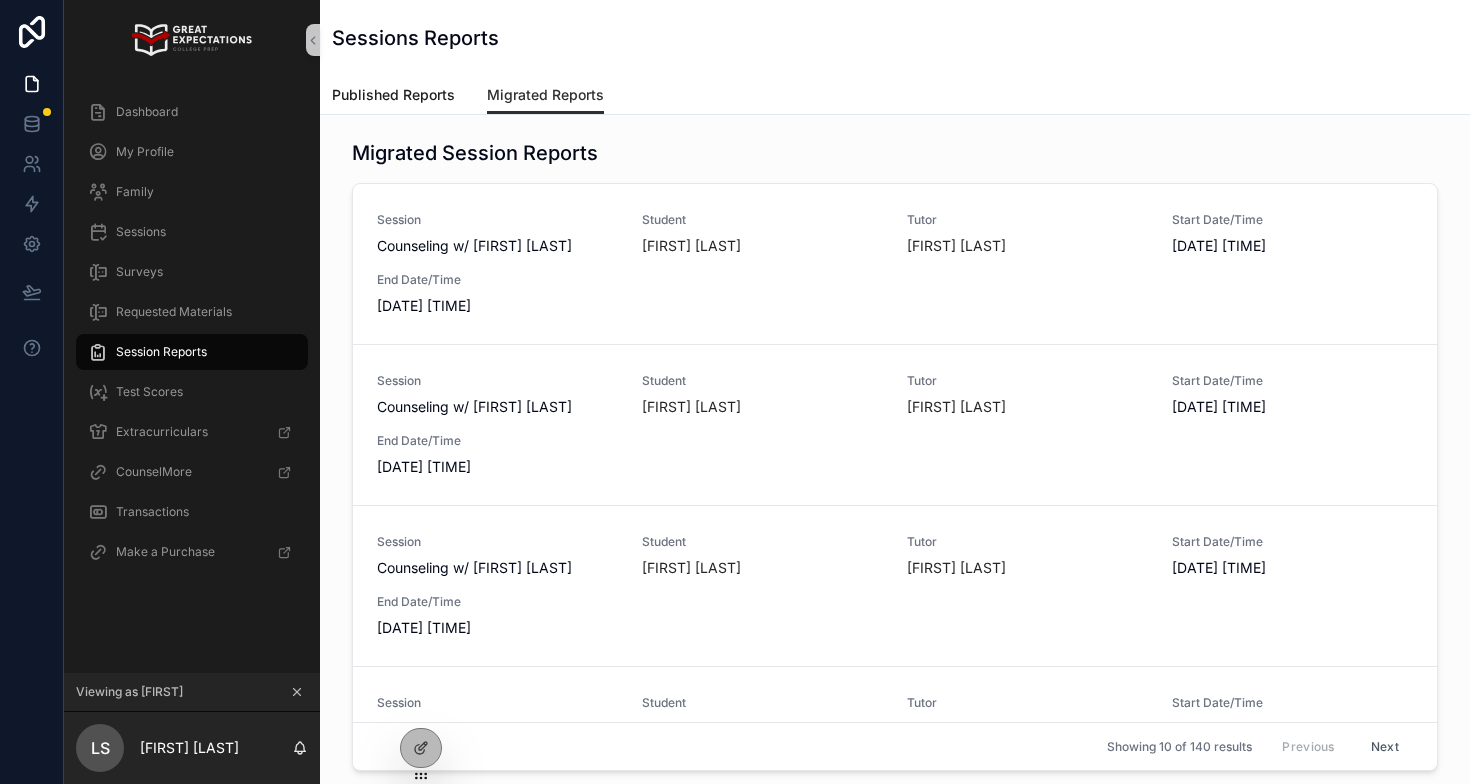 click on "Published Reports" at bounding box center (393, 97) 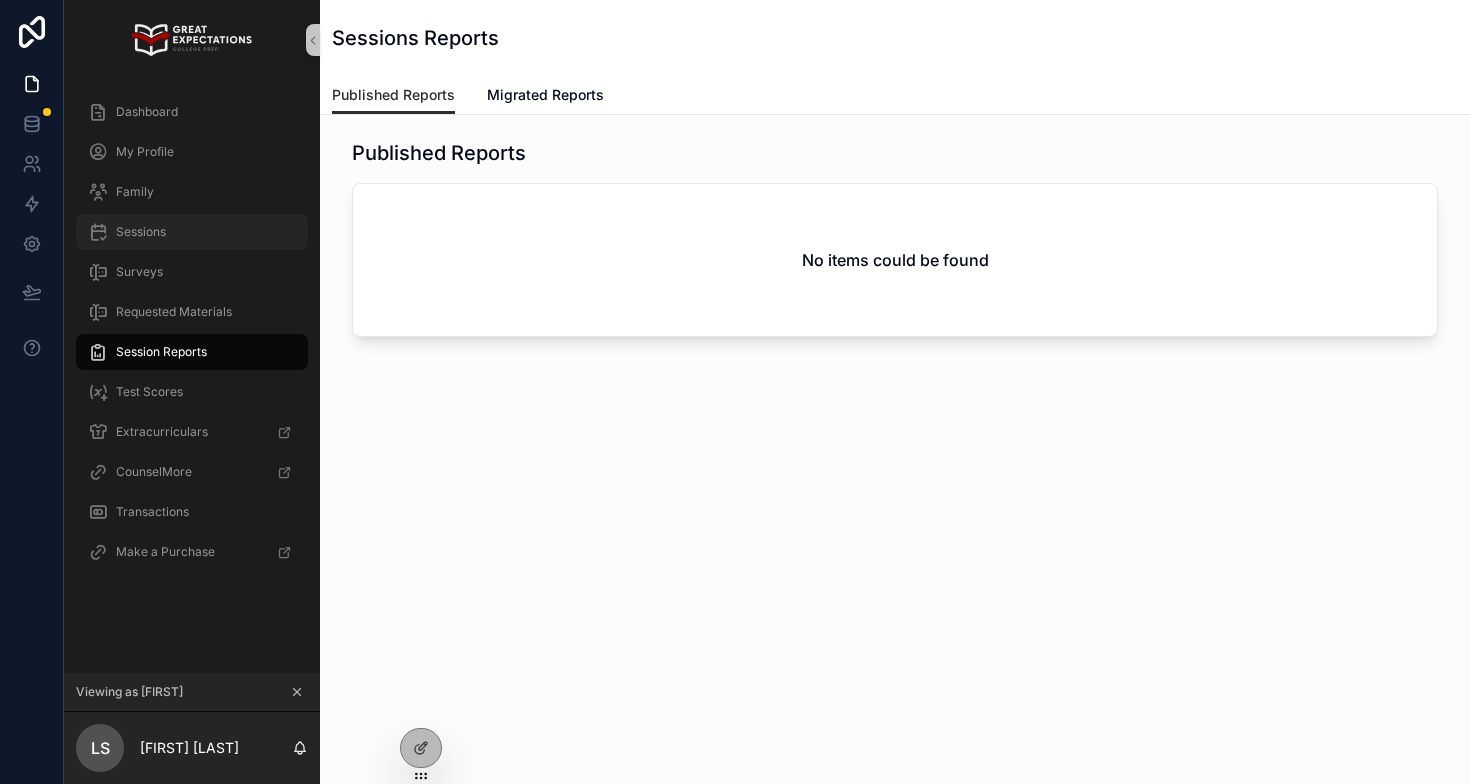click on "Sessions" at bounding box center (192, 232) 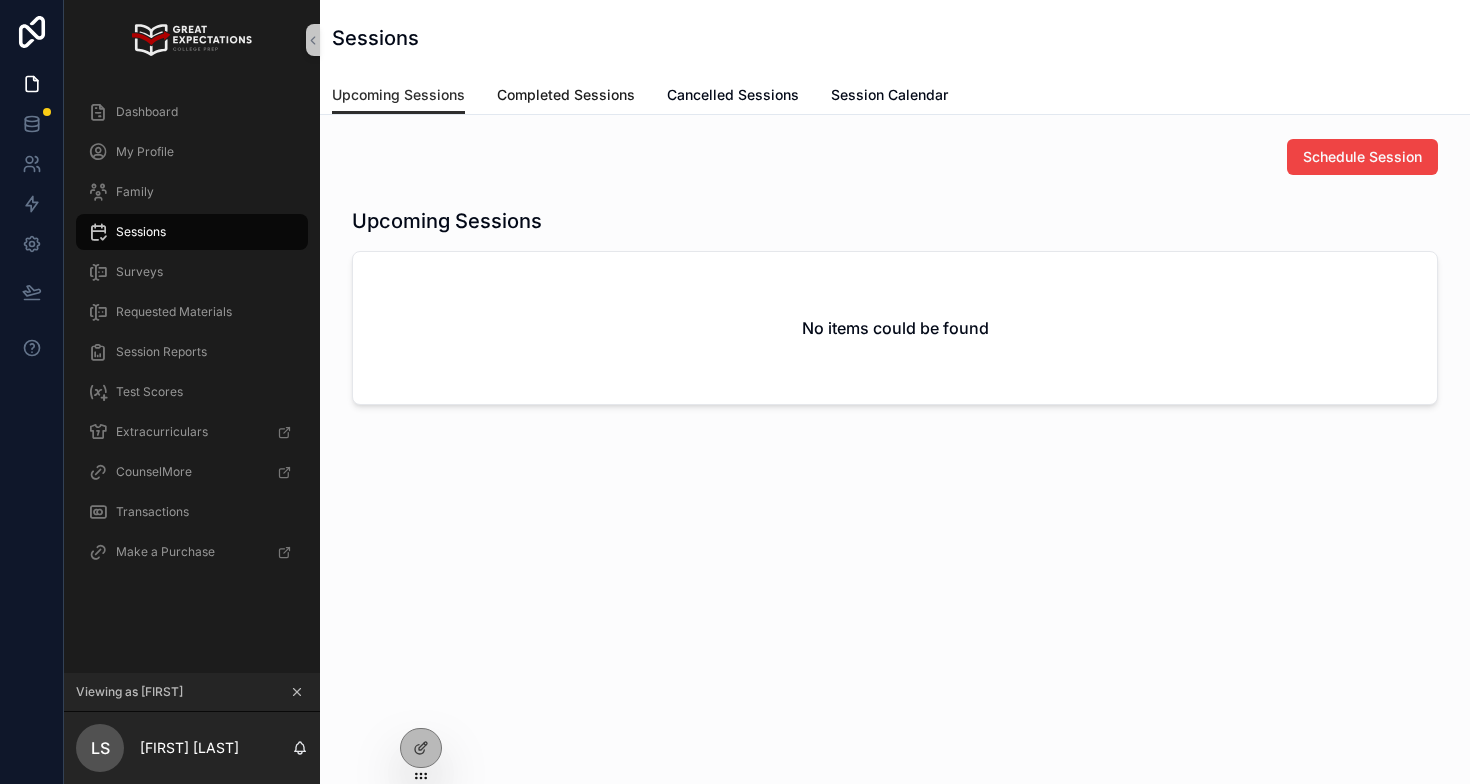 click on "Completed Sessions" at bounding box center [566, 97] 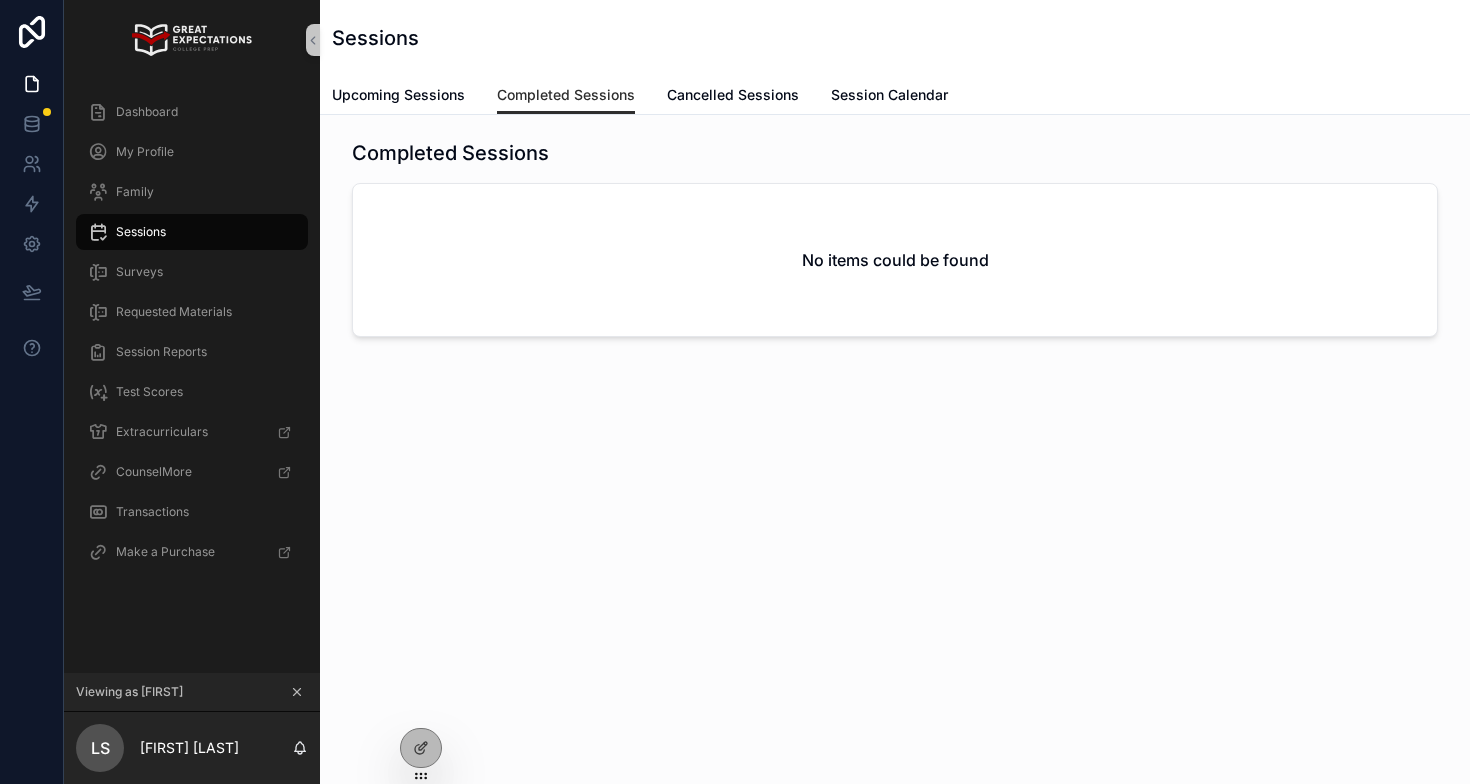 click 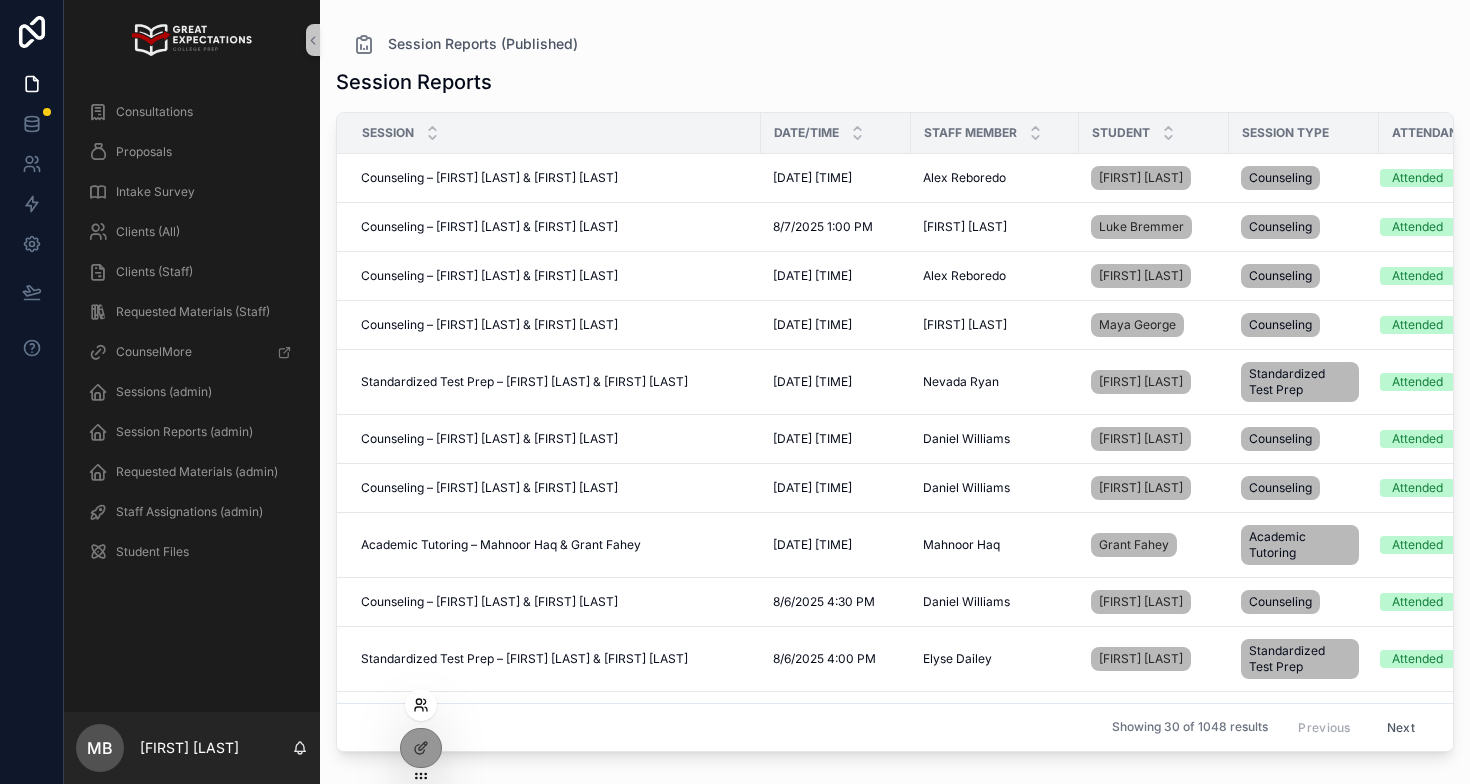 click 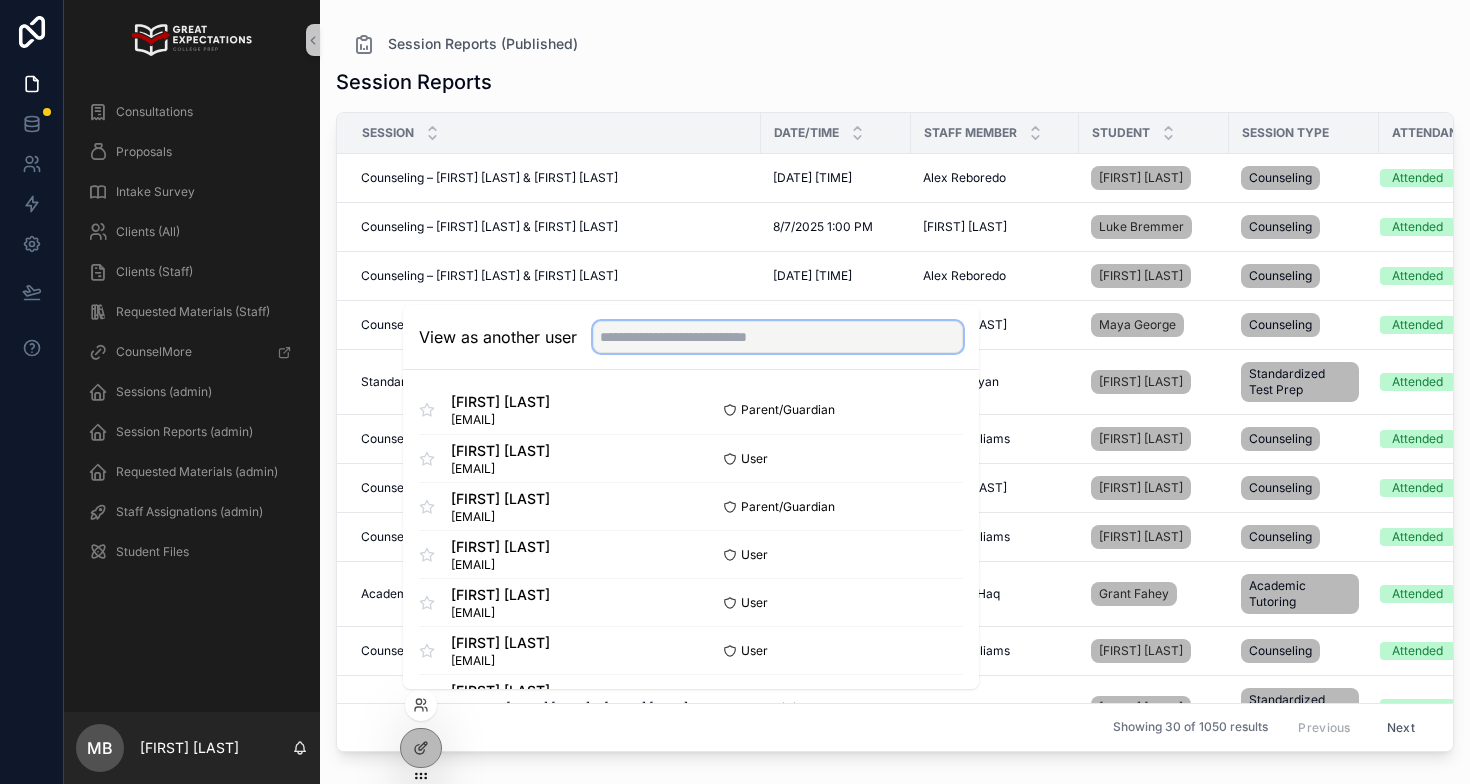 click at bounding box center [778, 337] 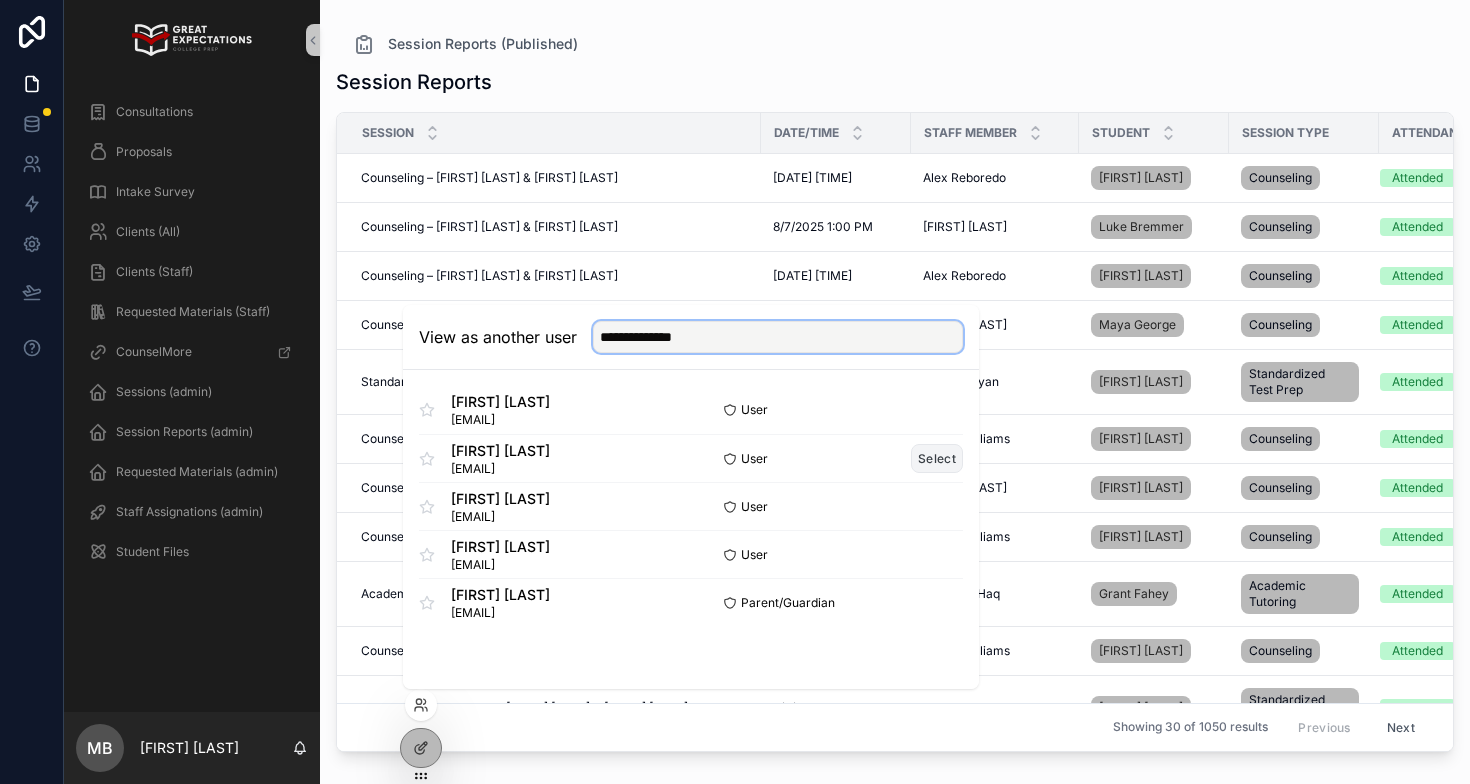 type on "**********" 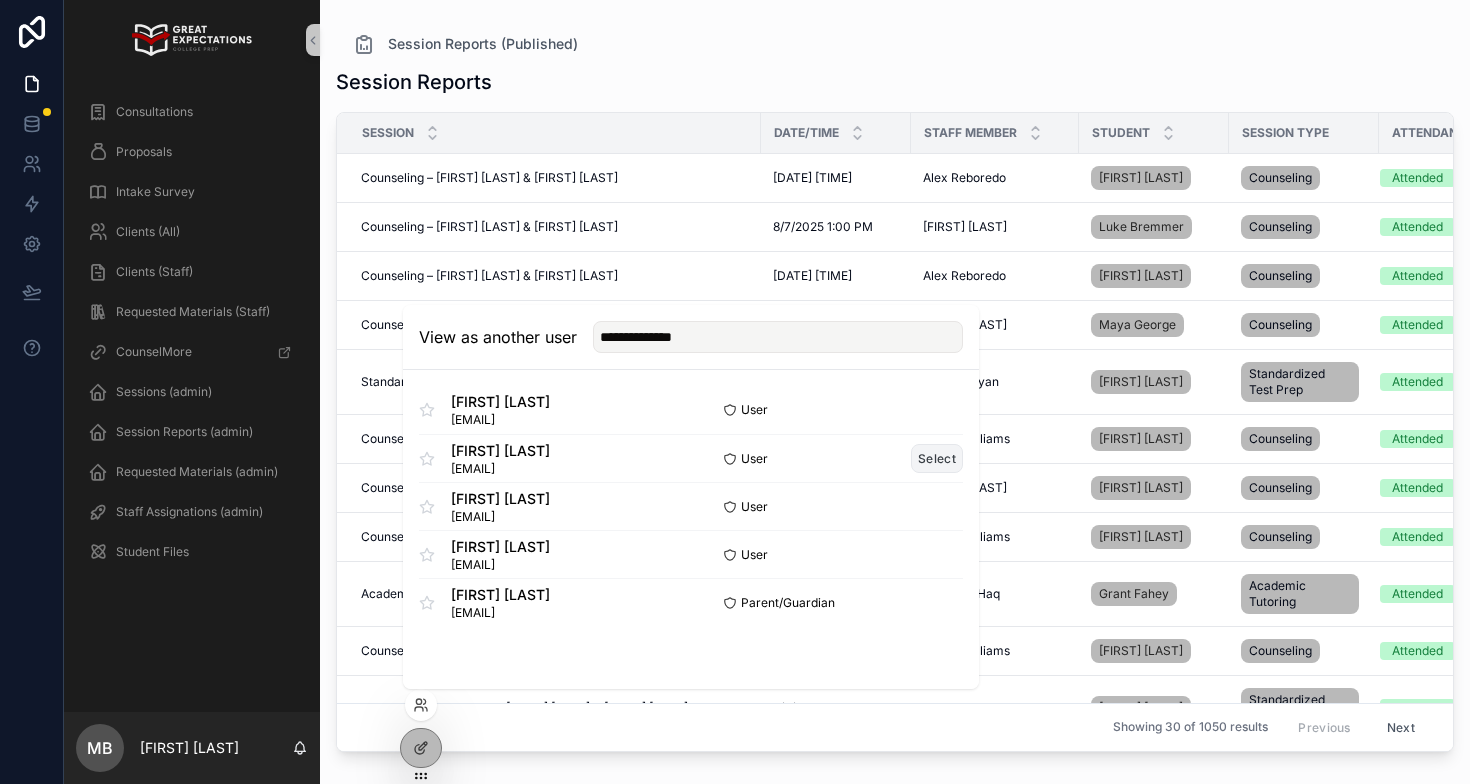 click on "Select" at bounding box center [937, 458] 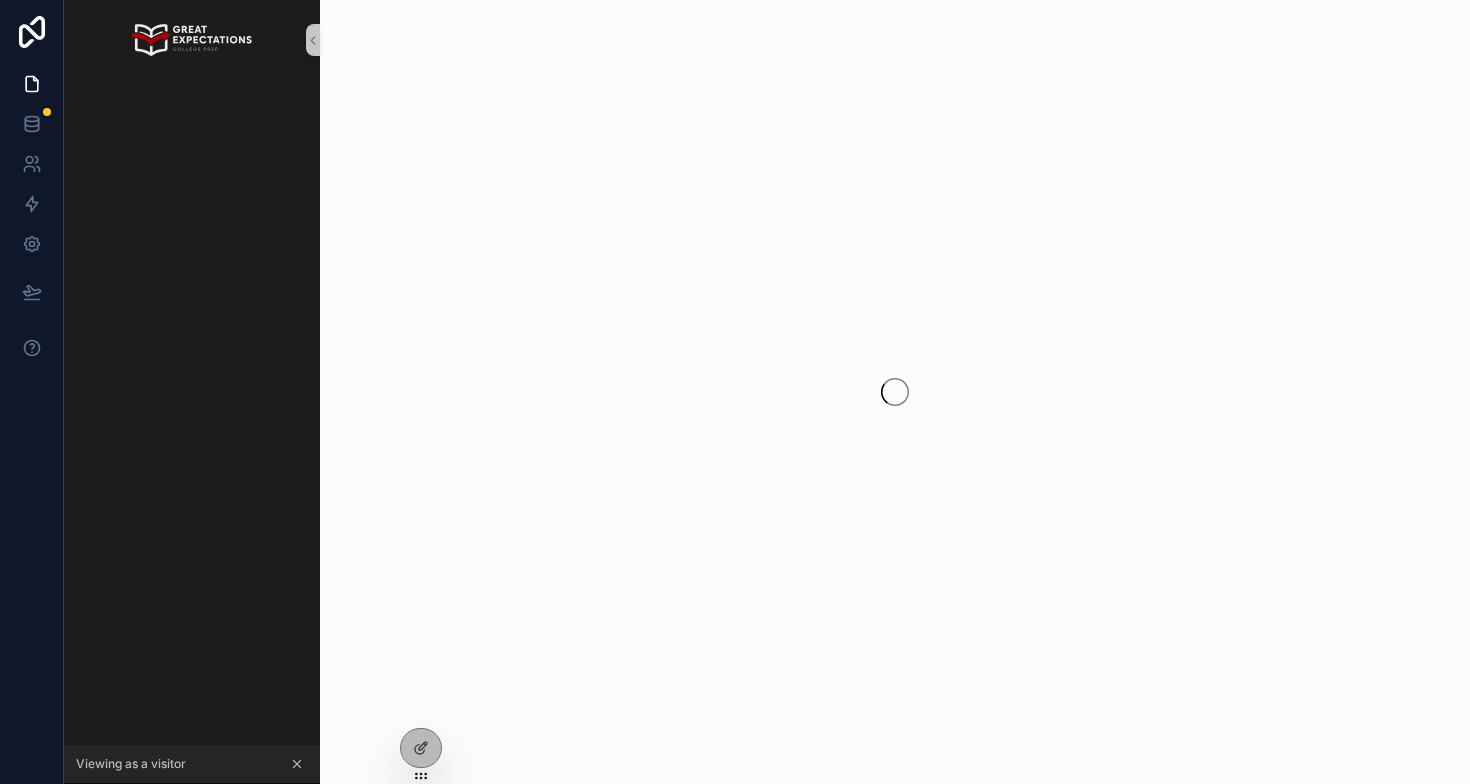 scroll, scrollTop: 0, scrollLeft: 0, axis: both 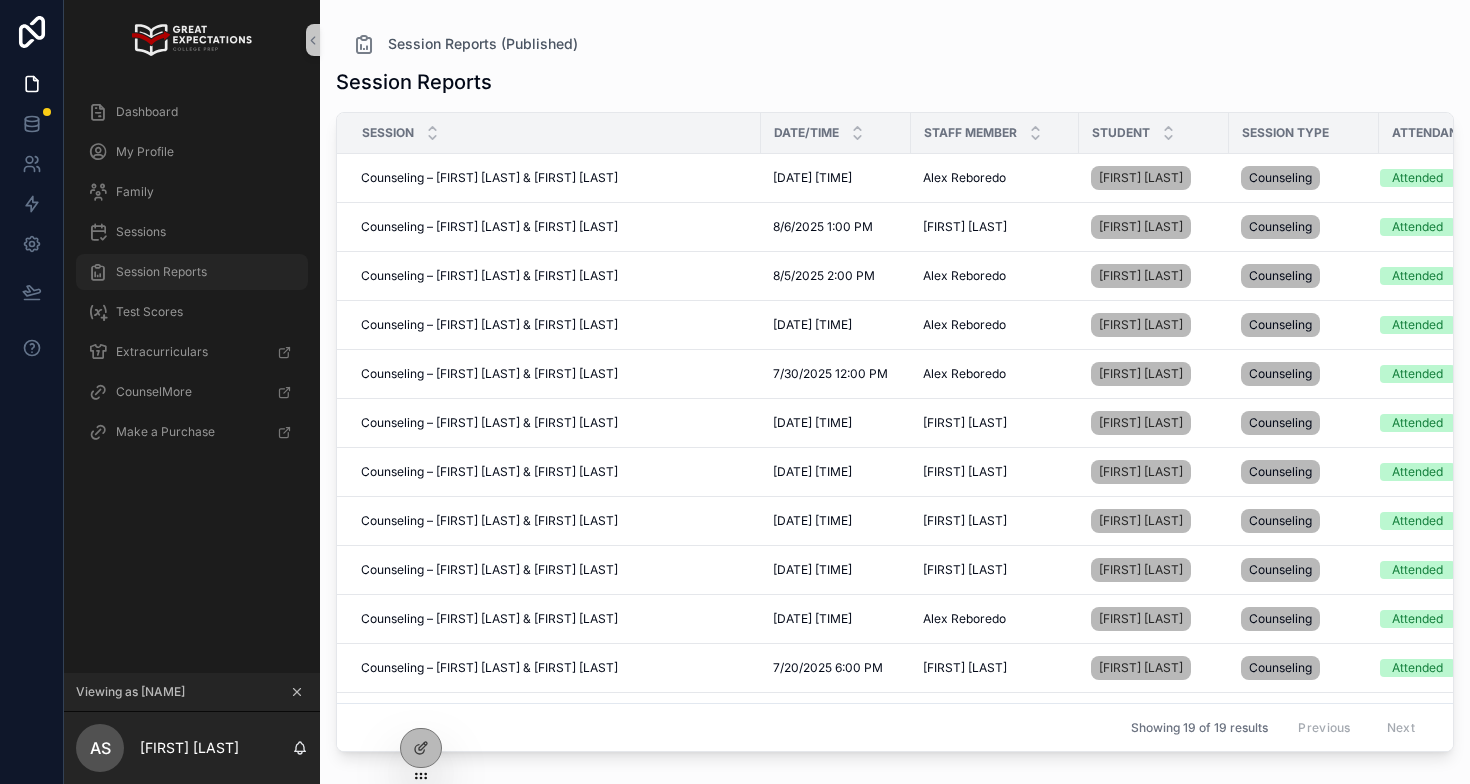 click on "Session Reports" at bounding box center (161, 272) 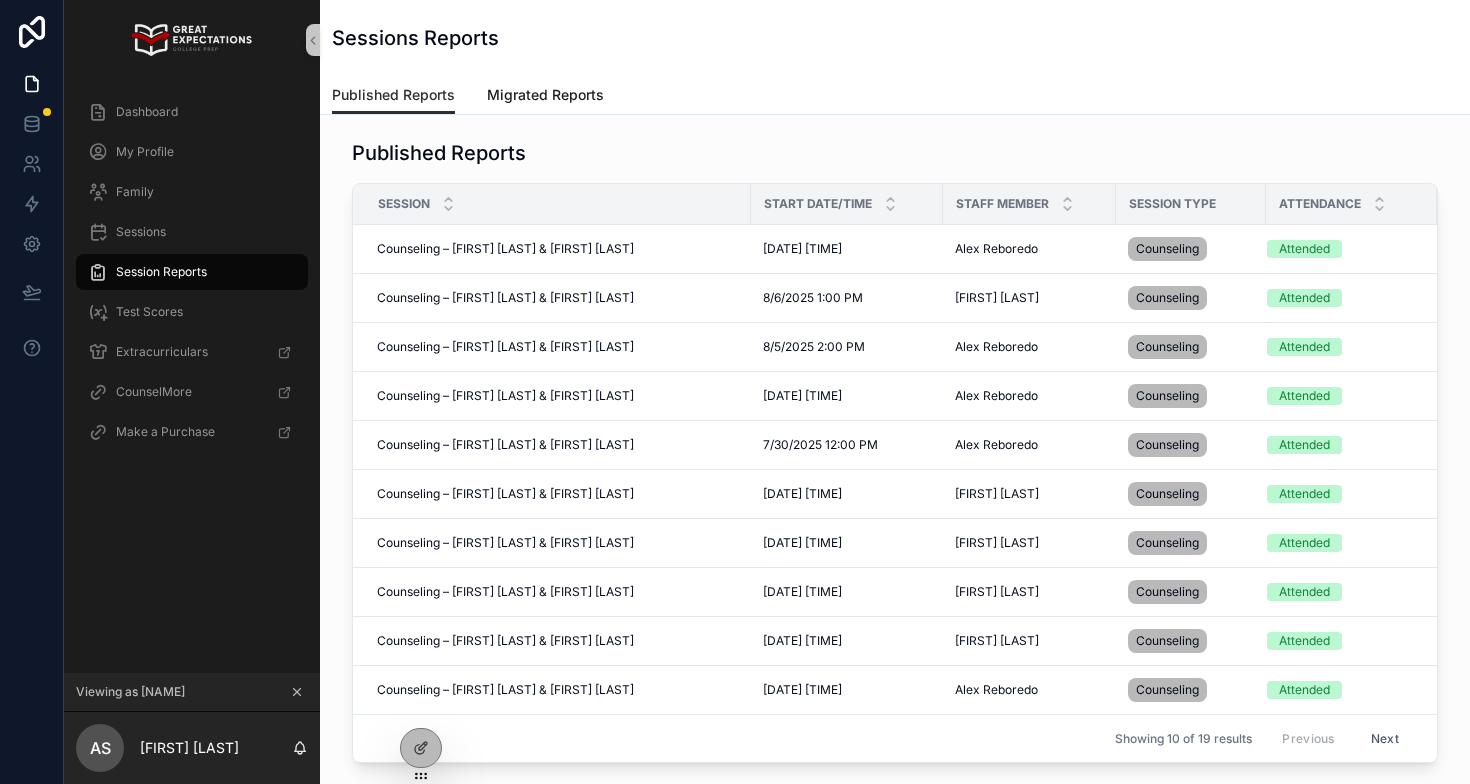 click on "Migrated Reports" at bounding box center [545, 95] 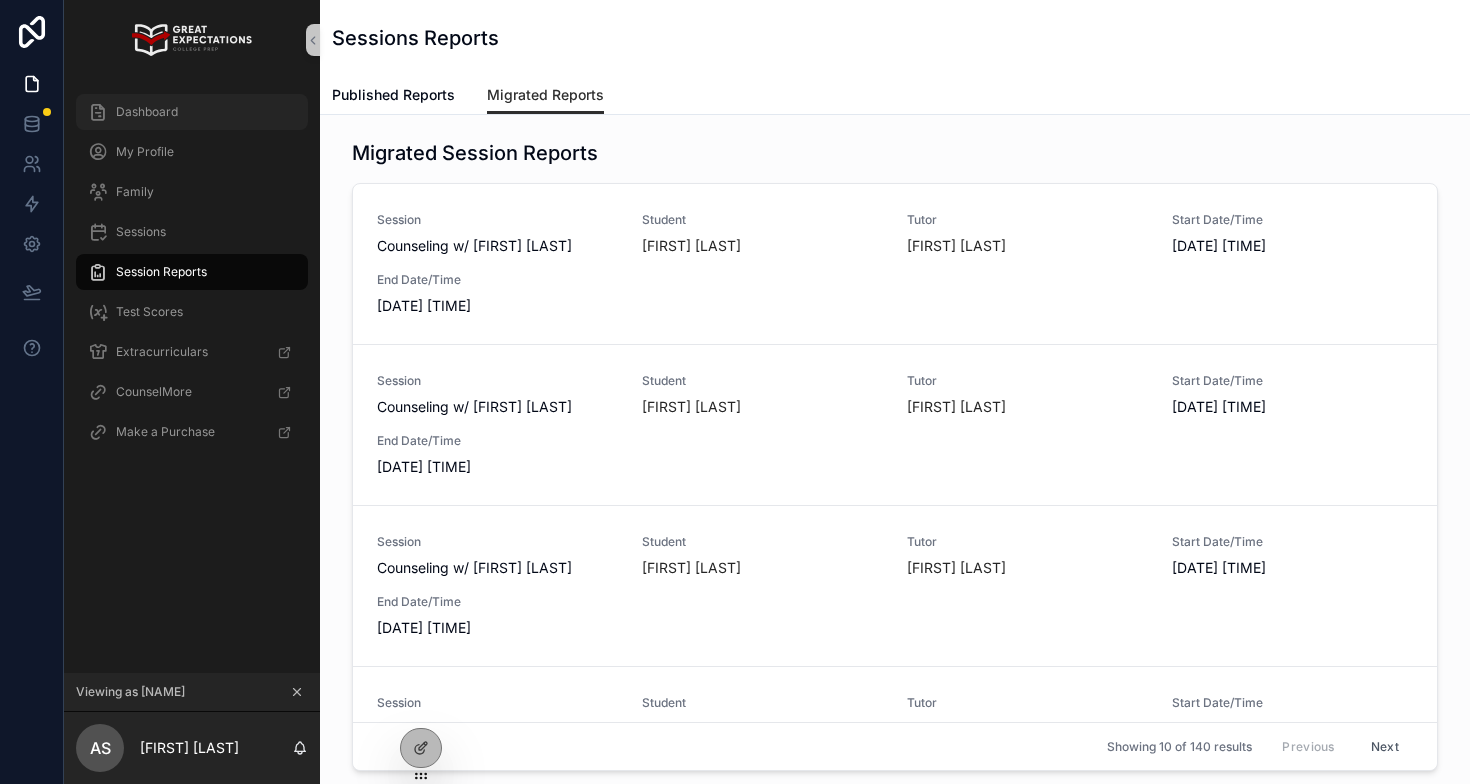 click on "Dashboard" at bounding box center [192, 112] 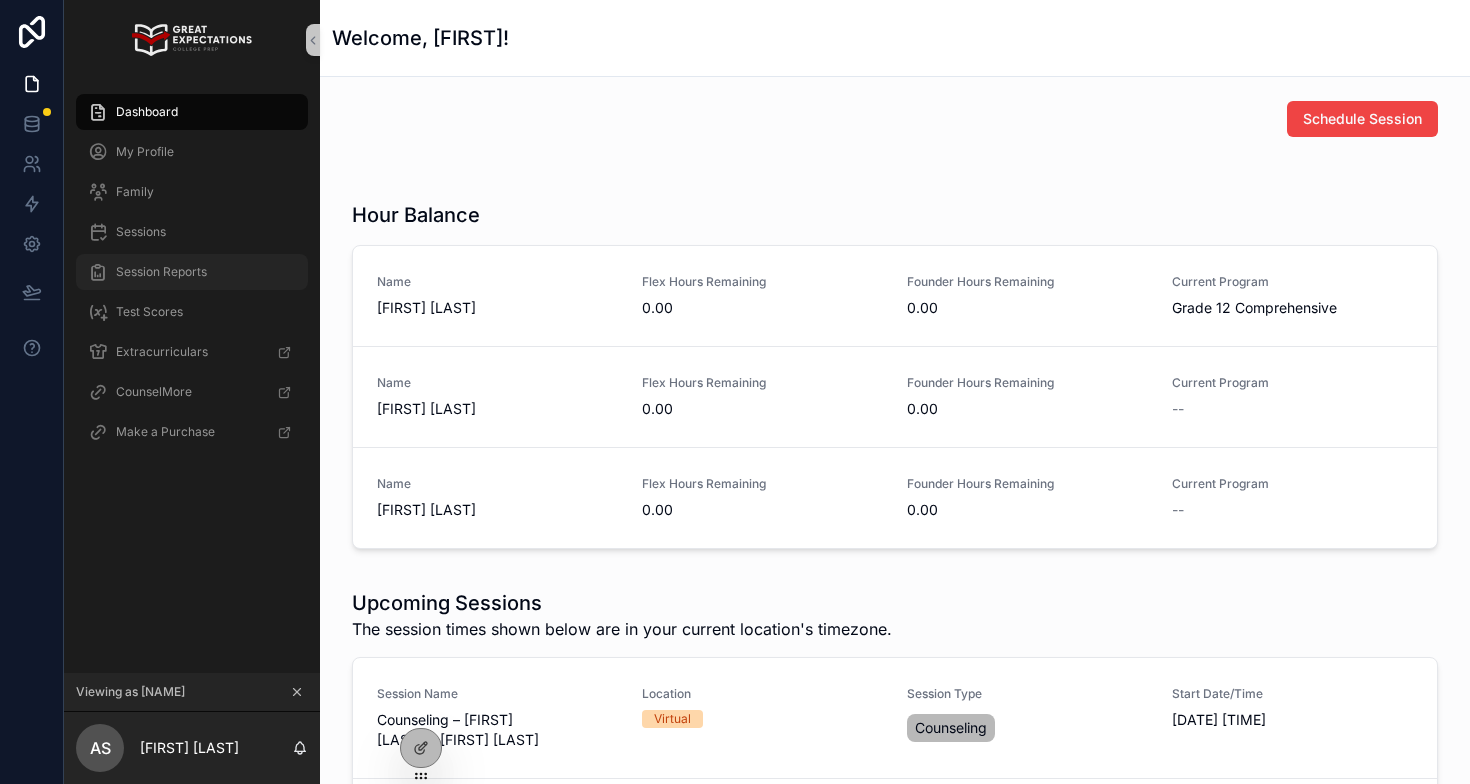 click on "Session Reports" at bounding box center (161, 272) 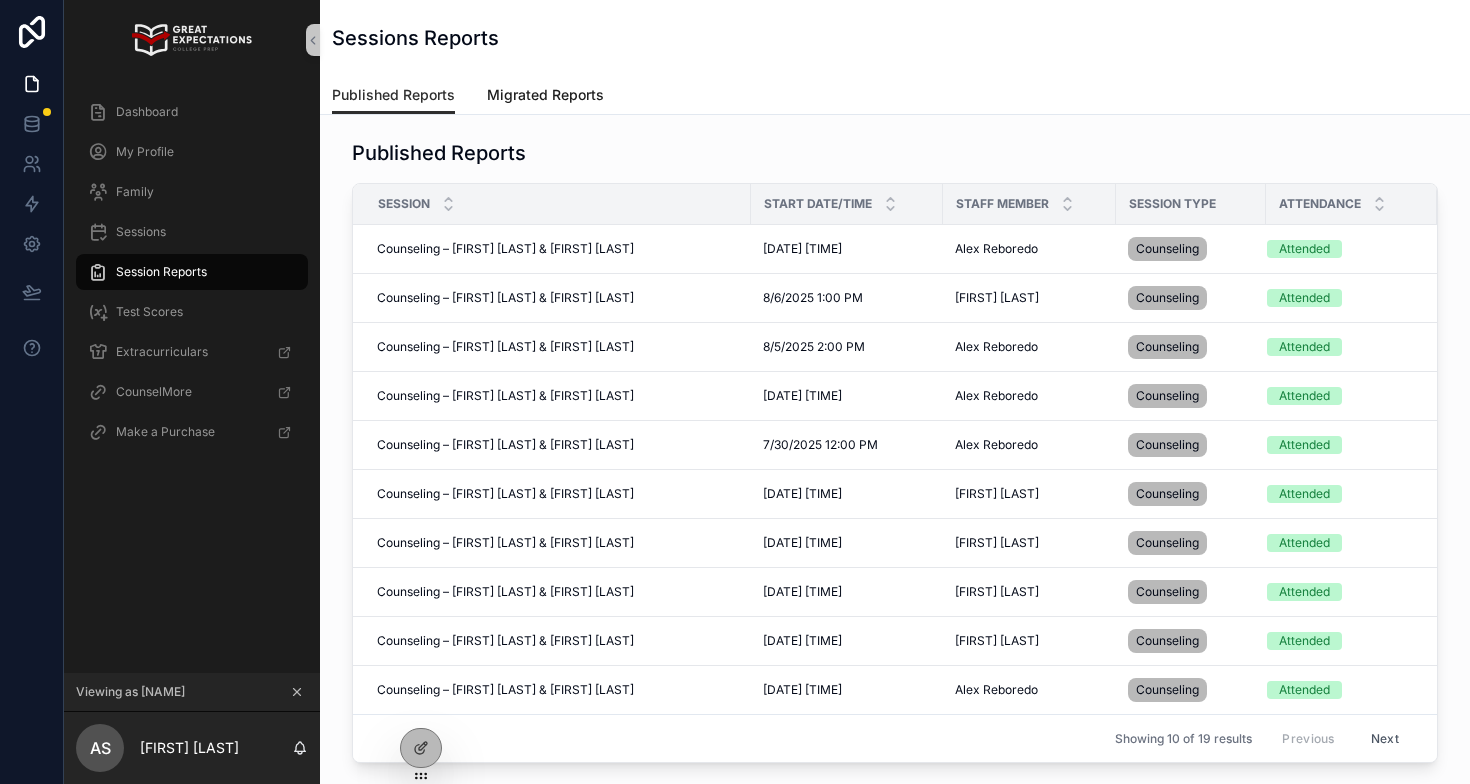 click on "Migrated Reports" at bounding box center (545, 95) 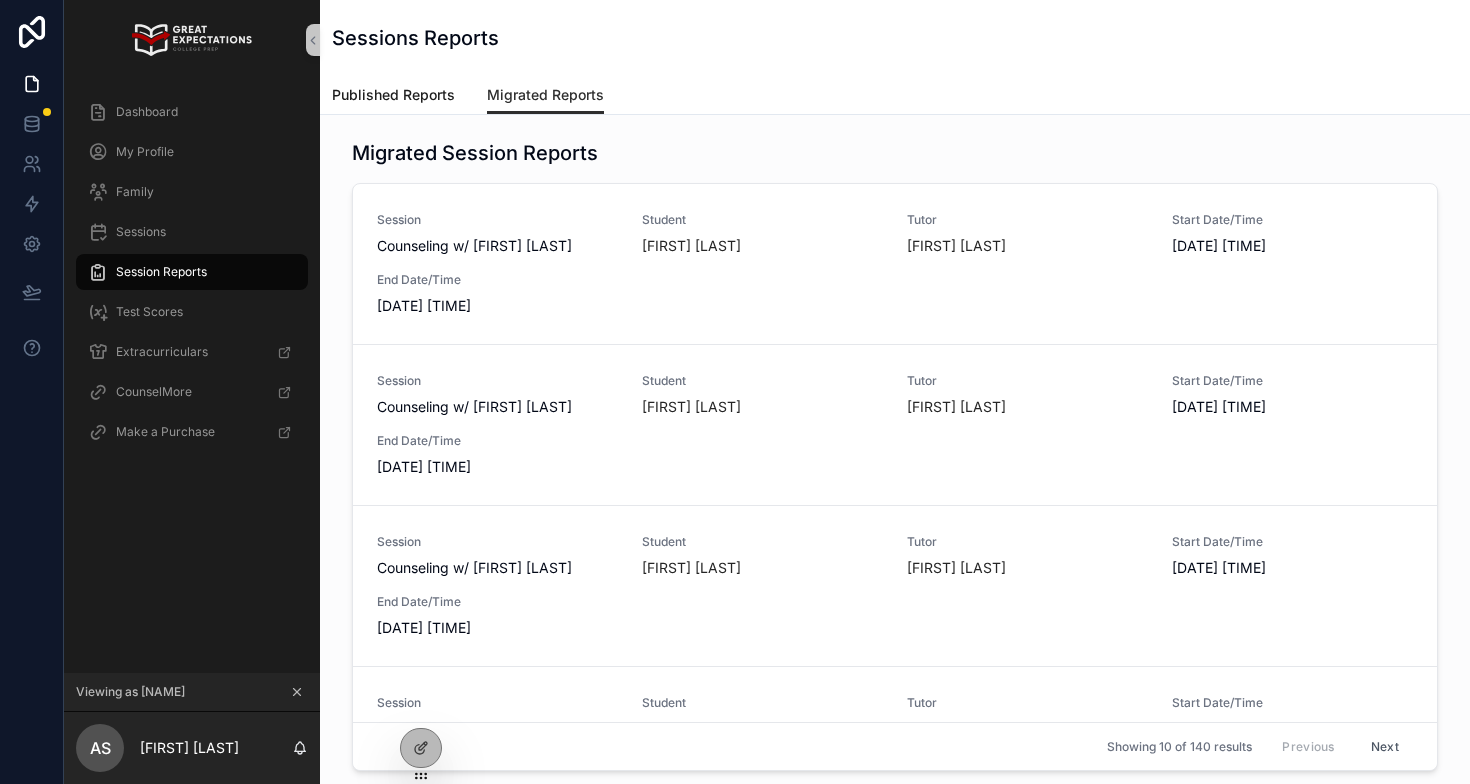 click on "Published Reports" at bounding box center [393, 95] 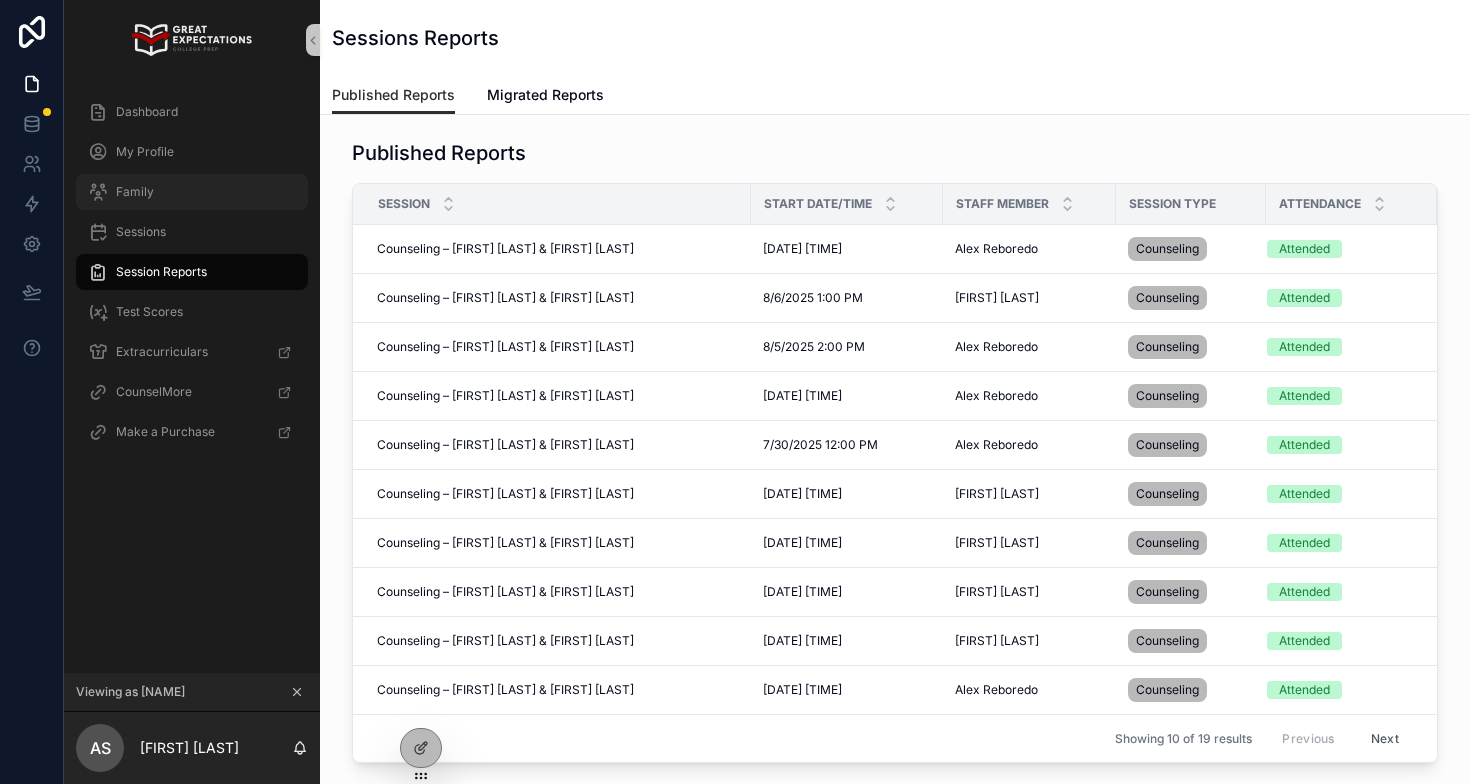click on "Family" at bounding box center [192, 192] 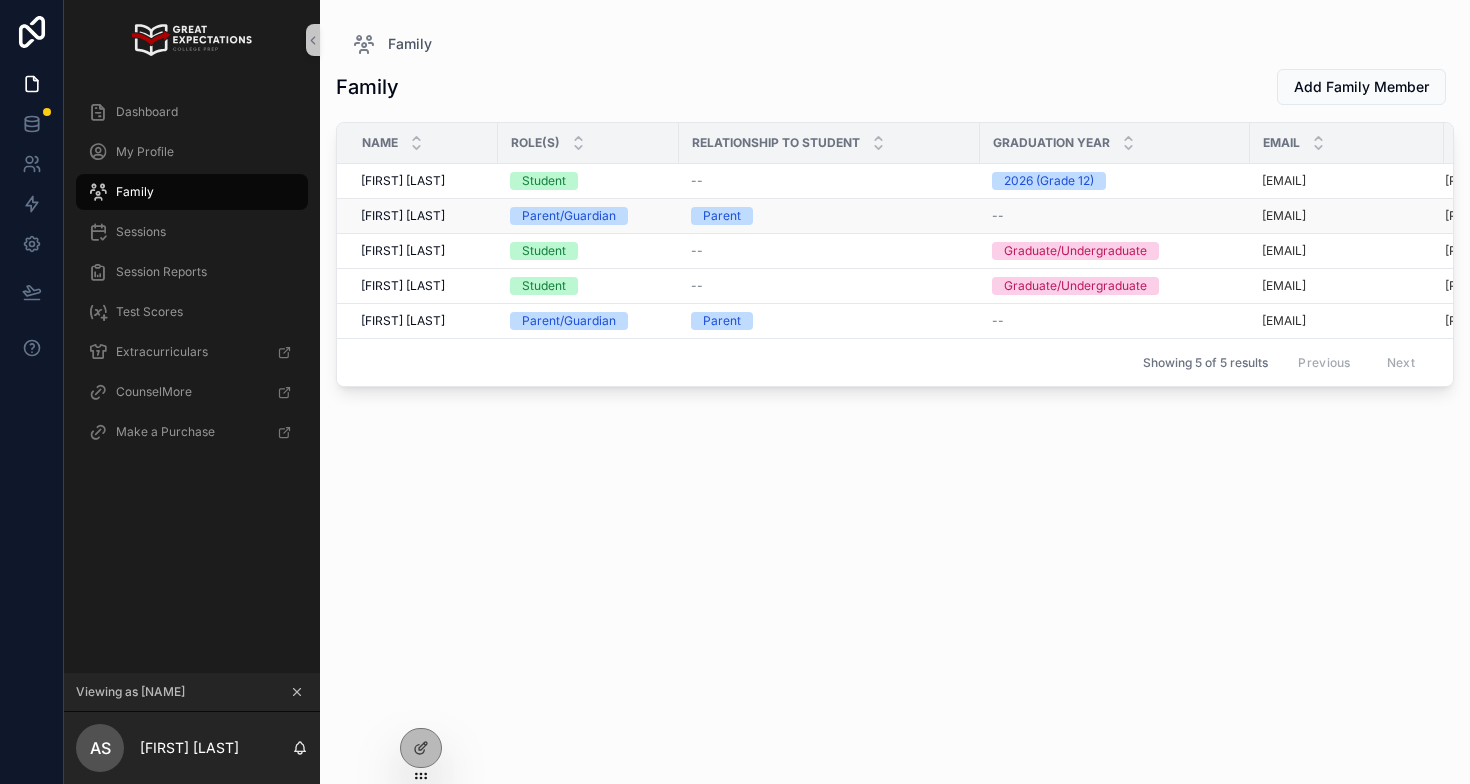 click on "[FIRST] [LAST]" at bounding box center (403, 216) 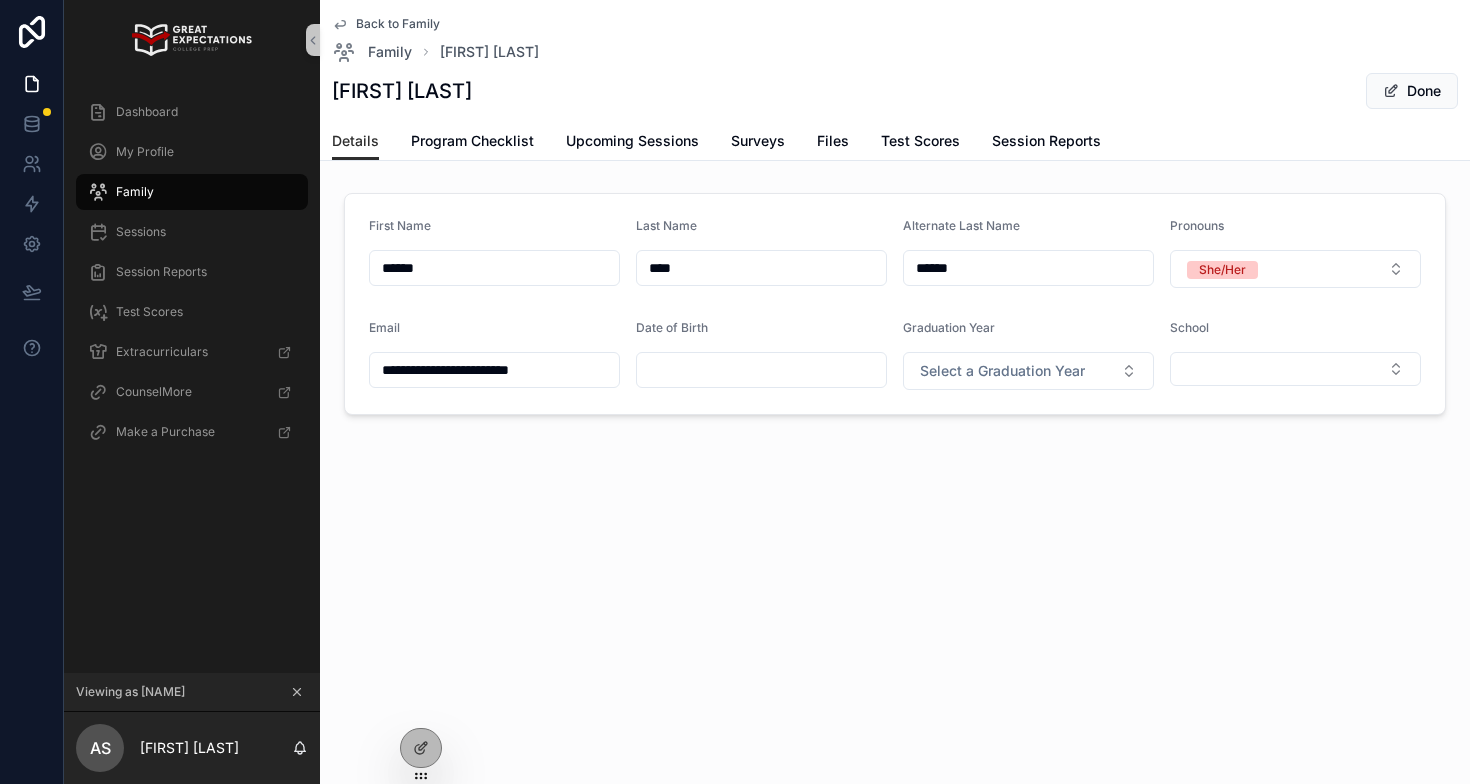 click on "**********" at bounding box center (494, 370) 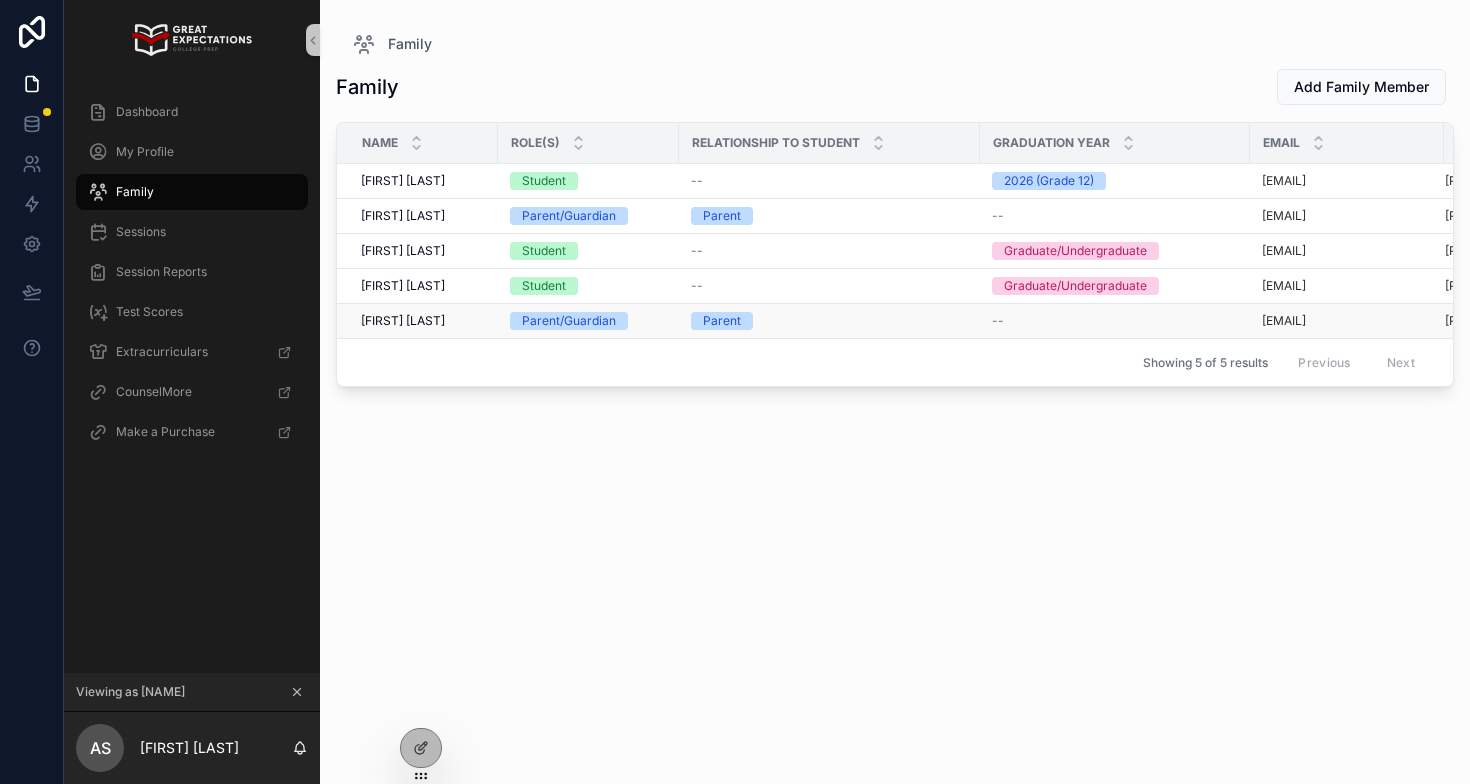 click on "[FIRST] [LAST]" at bounding box center [403, 321] 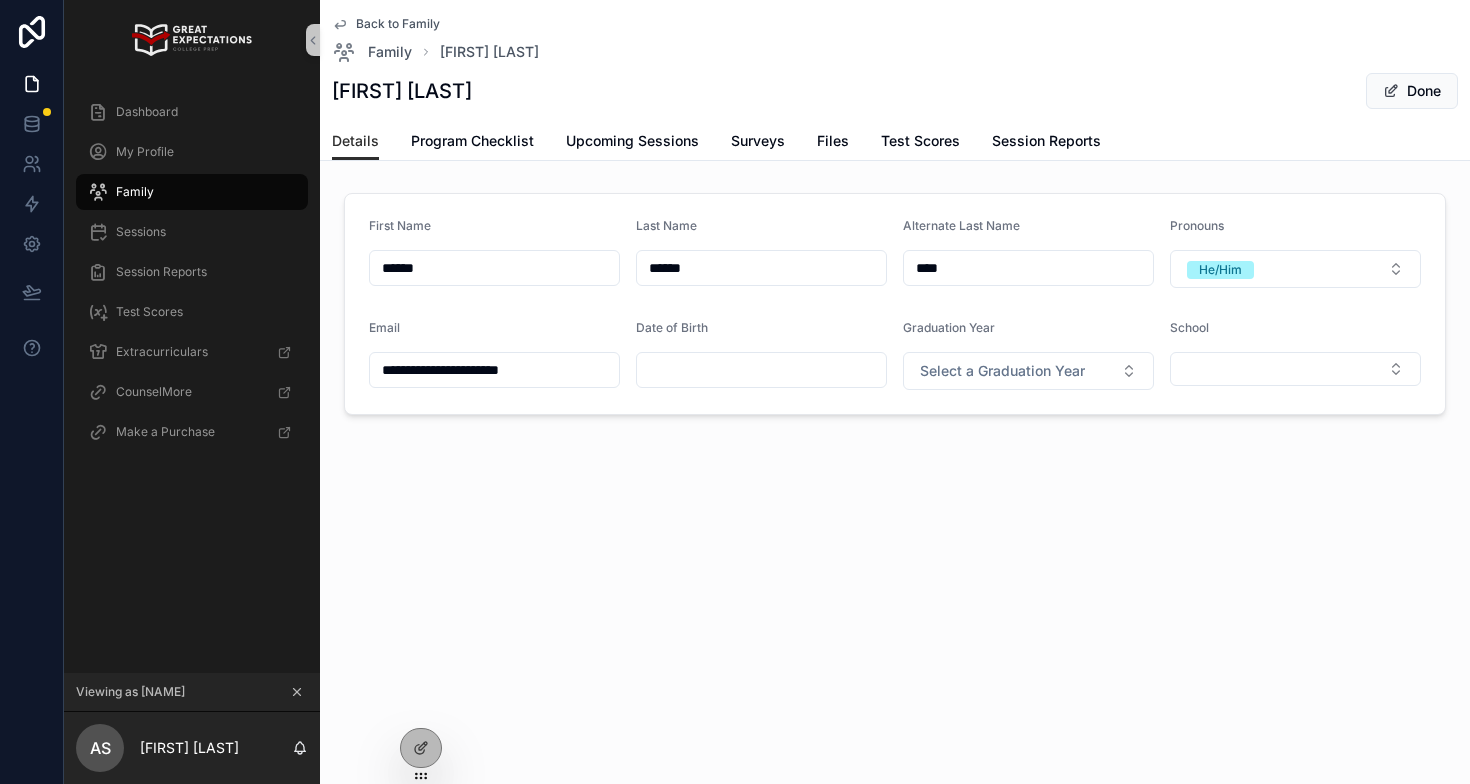 click on "**********" at bounding box center (494, 370) 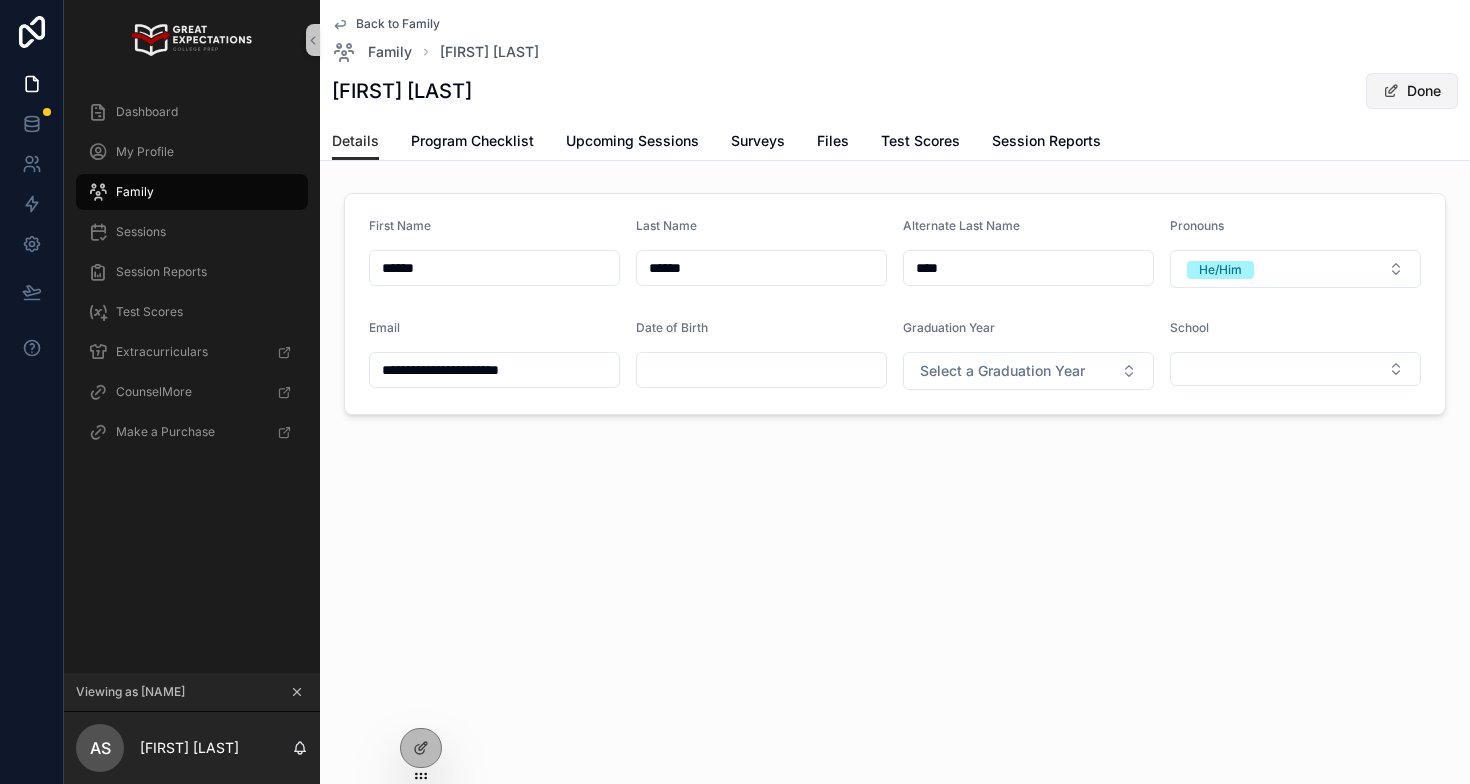 click on "Done" at bounding box center (1412, 91) 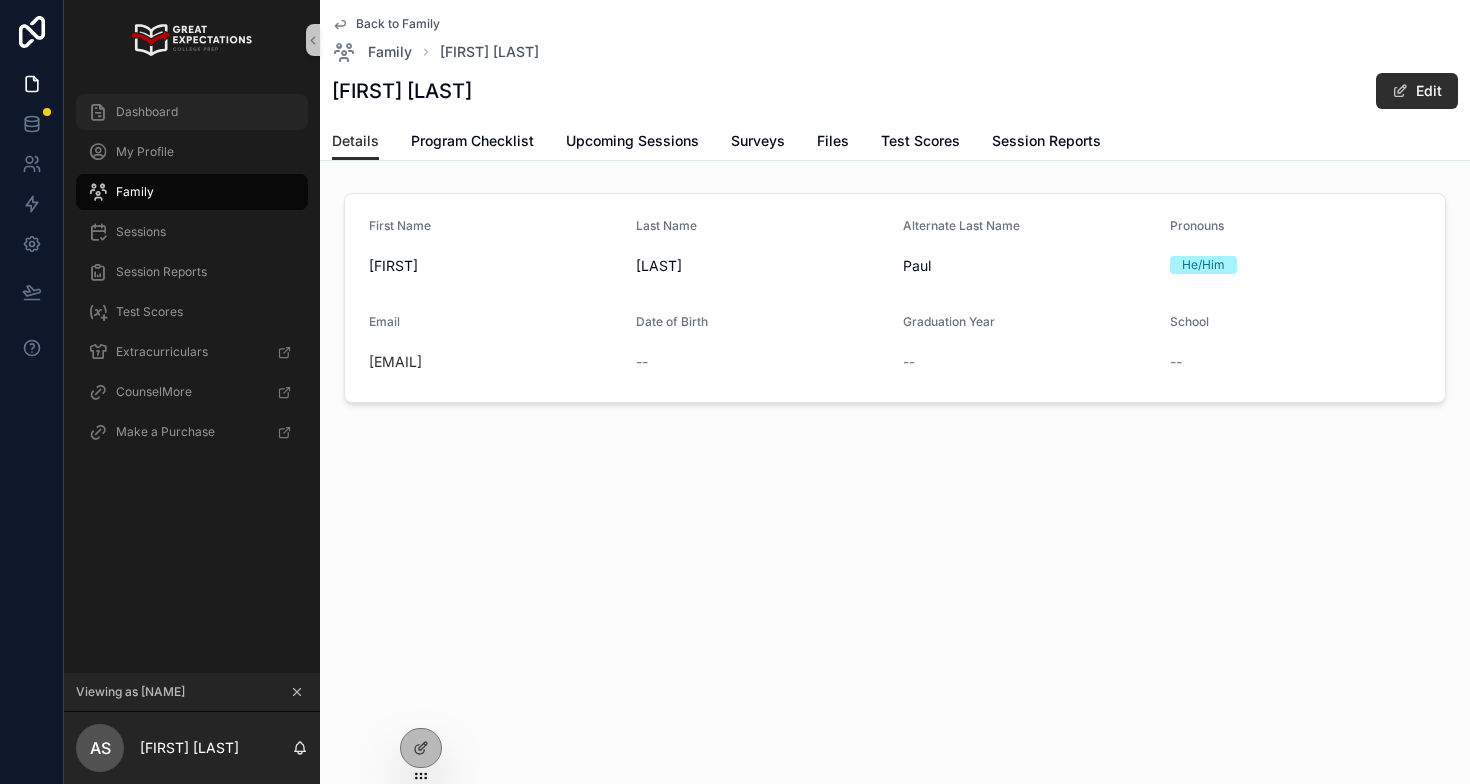 click on "Dashboard" at bounding box center [192, 112] 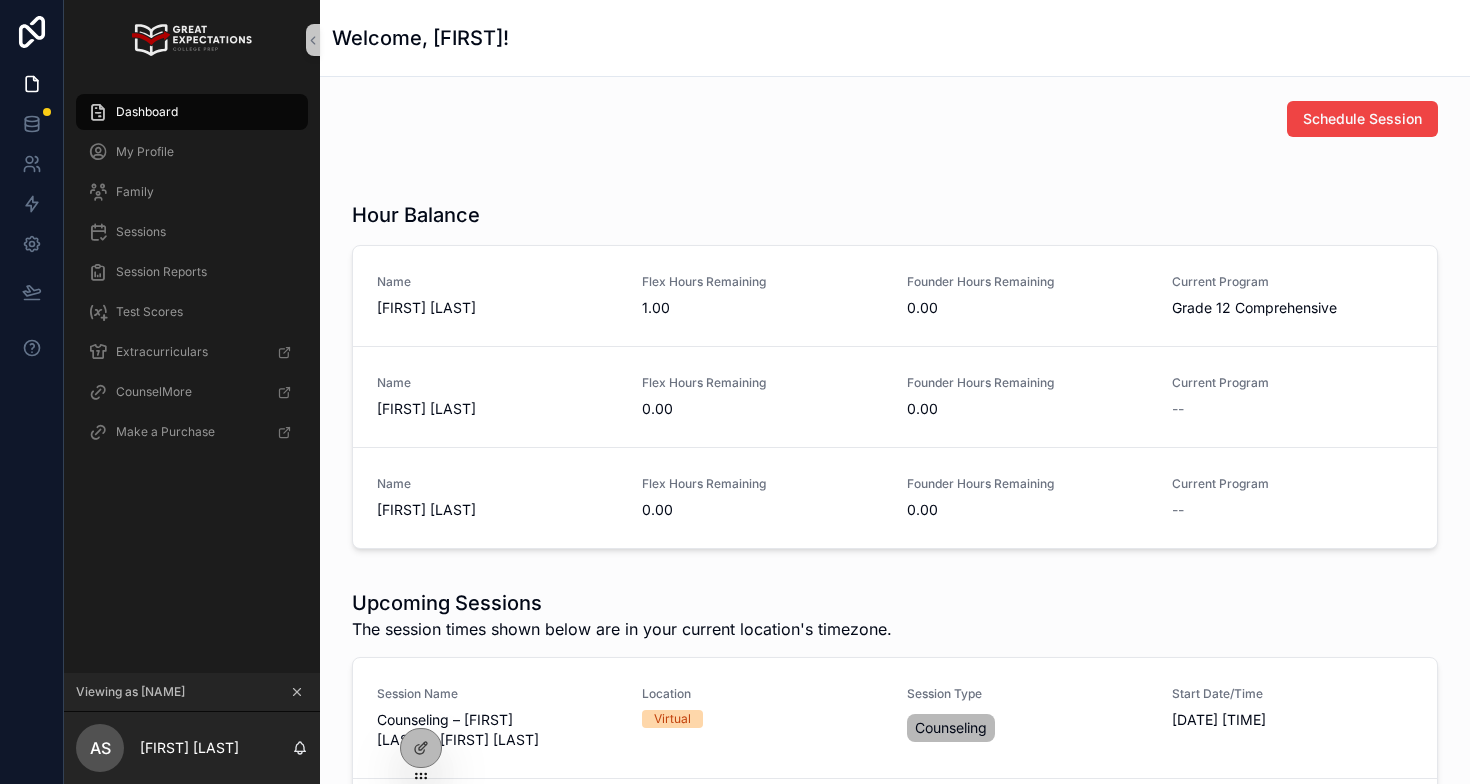 click 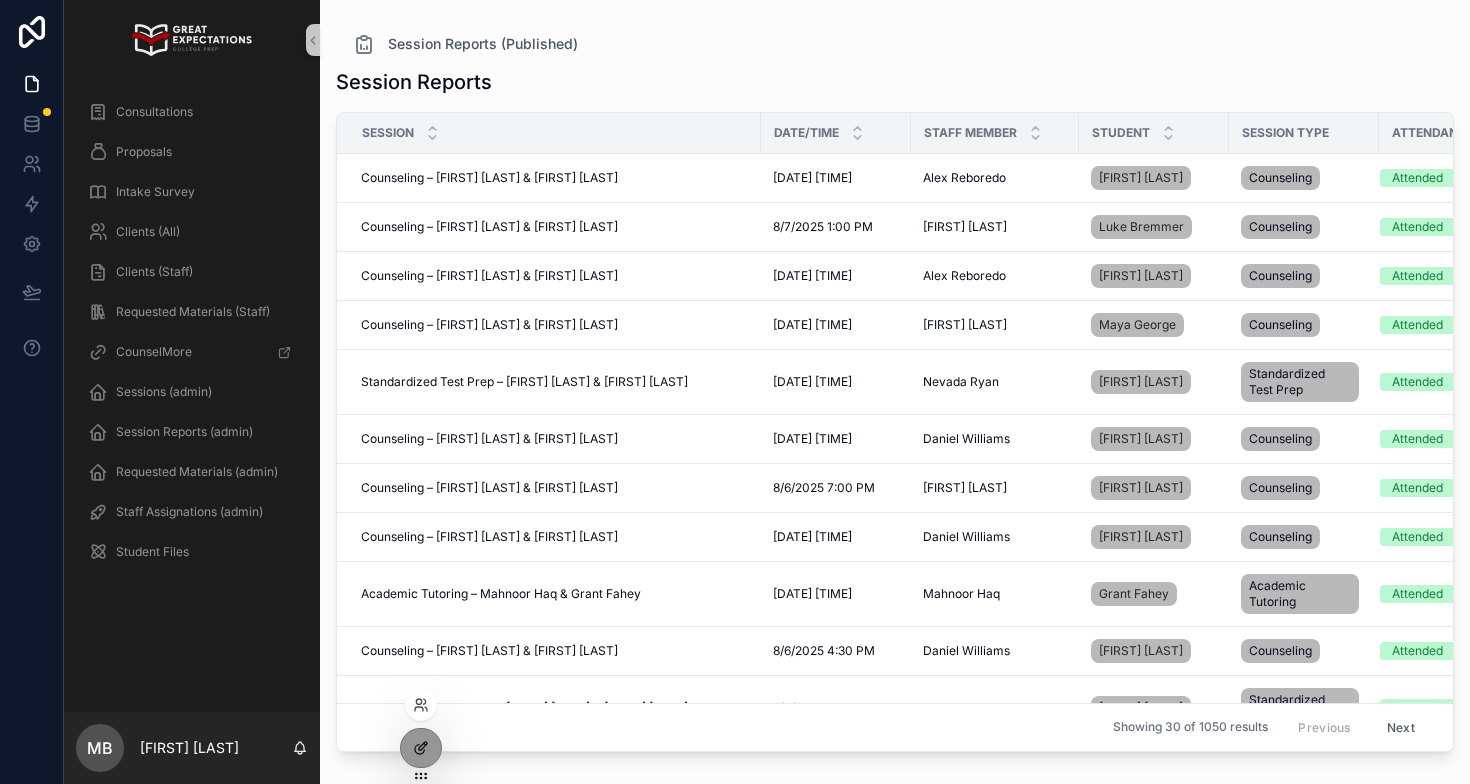 click 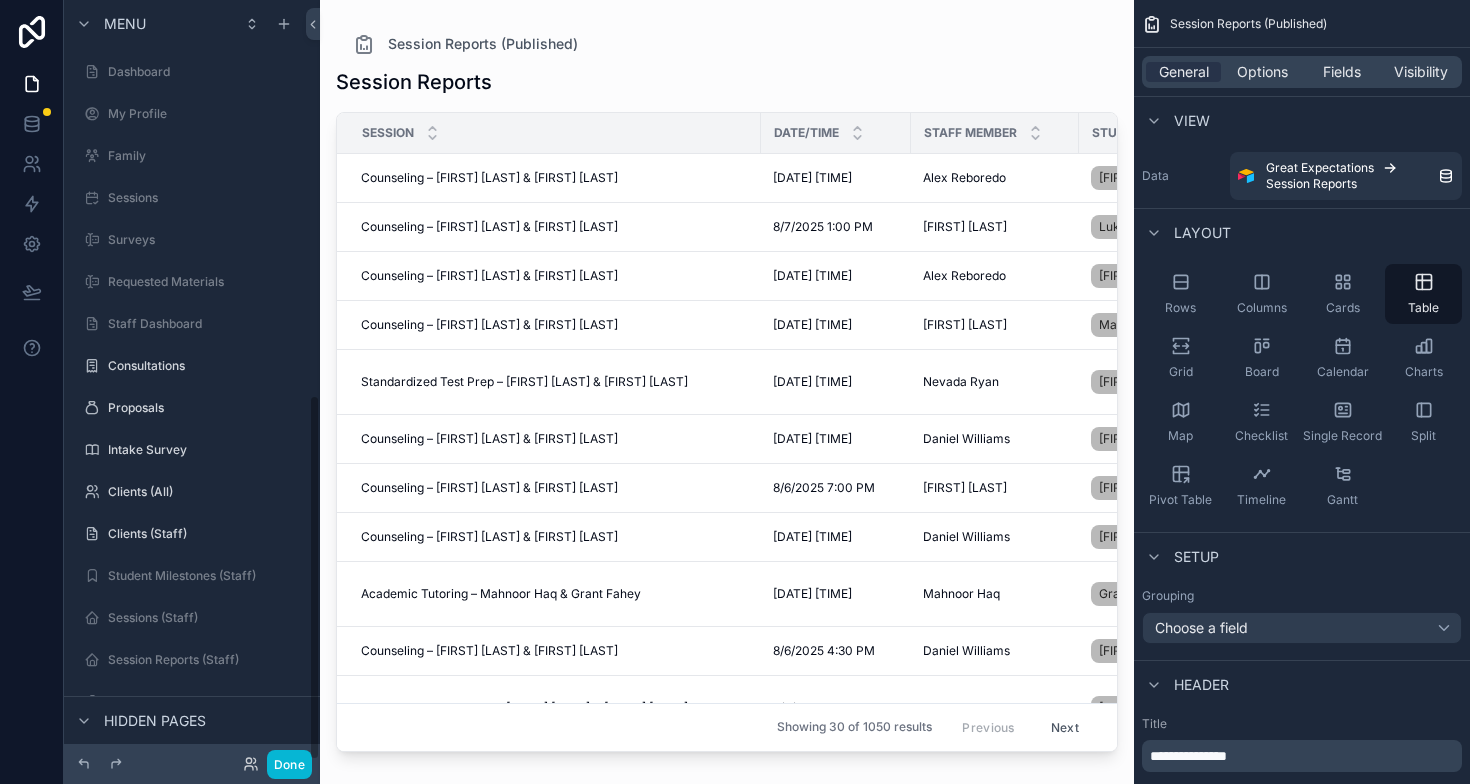 scroll, scrollTop: 820, scrollLeft: 0, axis: vertical 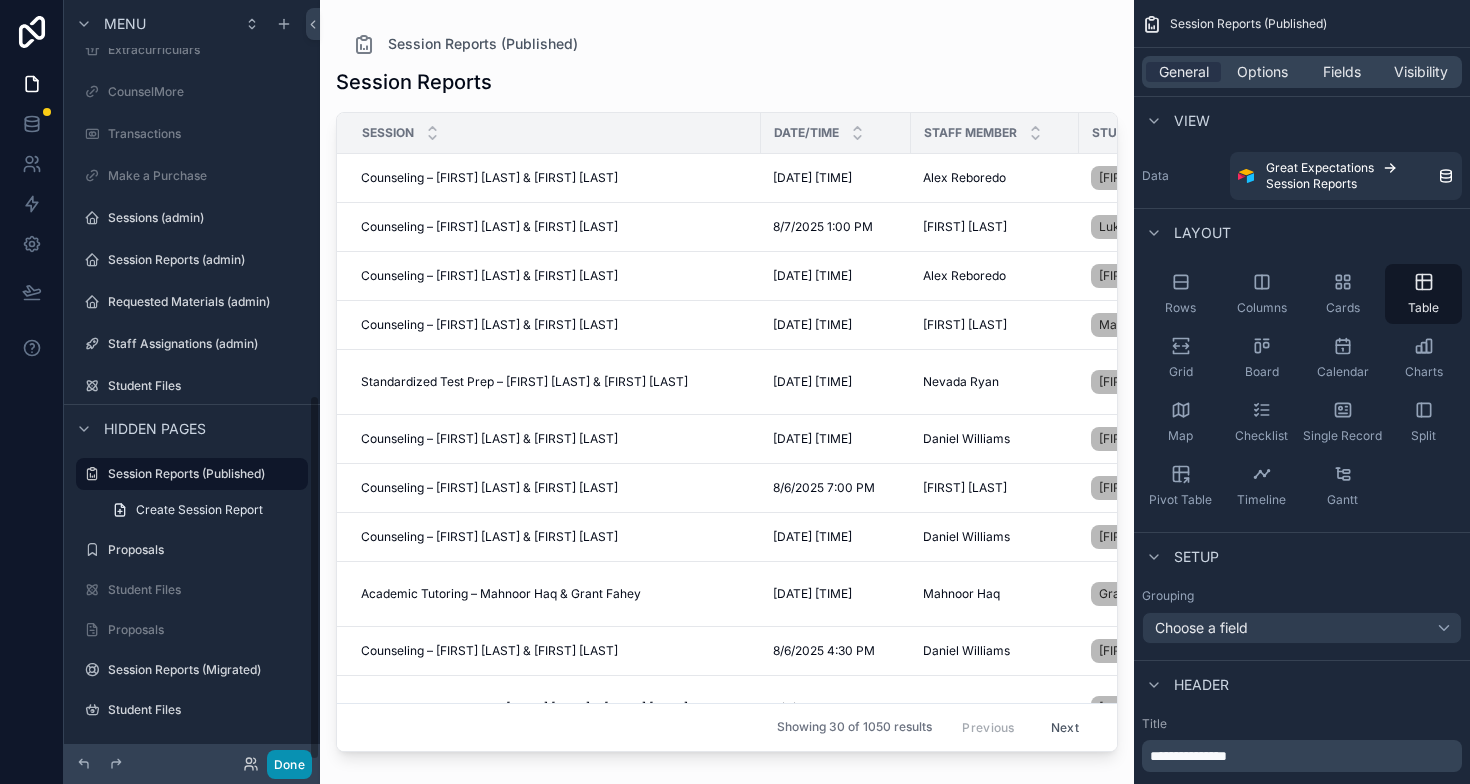 click on "Done" at bounding box center (289, 764) 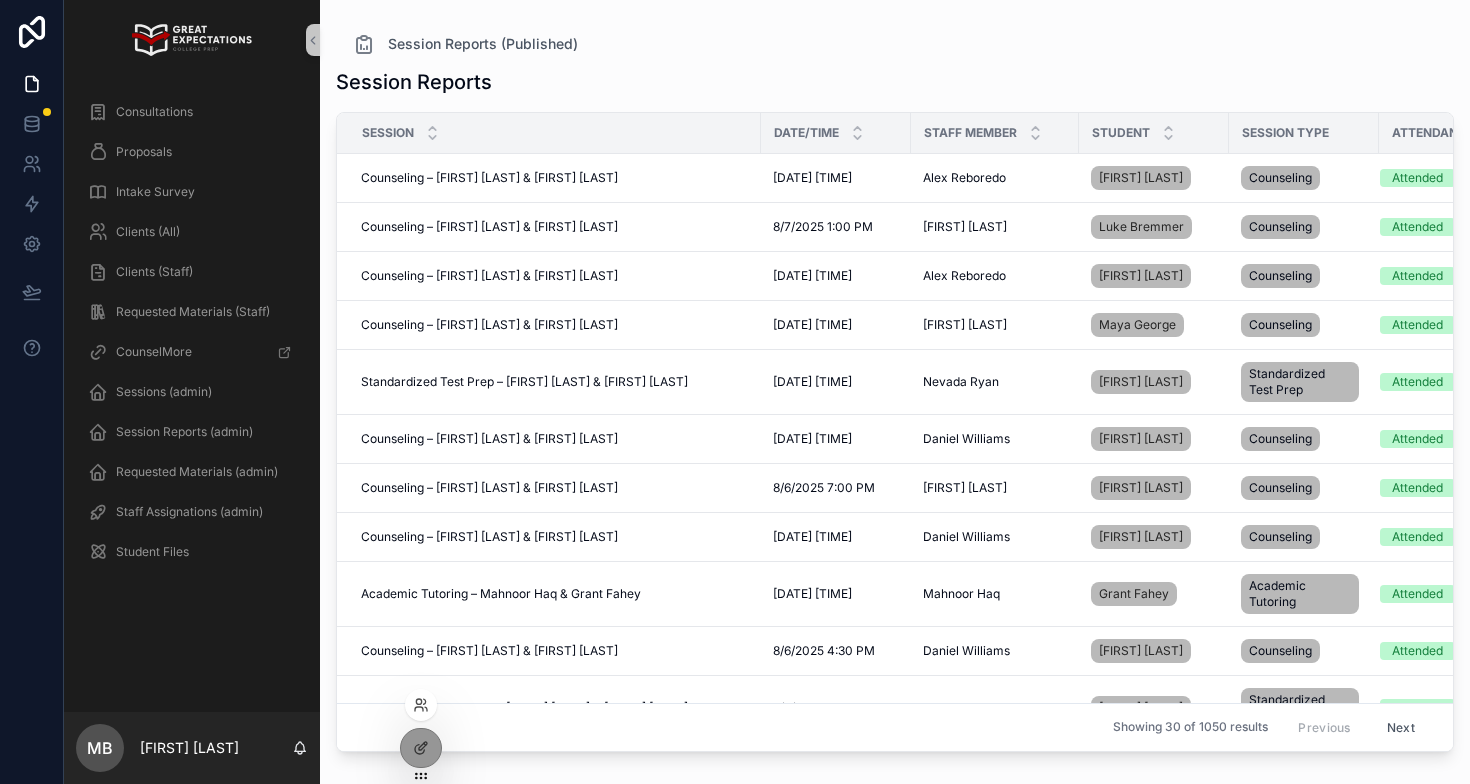 click at bounding box center [421, 705] 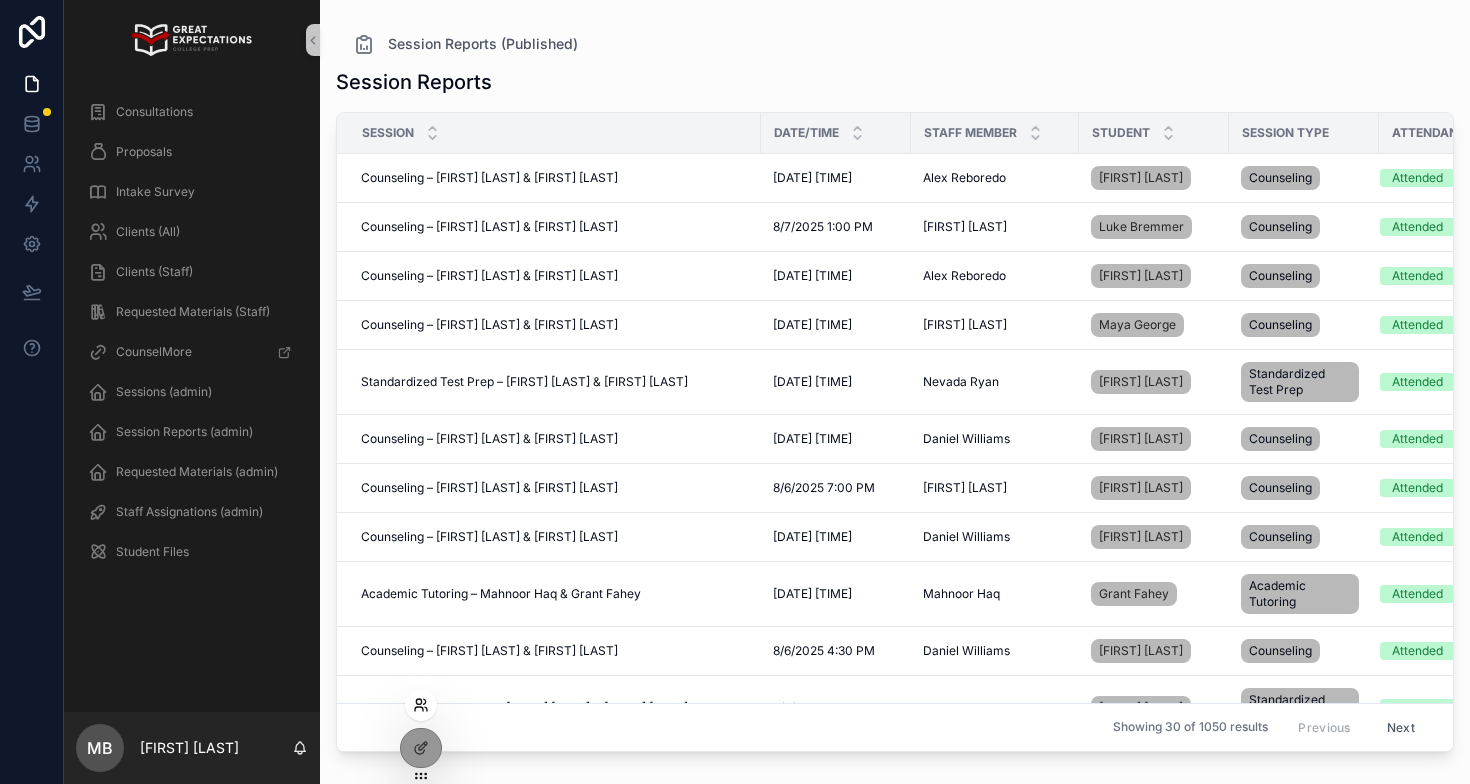 click 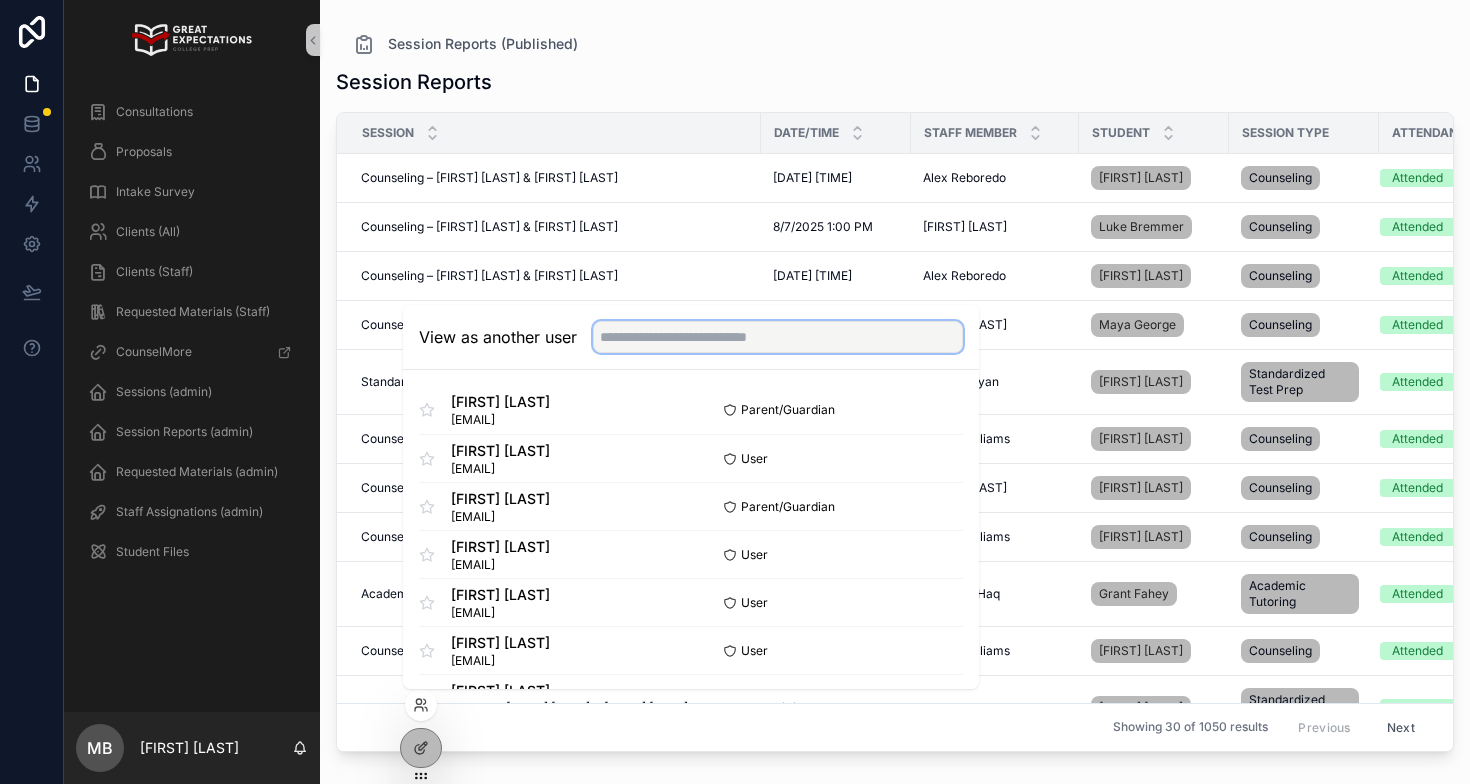 click at bounding box center [778, 337] 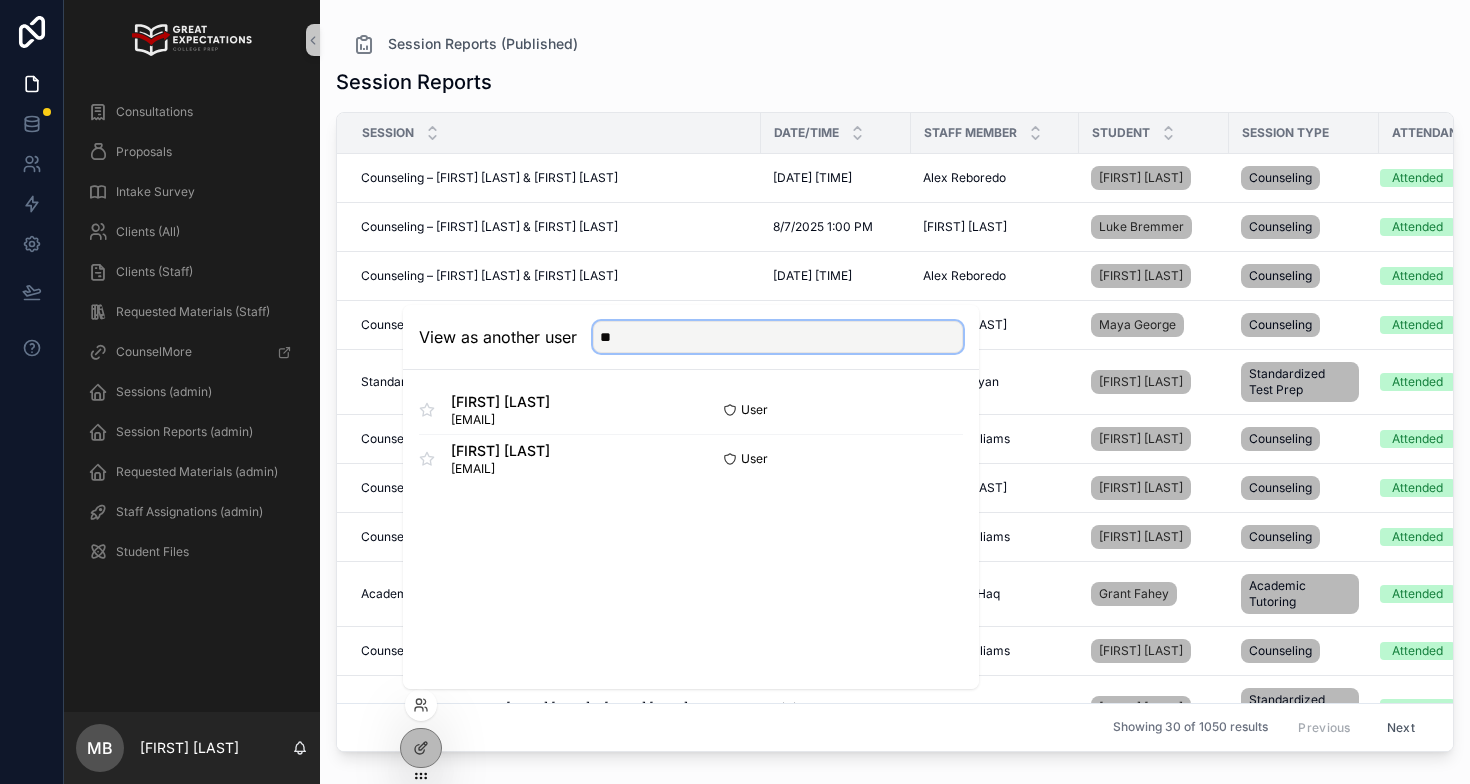 type on "*" 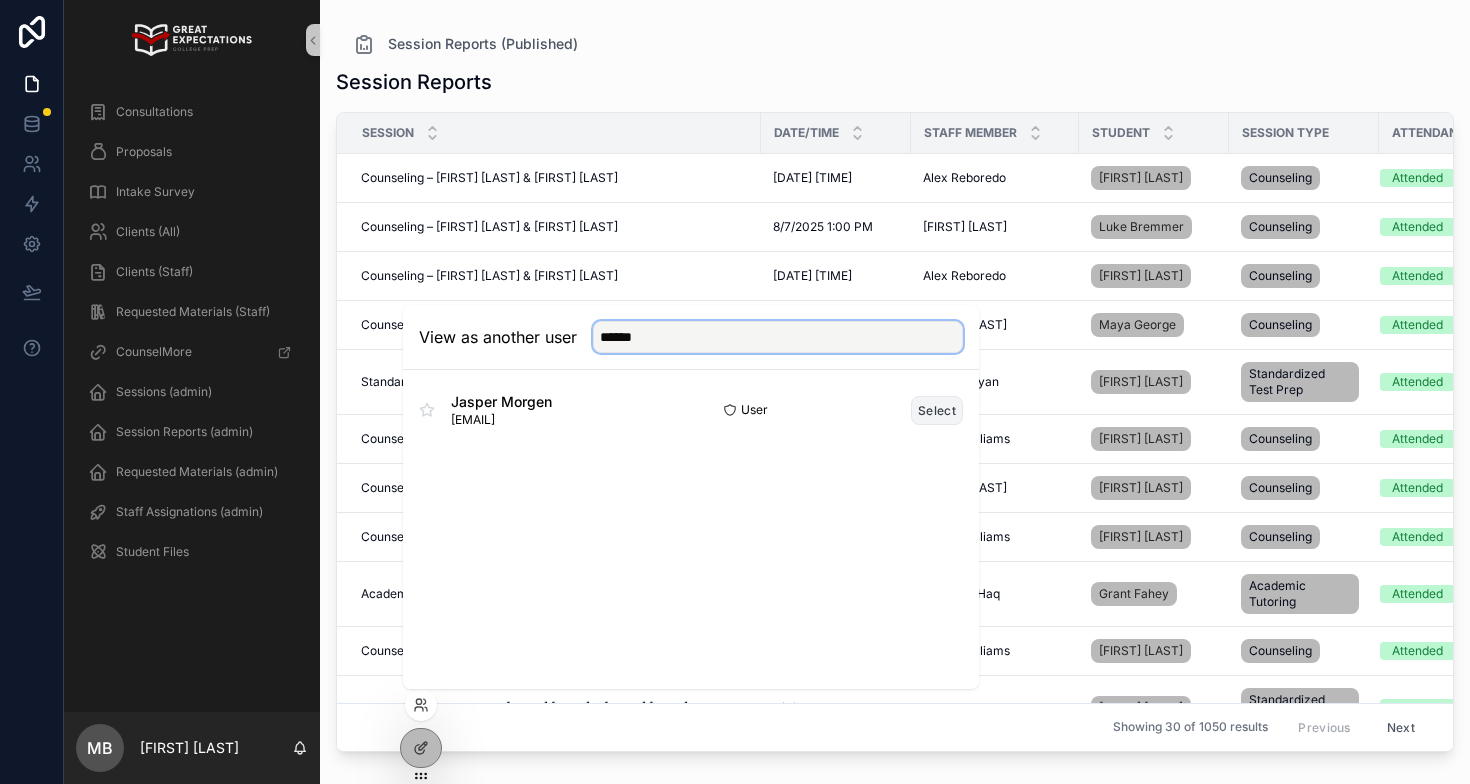 type on "******" 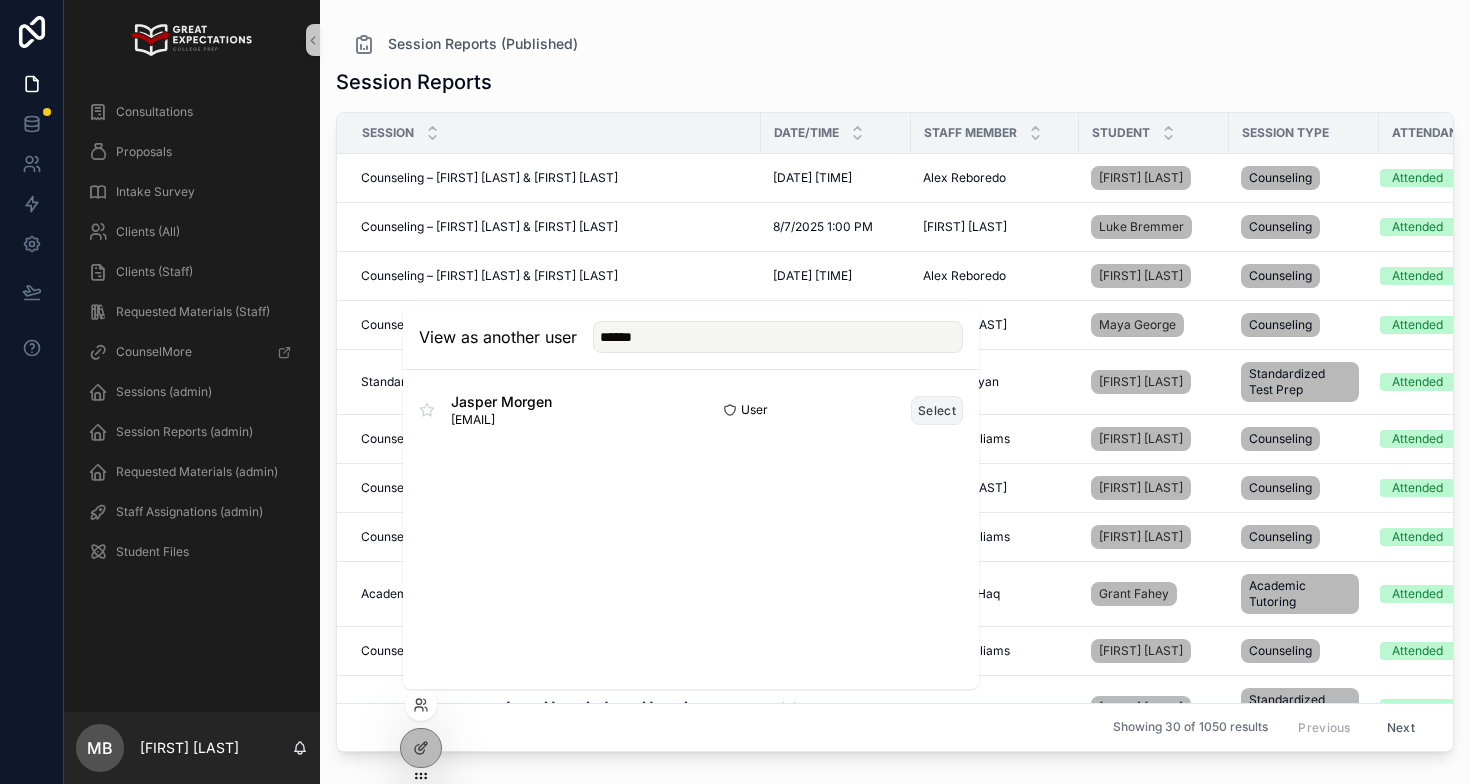 click on "Select" at bounding box center [937, 410] 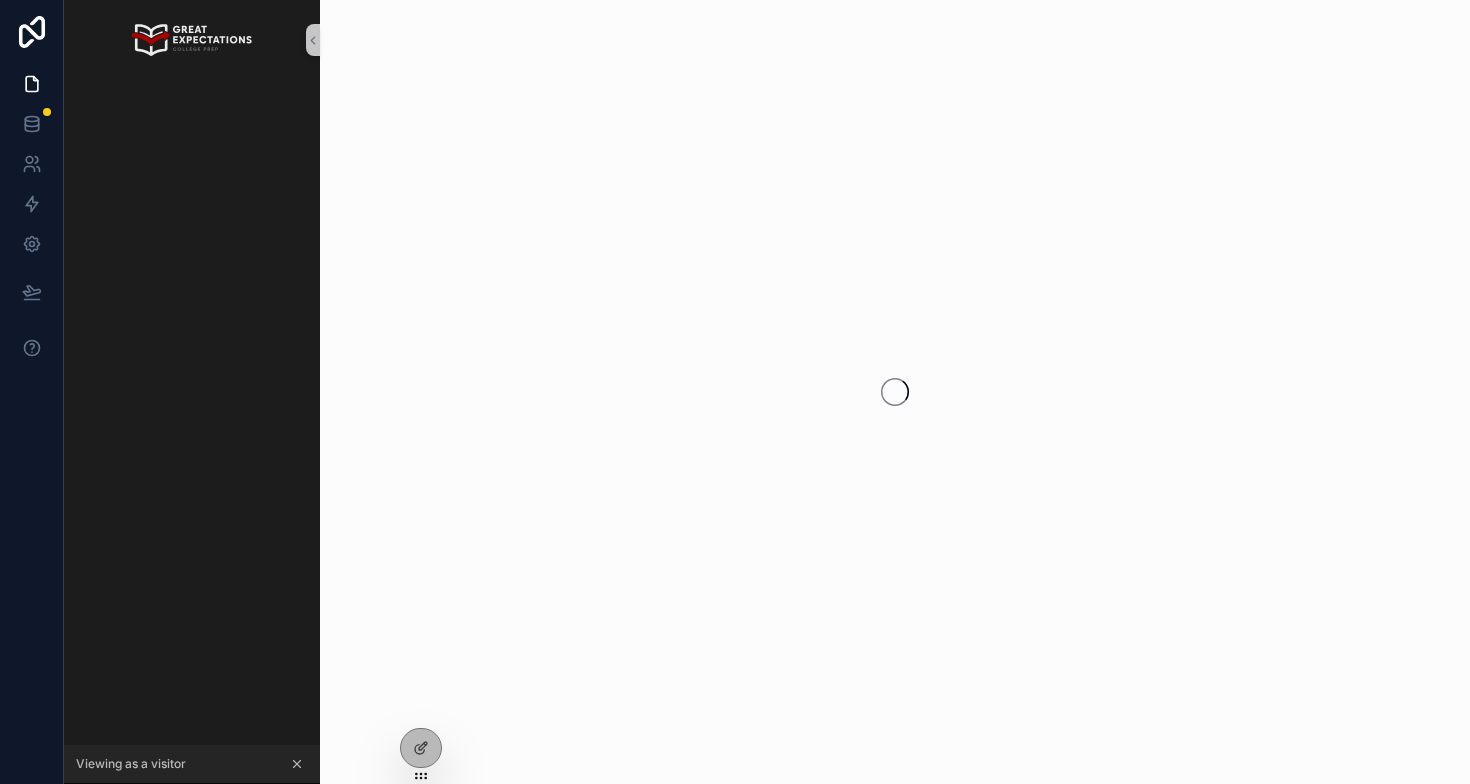 scroll, scrollTop: 0, scrollLeft: 0, axis: both 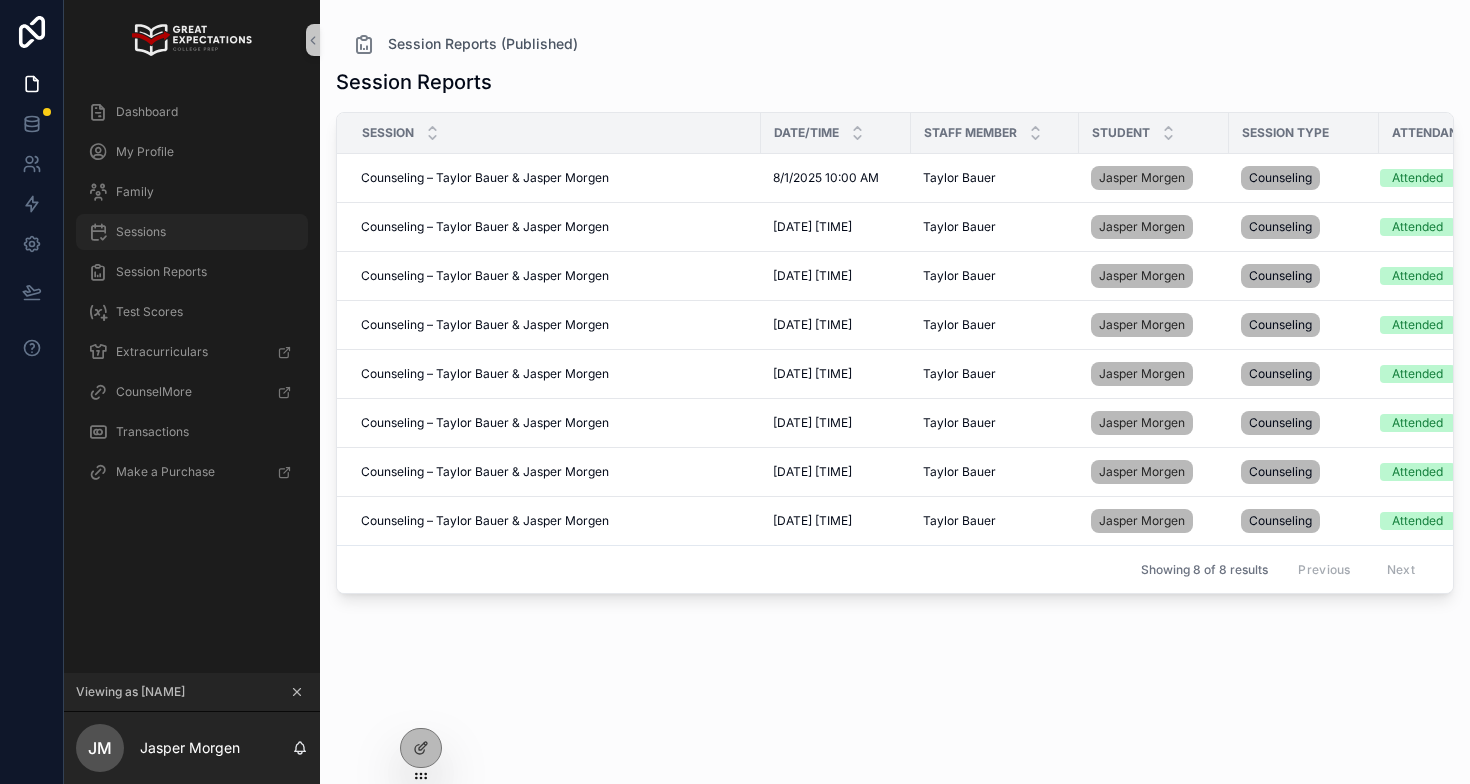 click on "Sessions" at bounding box center (192, 232) 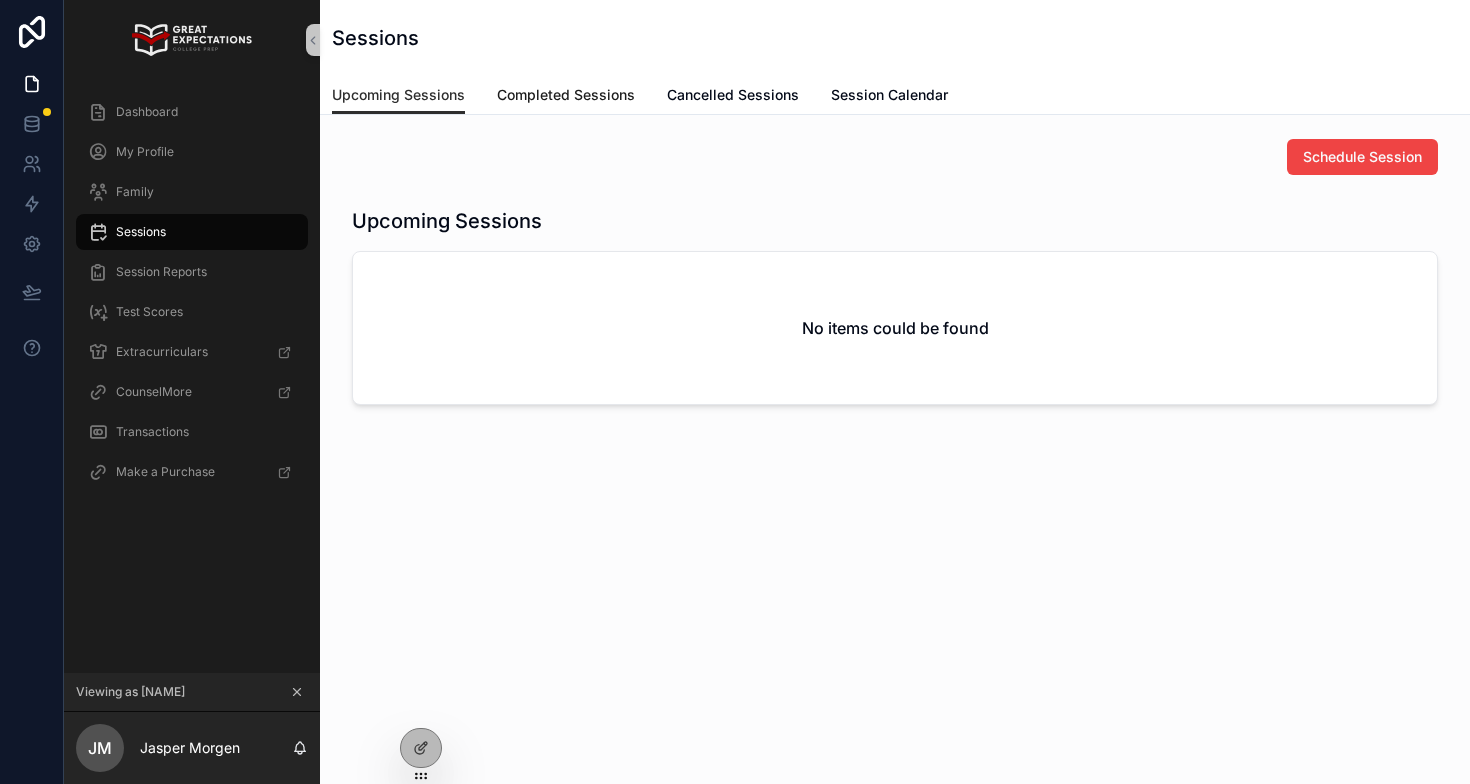 click on "Completed Sessions" at bounding box center [566, 95] 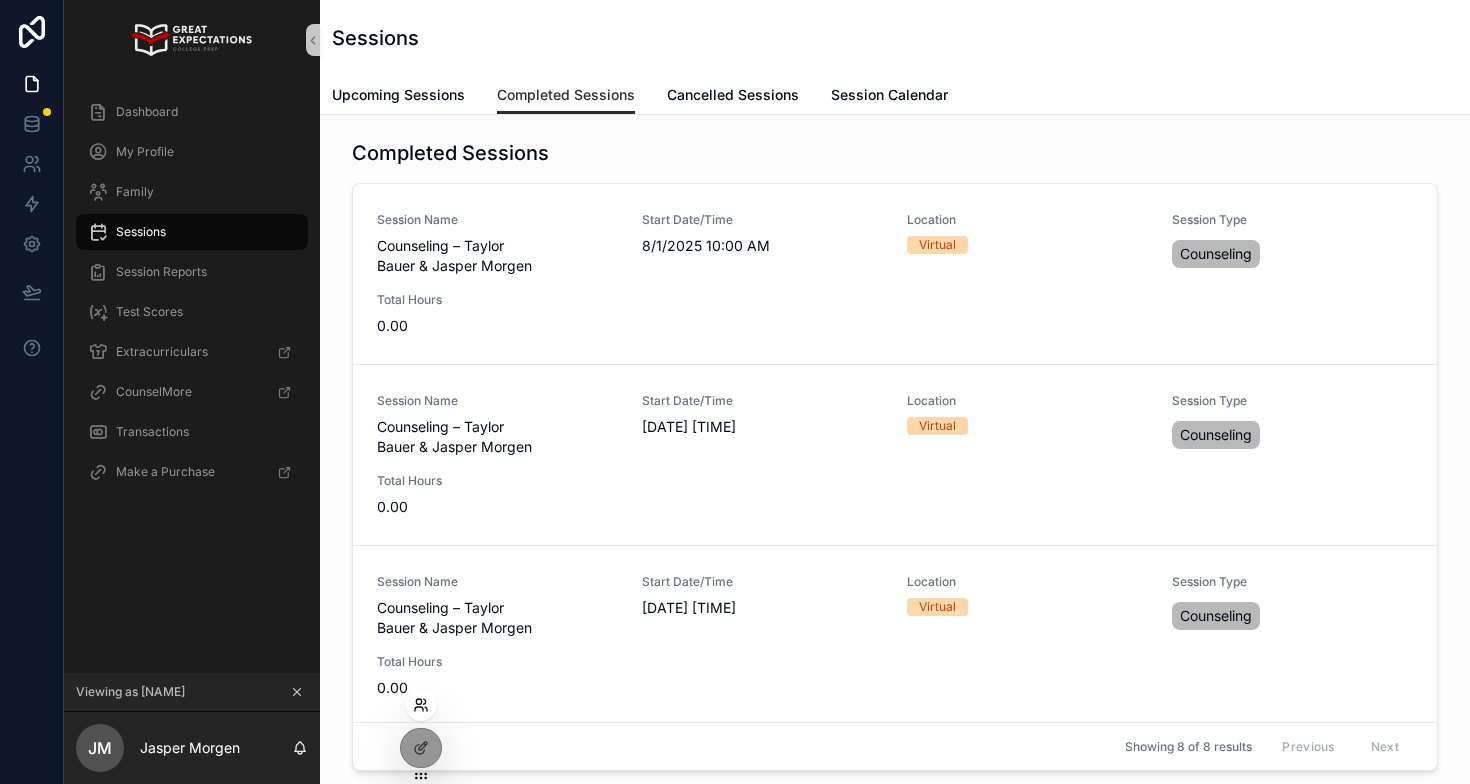 click 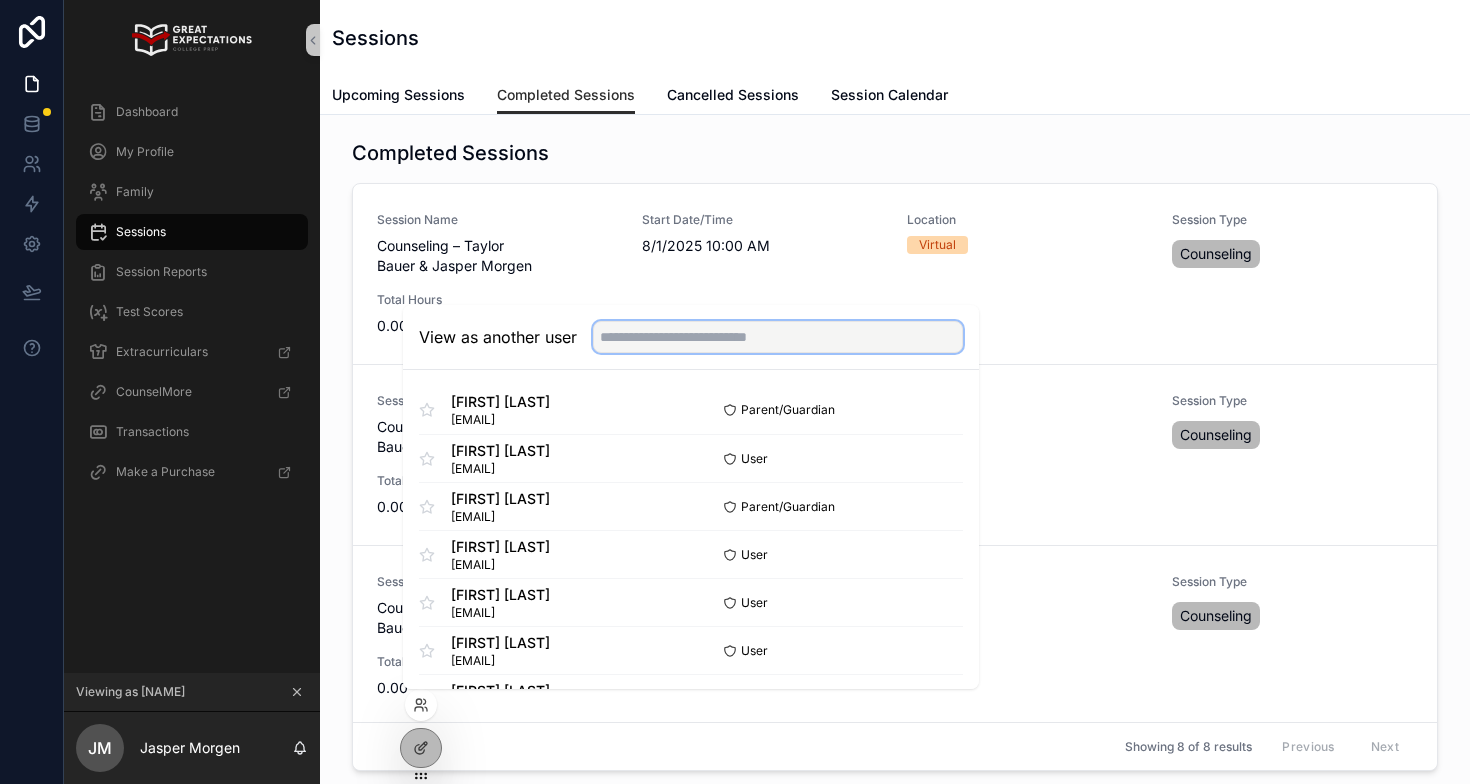 click at bounding box center [778, 337] 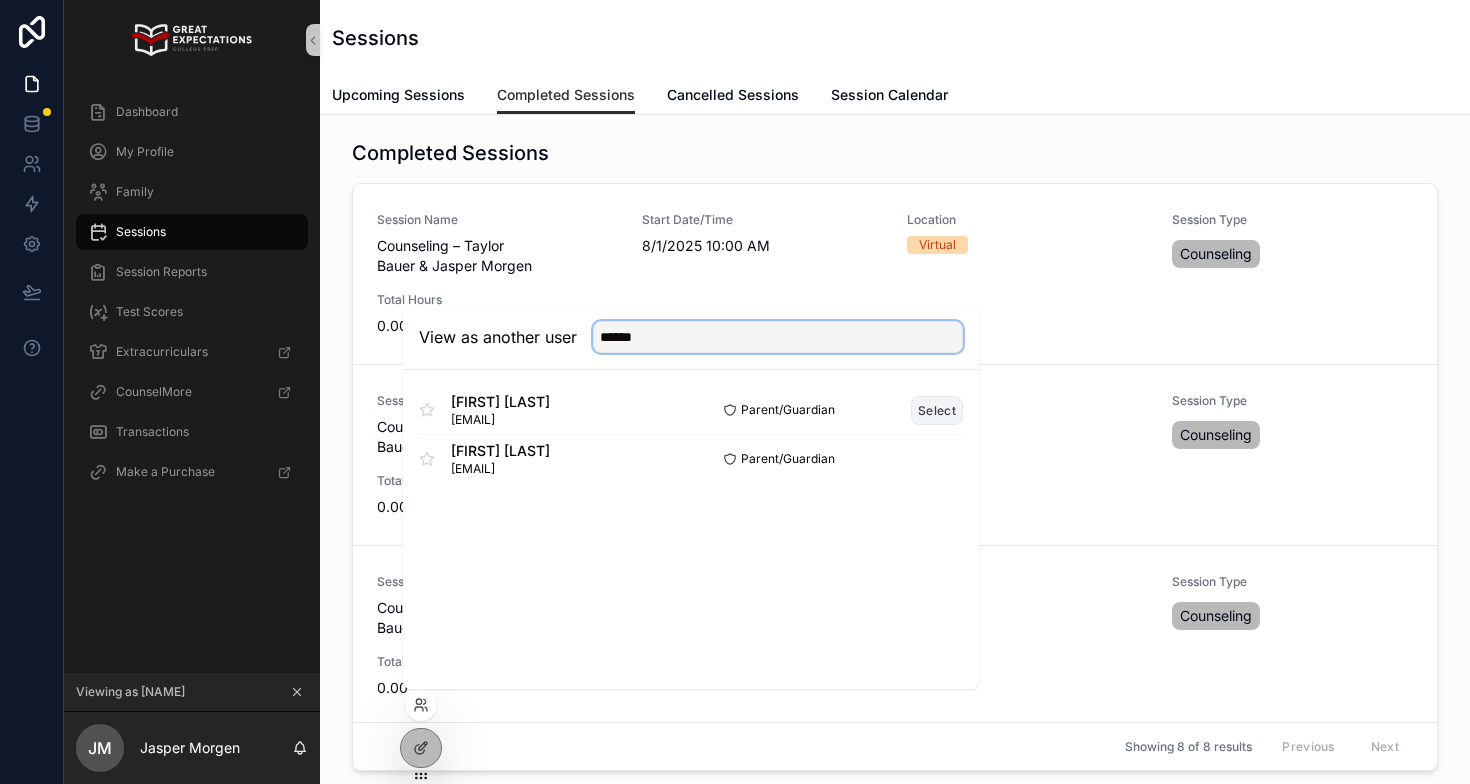 type on "*****" 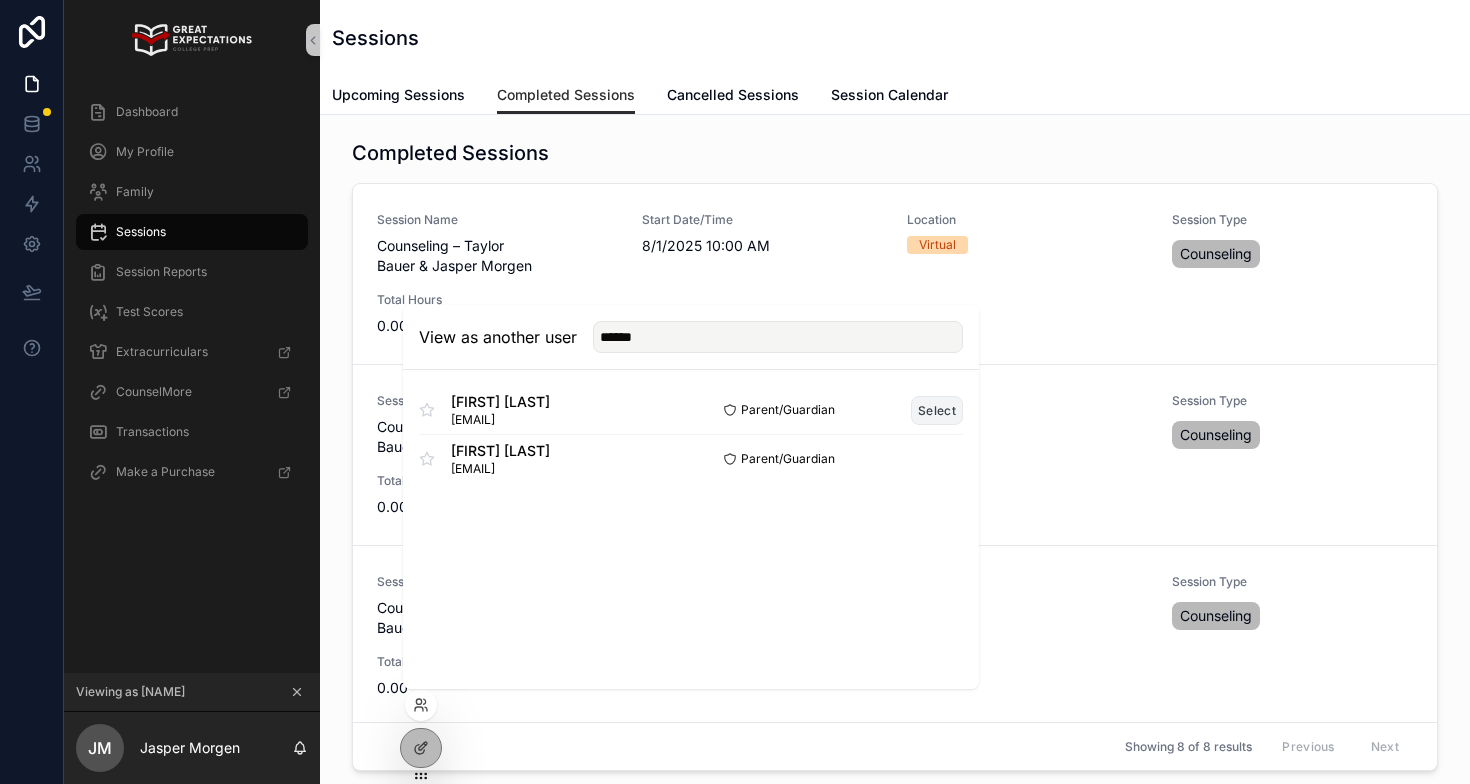click on "Select" at bounding box center (937, 410) 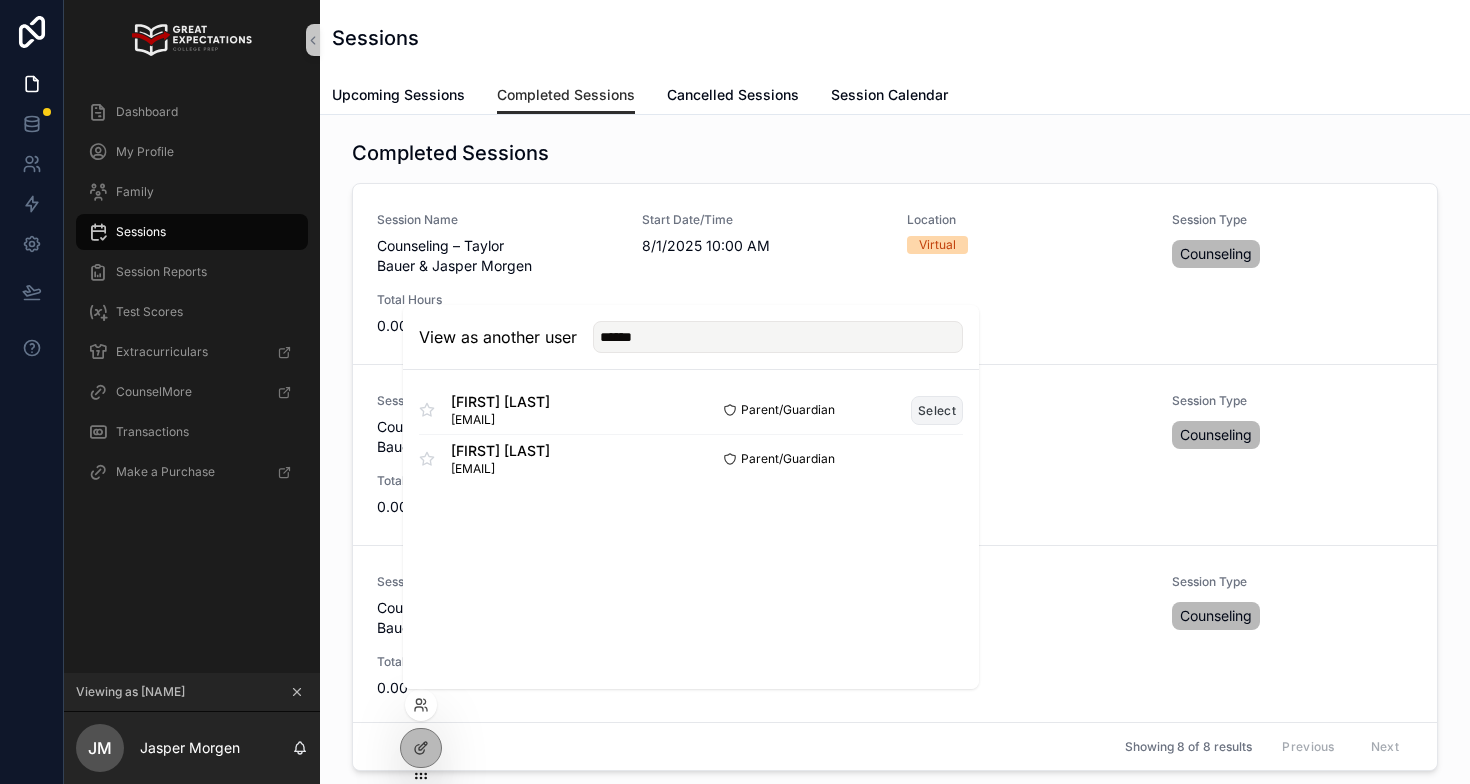 type 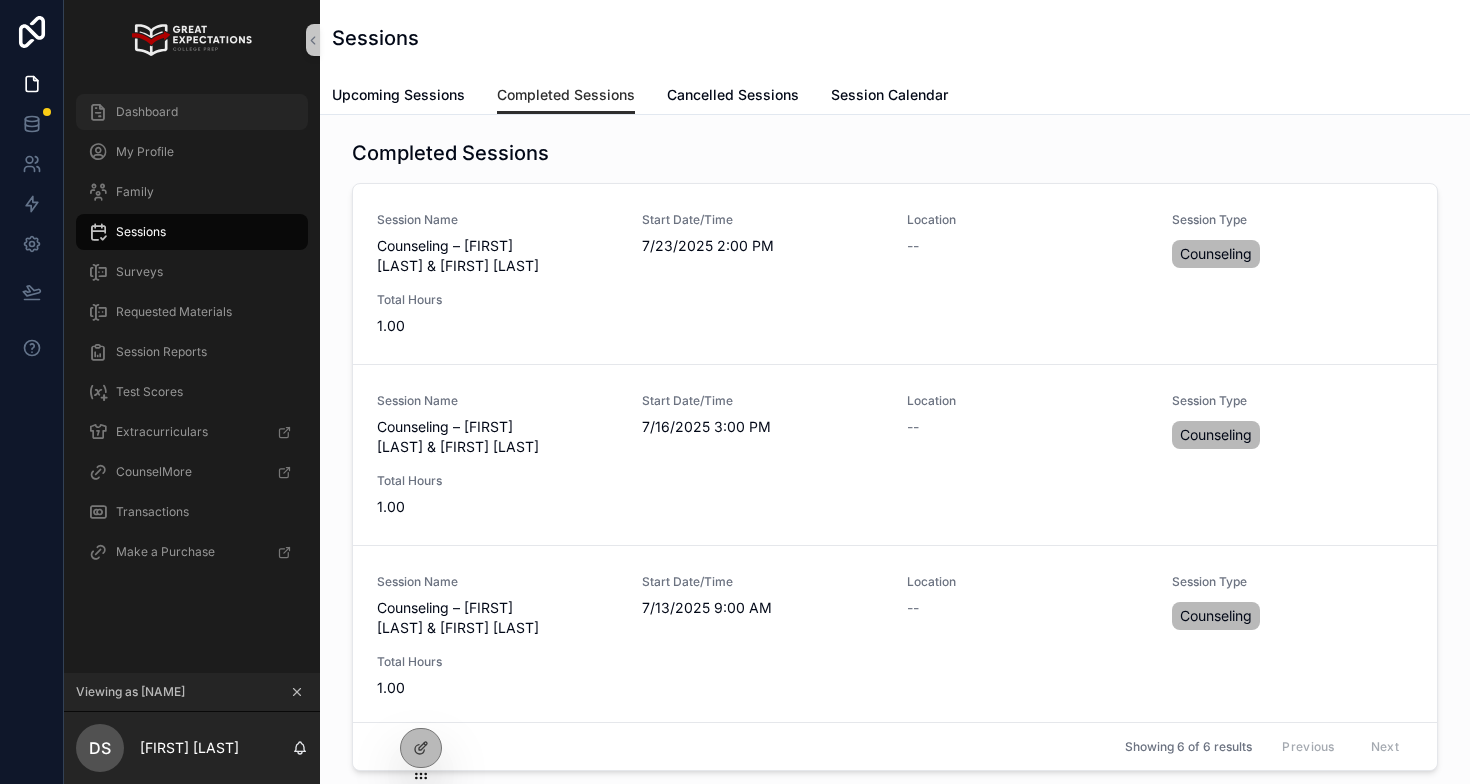 click on "Dashboard" at bounding box center [192, 112] 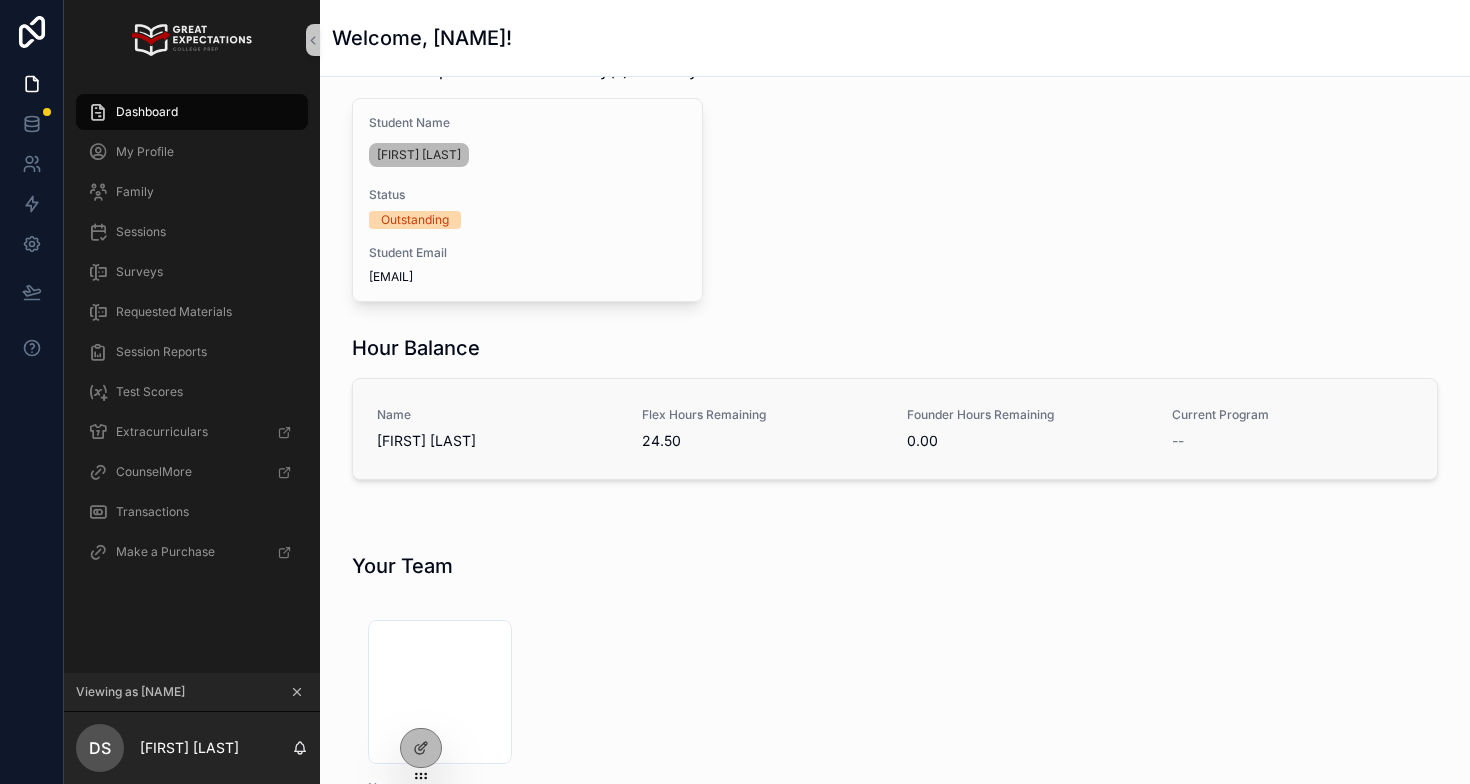 scroll, scrollTop: 255, scrollLeft: 0, axis: vertical 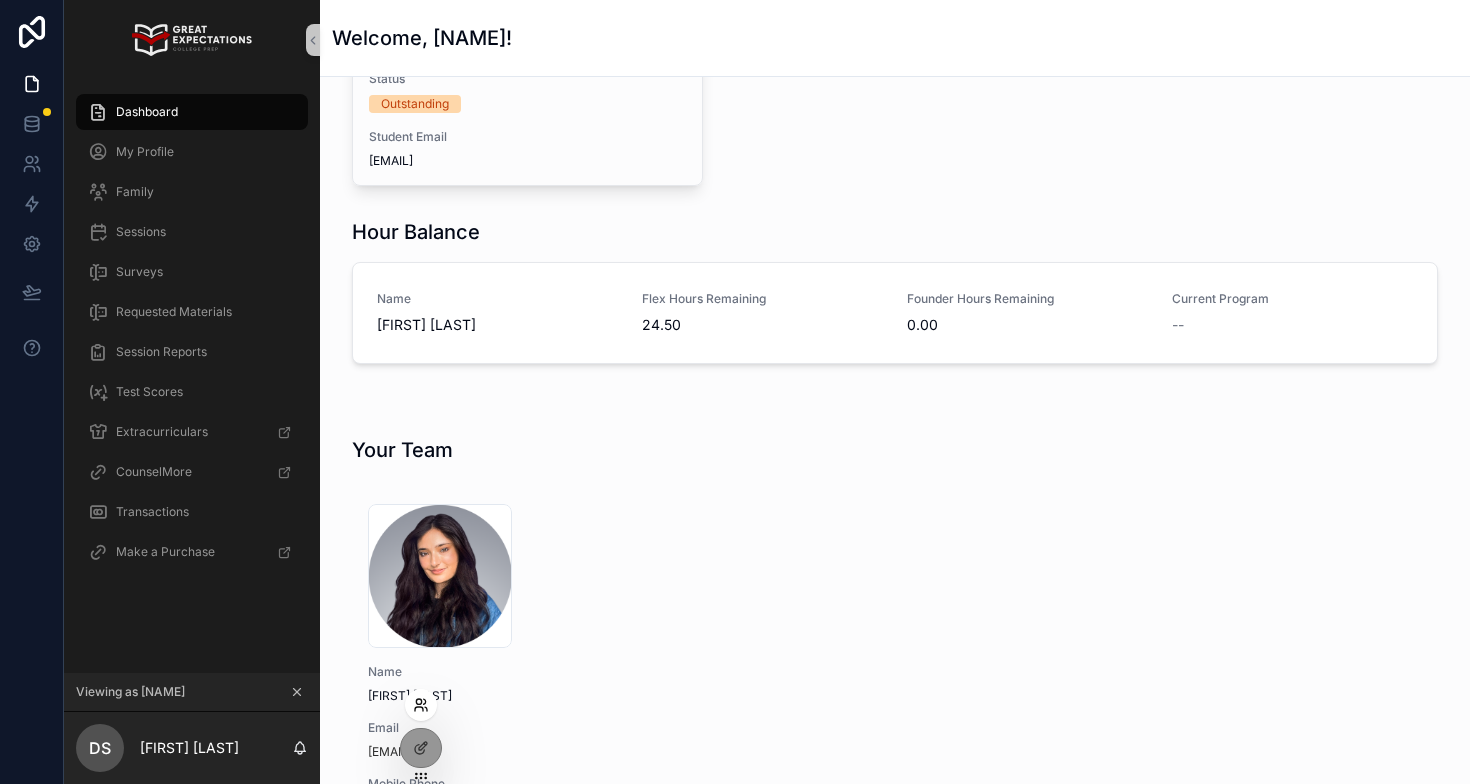 click 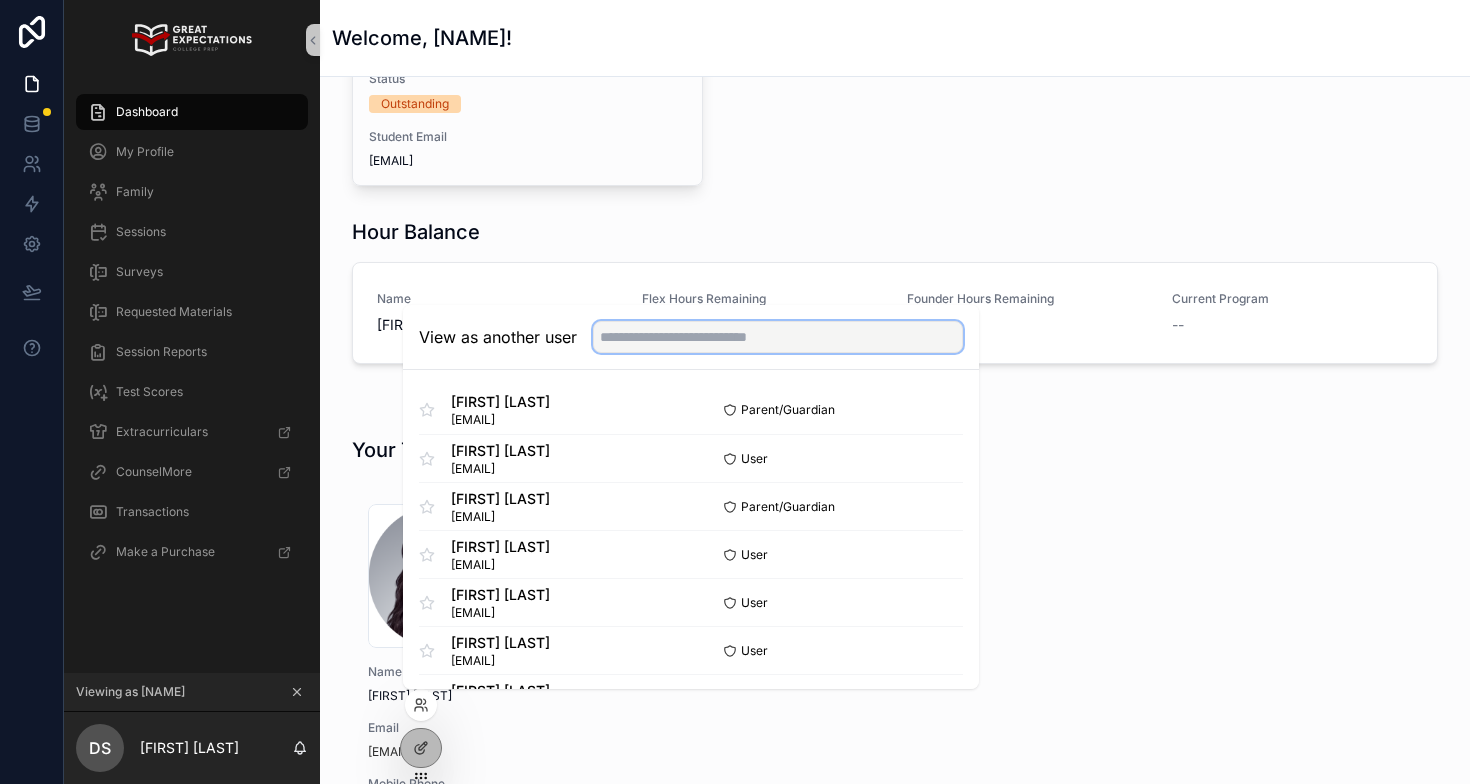 click at bounding box center [778, 337] 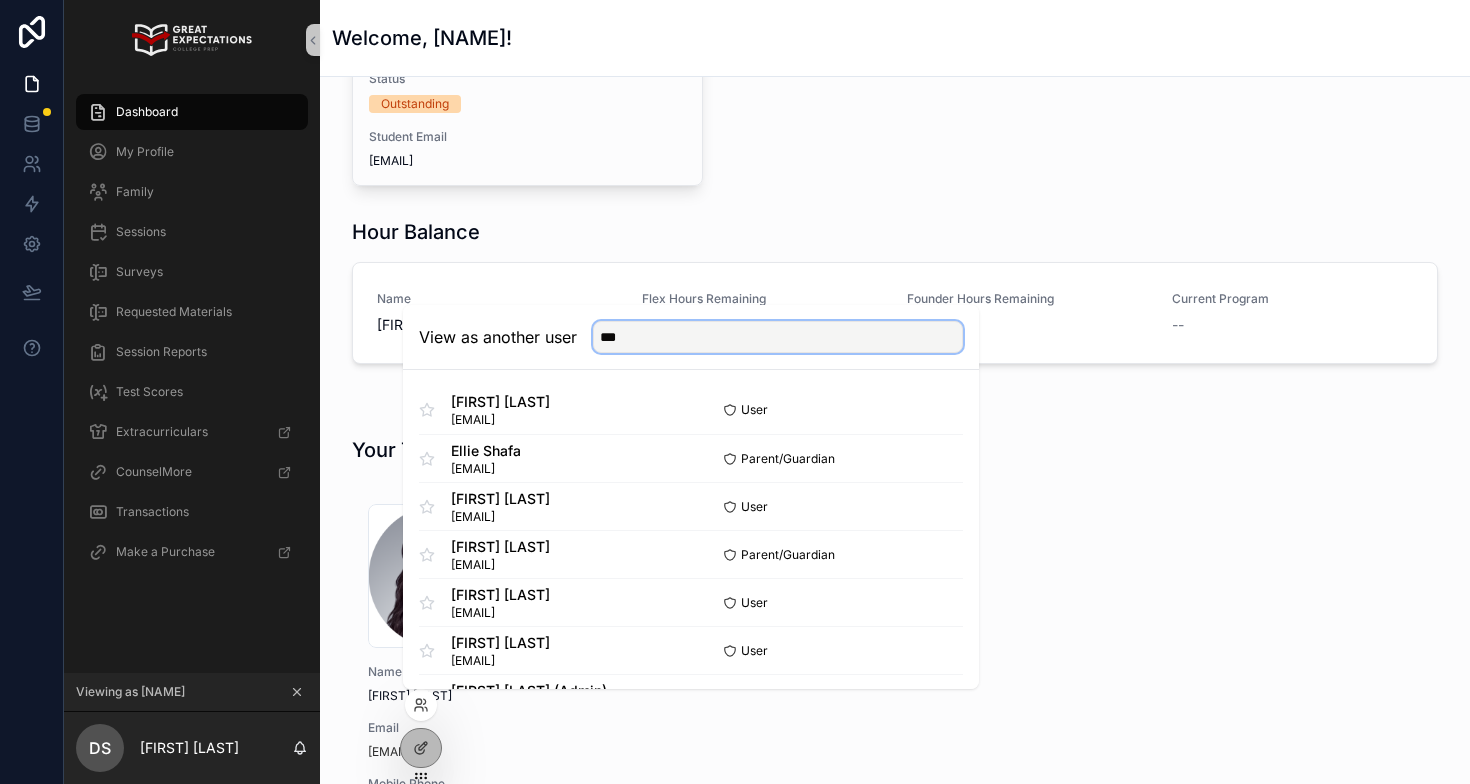 type on "***" 